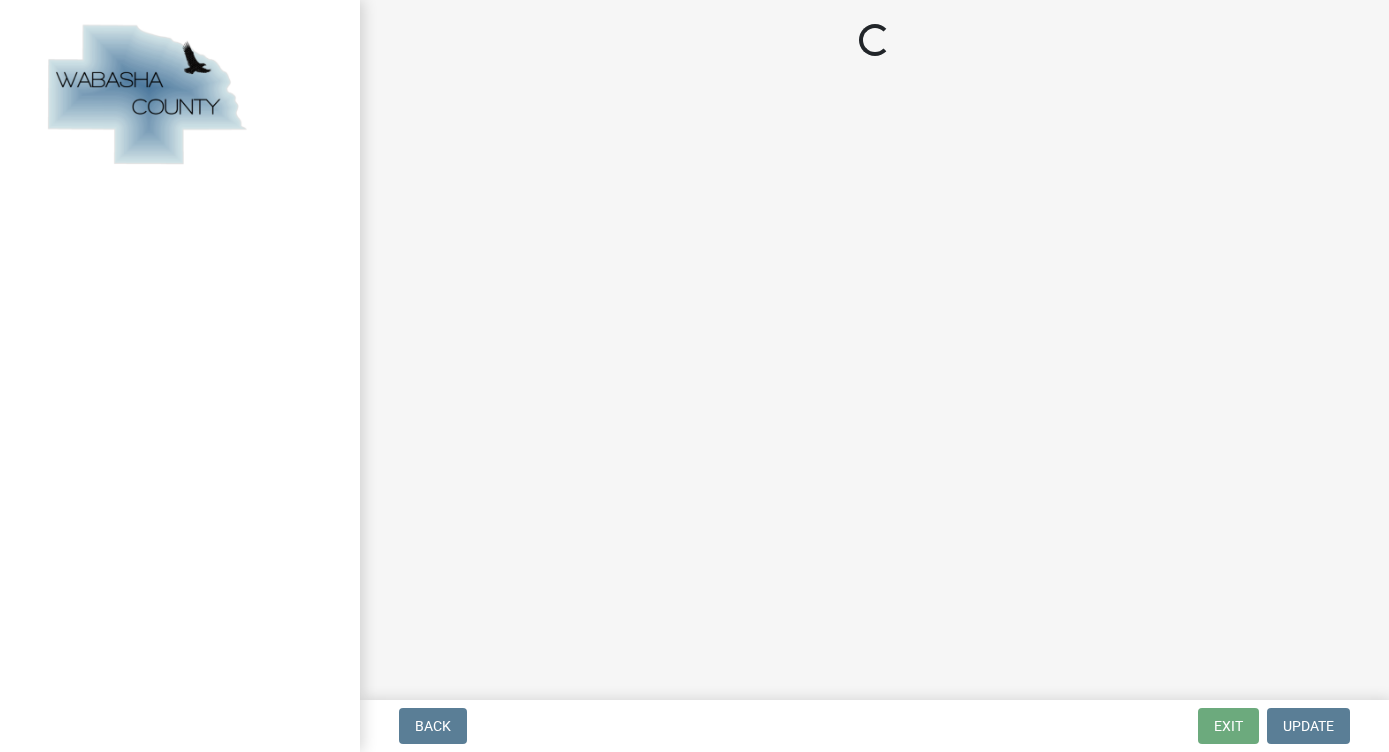 scroll, scrollTop: 0, scrollLeft: 0, axis: both 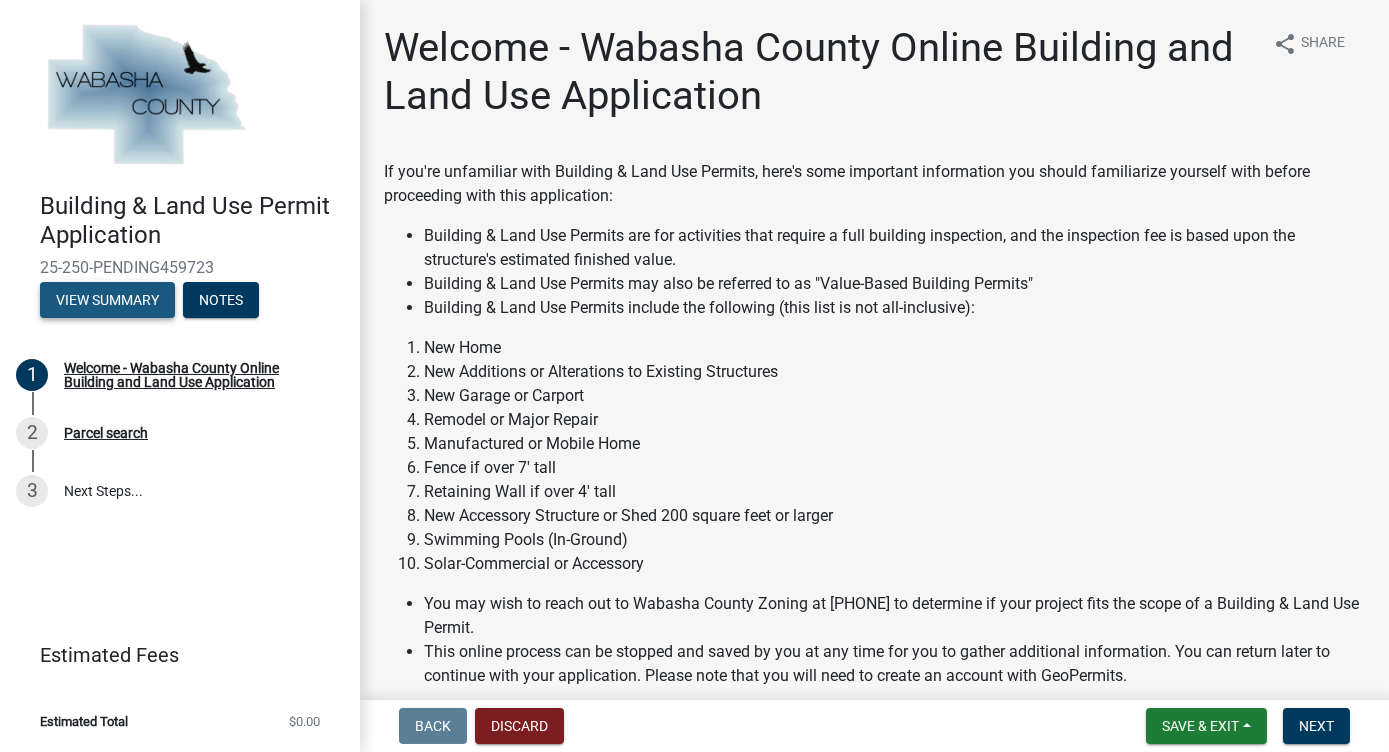 click on "View Summary" at bounding box center [107, 300] 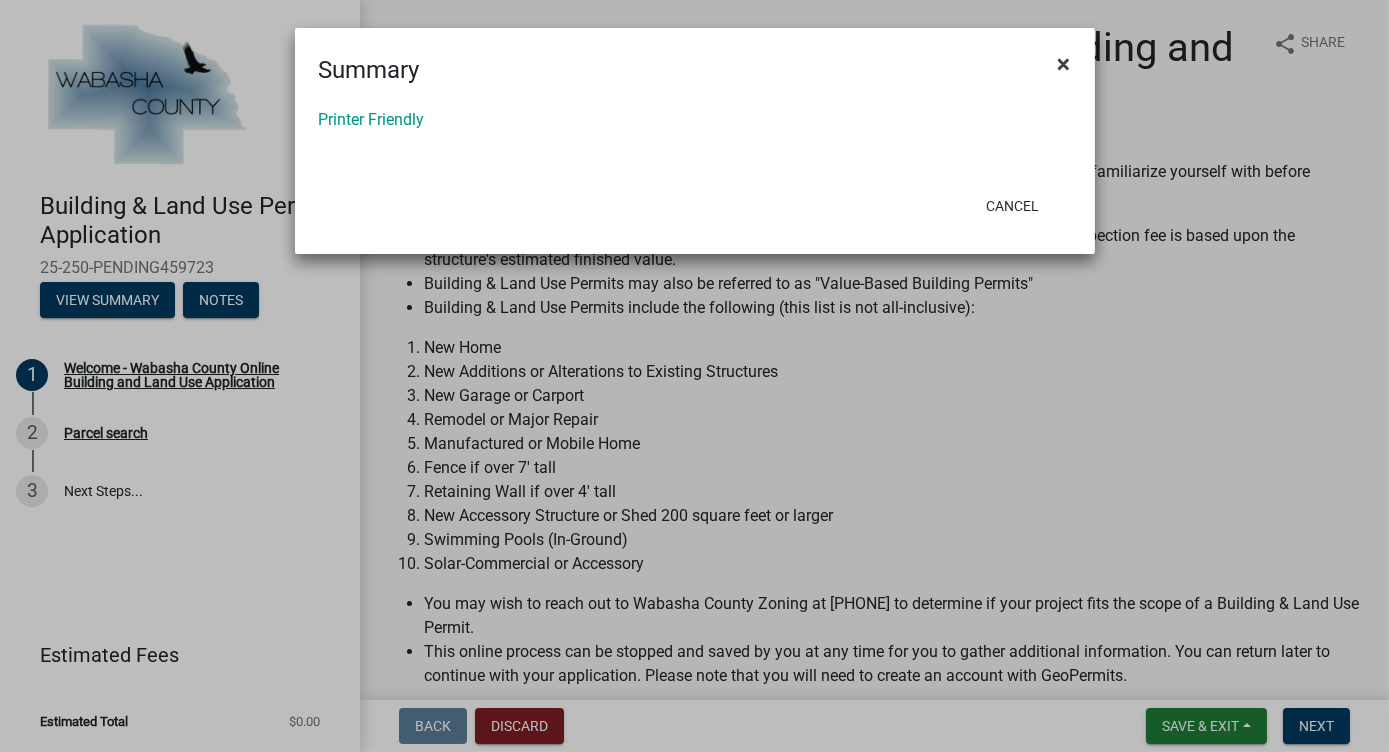 click on "×" 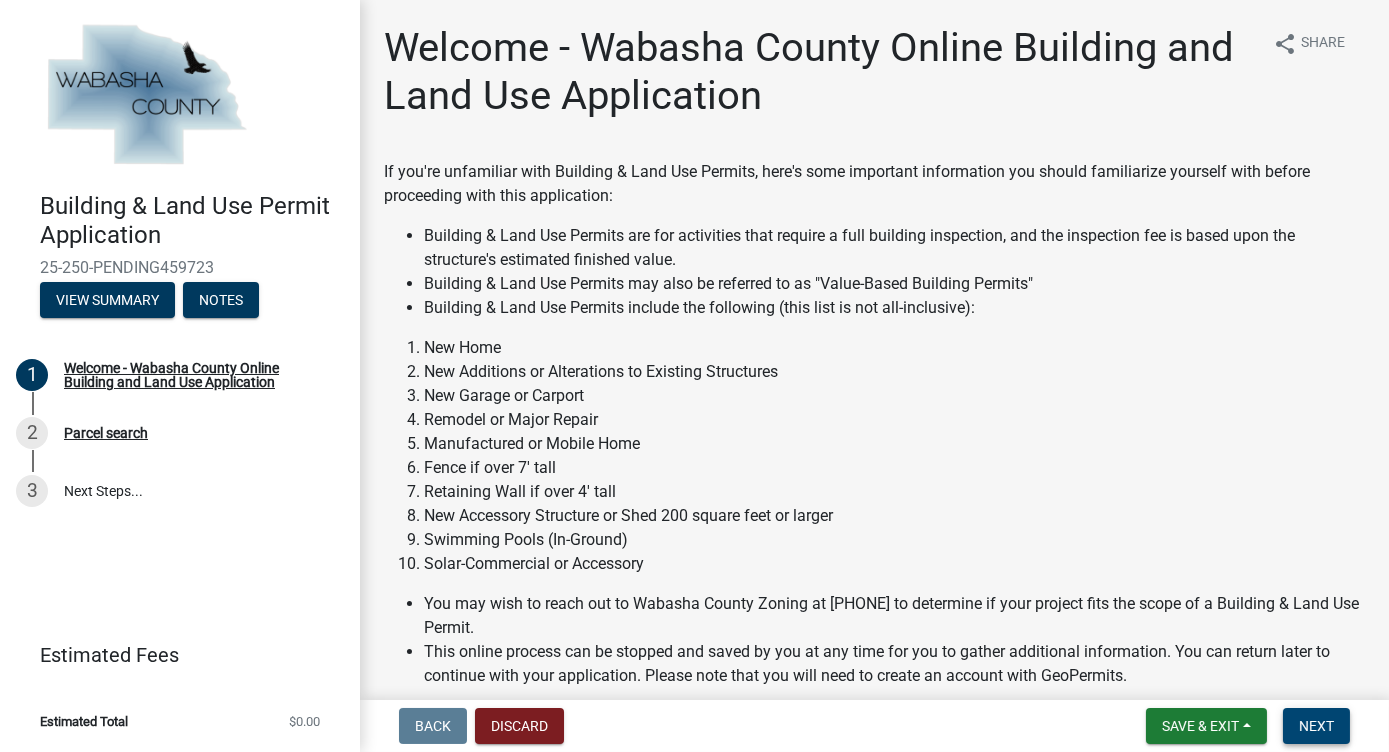 click on "Next" at bounding box center [1316, 726] 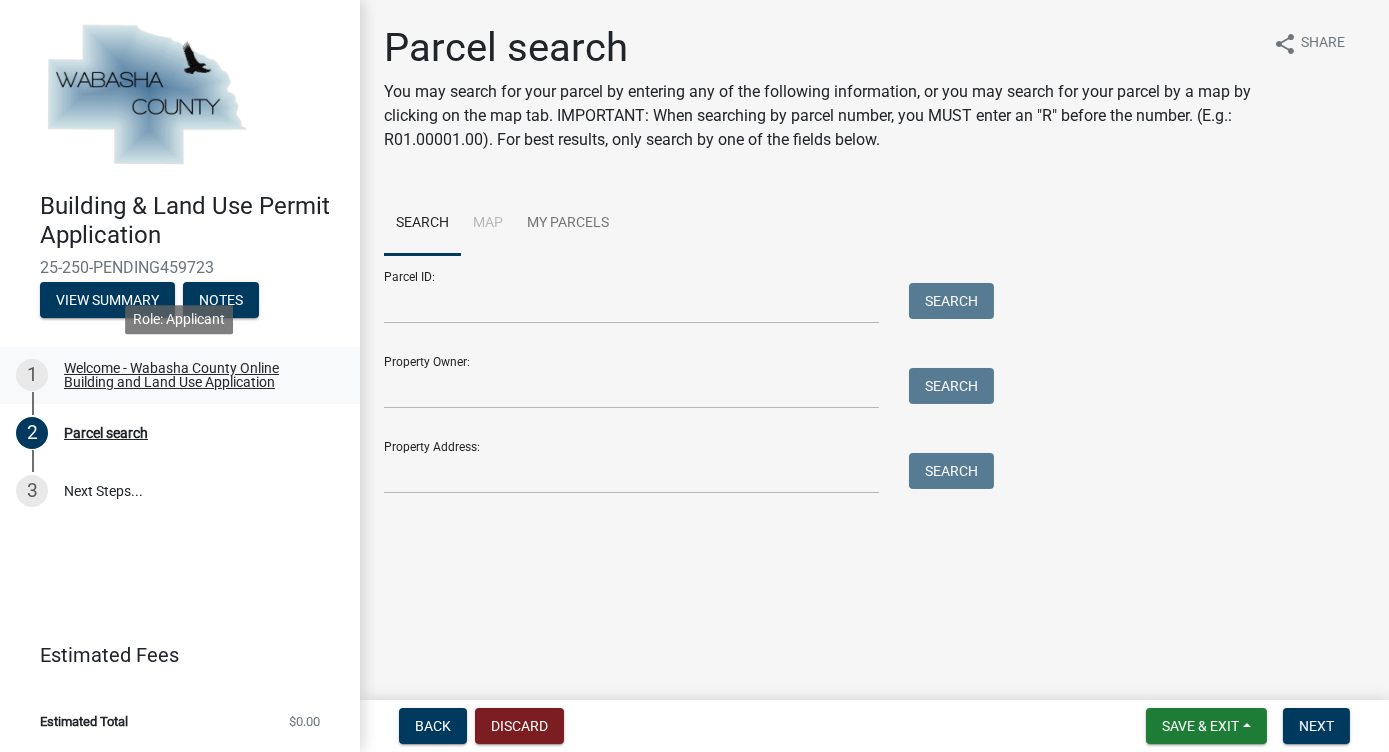 click on "Welcome - Wabasha County Online Building and Land Use Application" at bounding box center (196, 375) 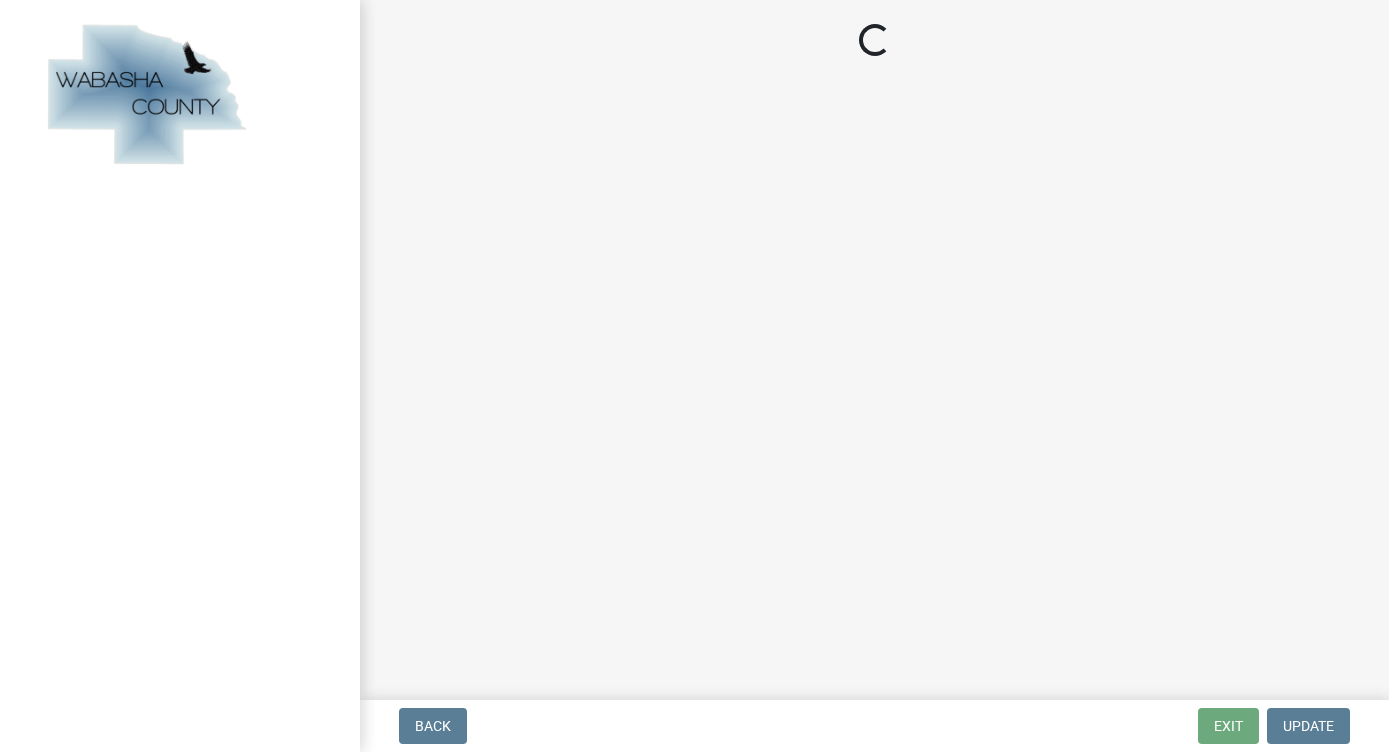 scroll, scrollTop: 0, scrollLeft: 0, axis: both 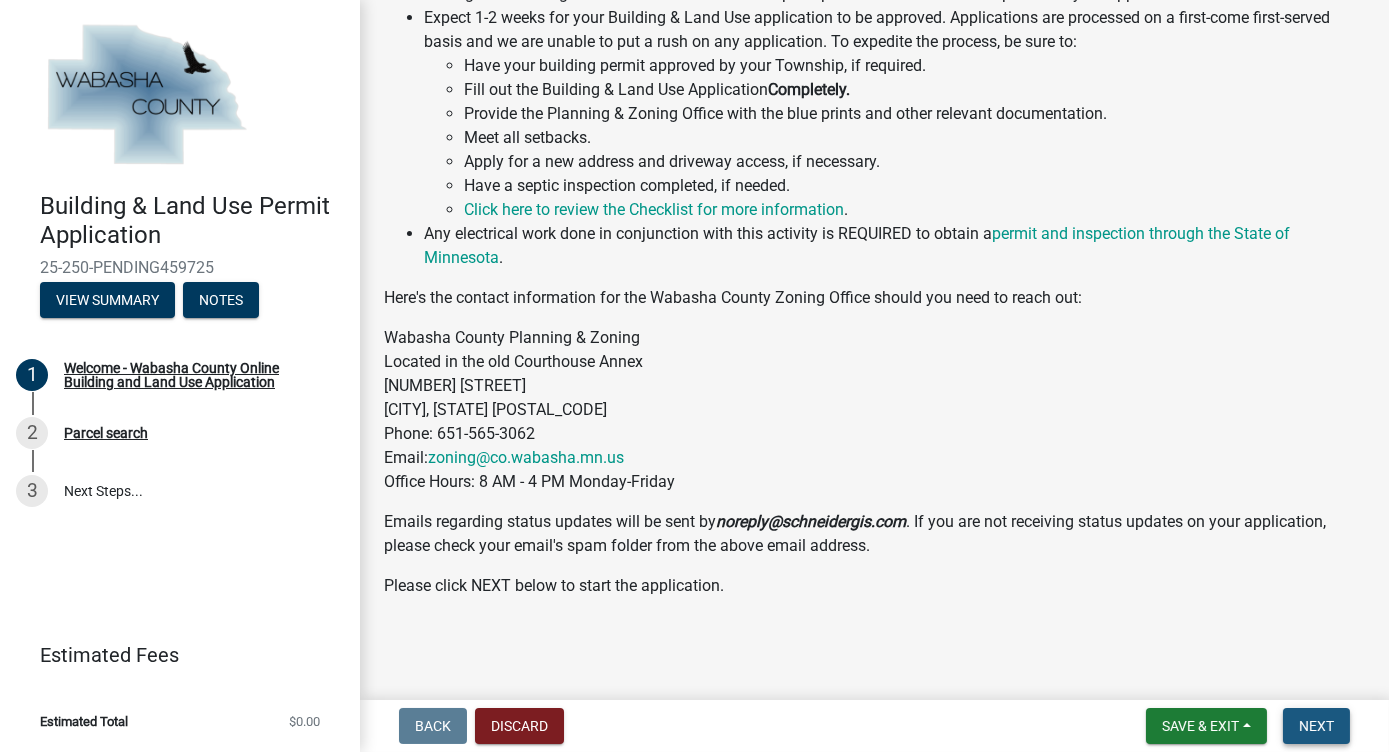 click on "Next" at bounding box center [1316, 726] 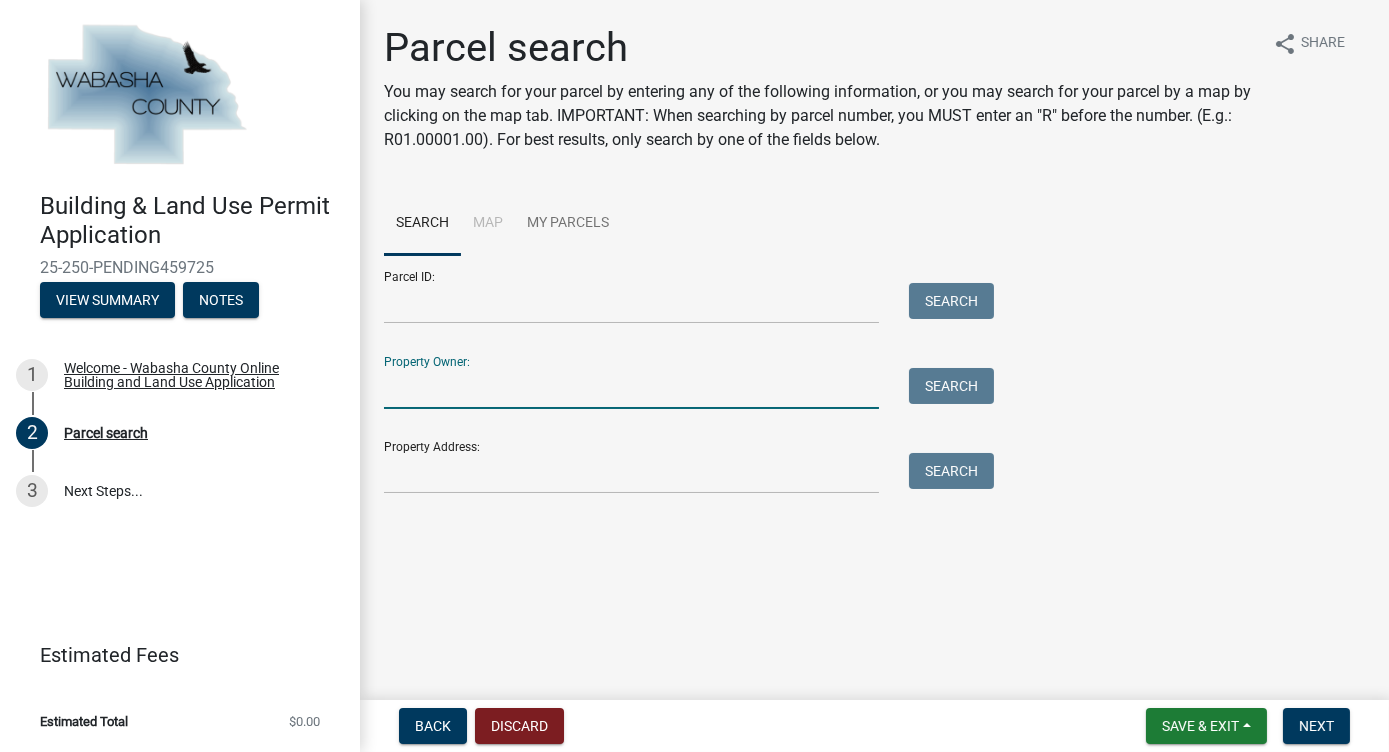 click on "Property Owner:" at bounding box center (631, 388) 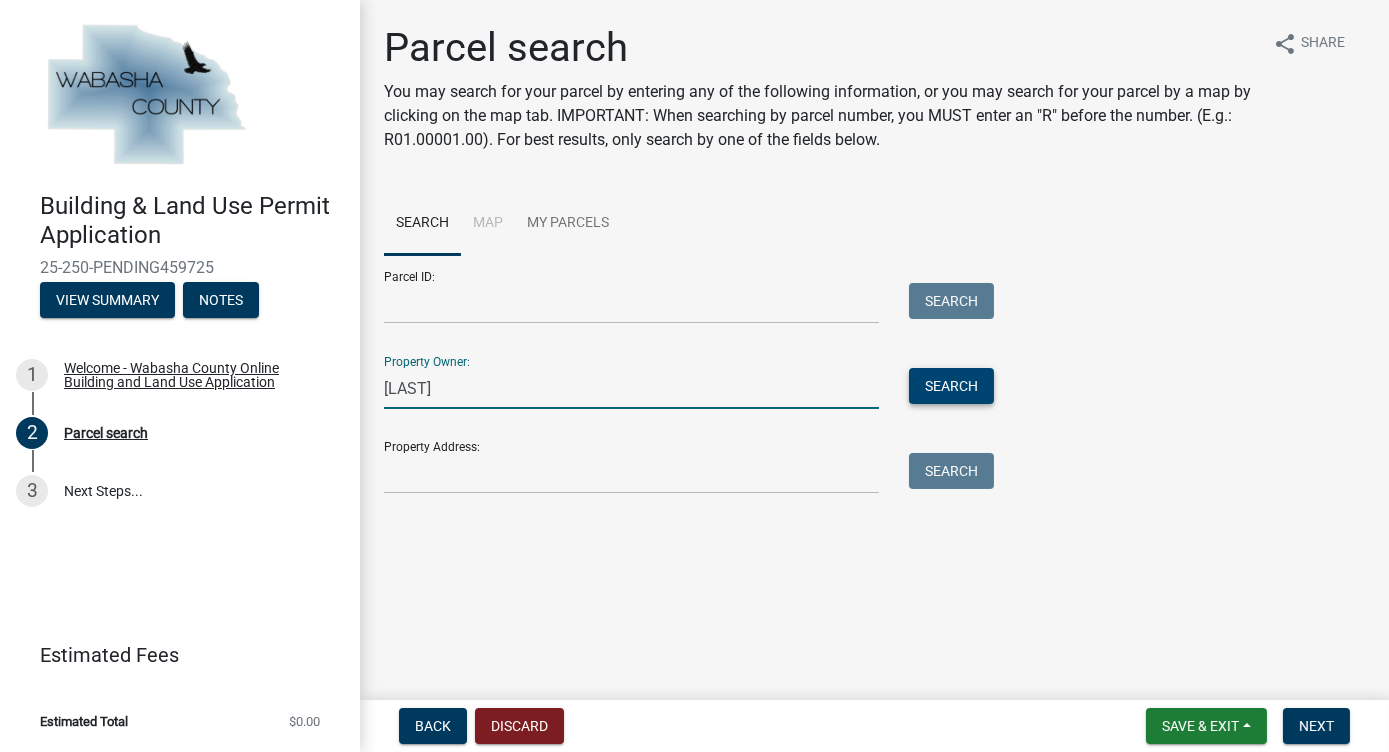 type on "[LAST]" 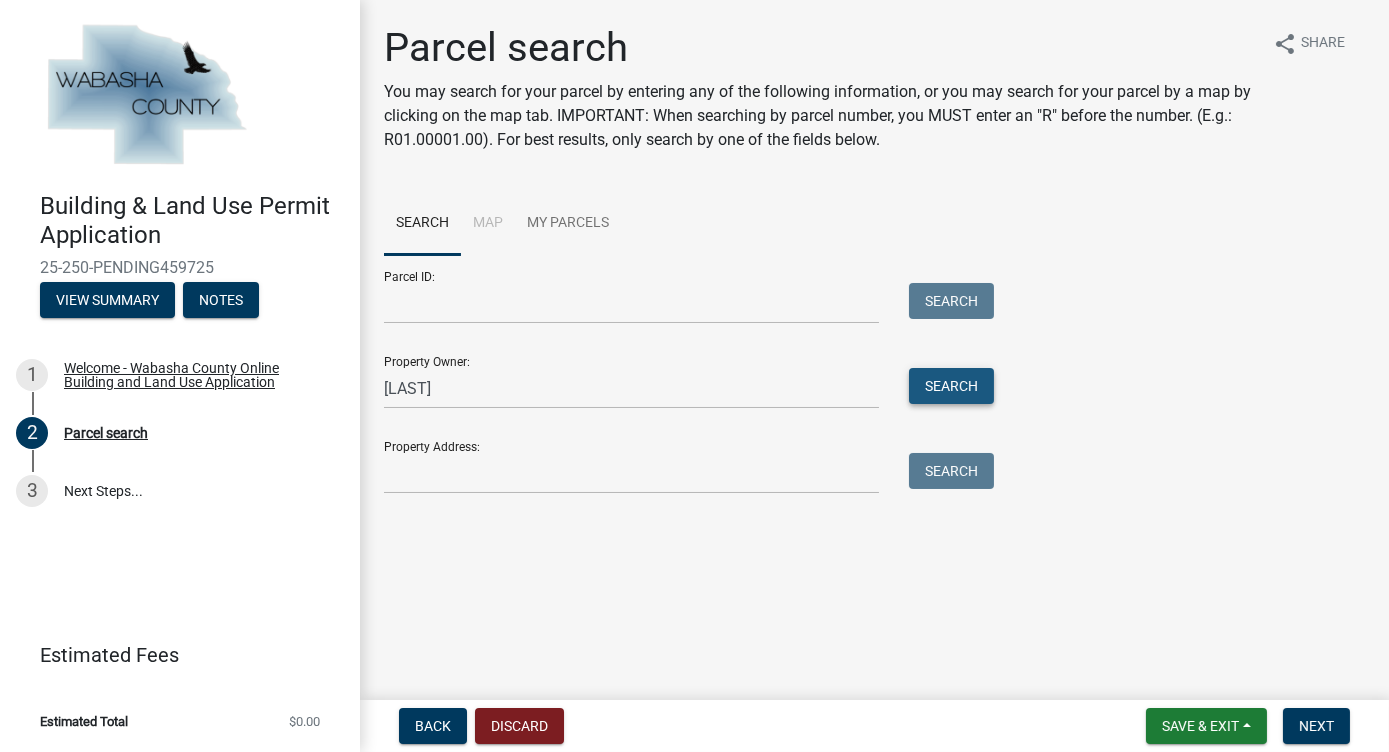 click on "Search" at bounding box center (951, 386) 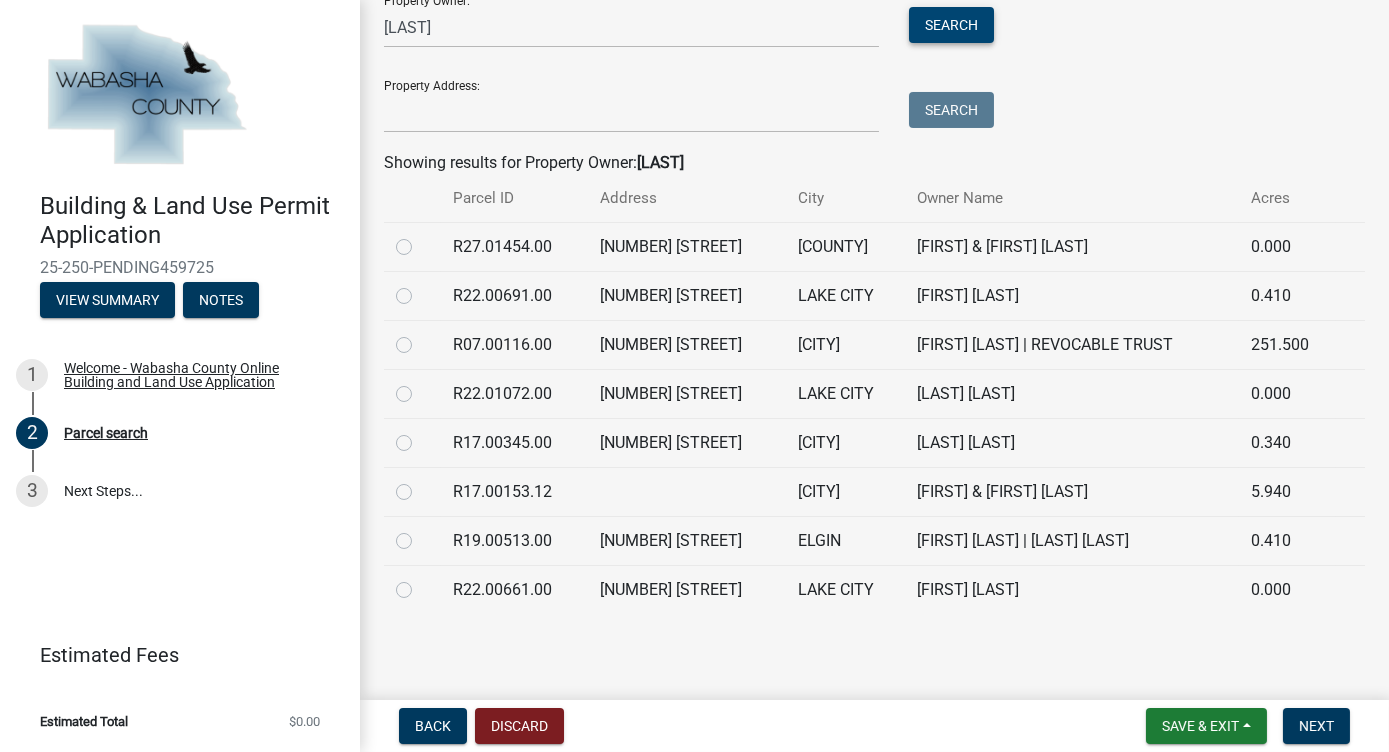 scroll, scrollTop: 388, scrollLeft: 0, axis: vertical 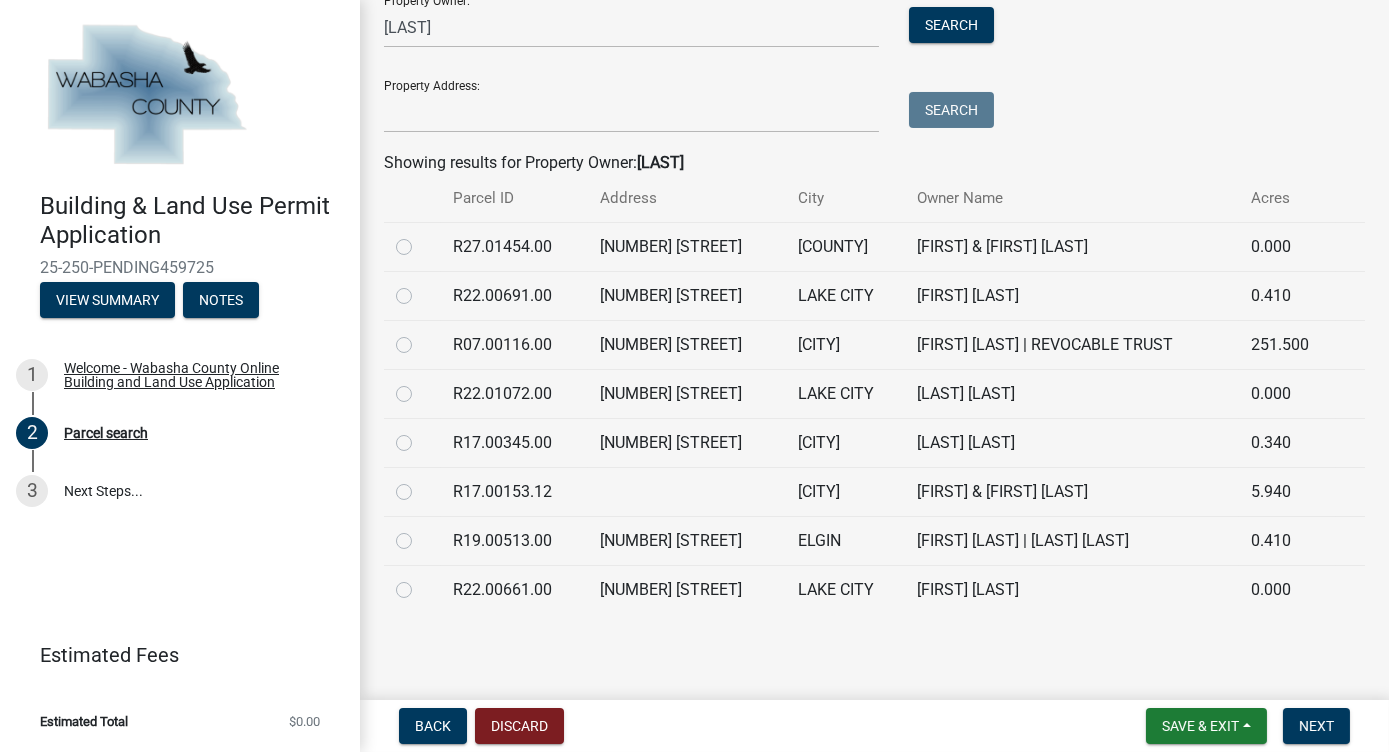 click 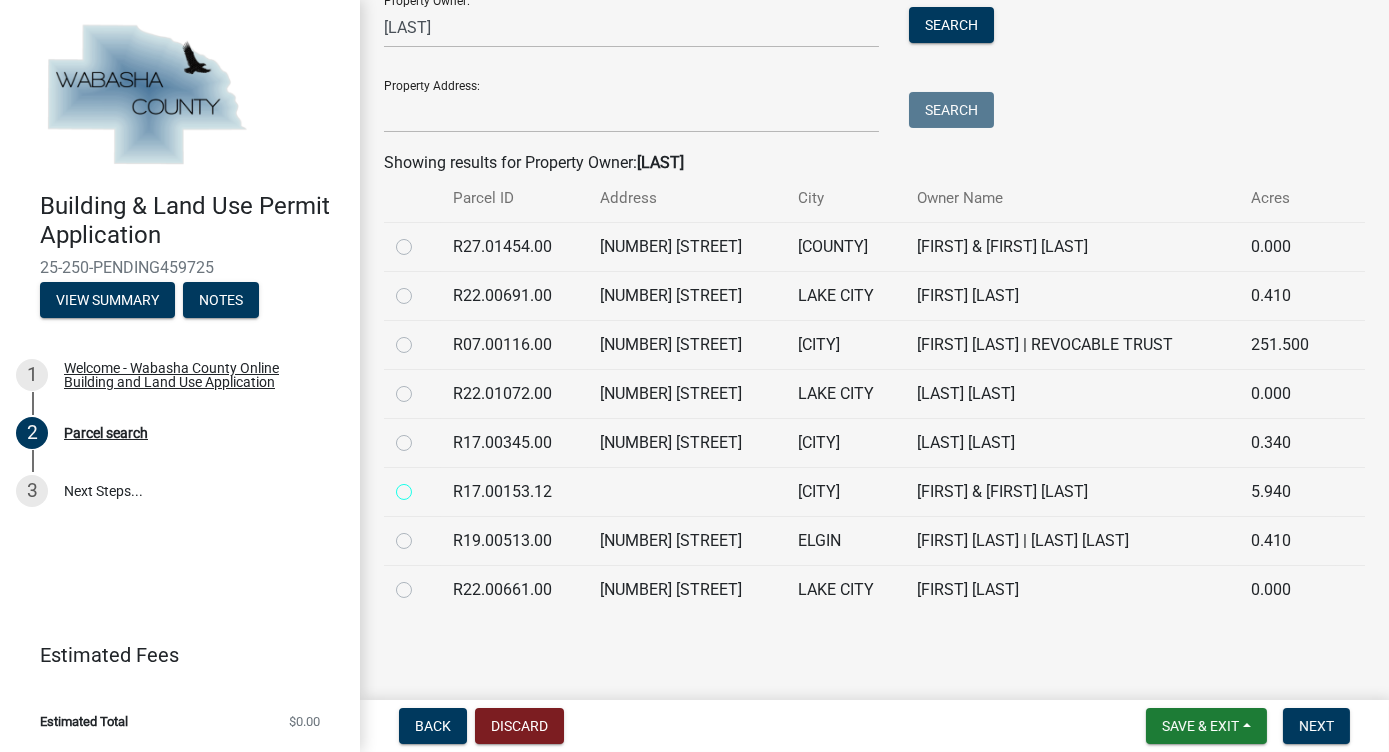 click at bounding box center [426, 486] 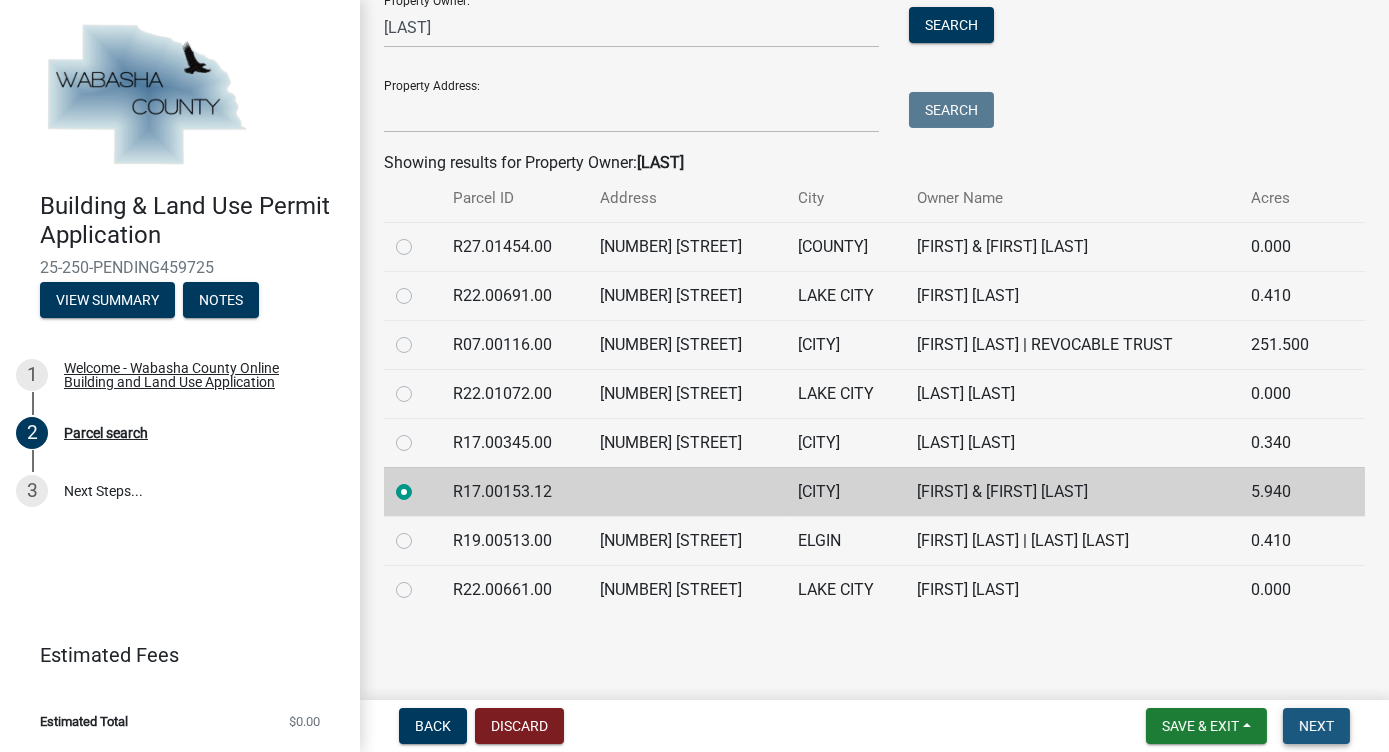 click on "Next" at bounding box center [1316, 726] 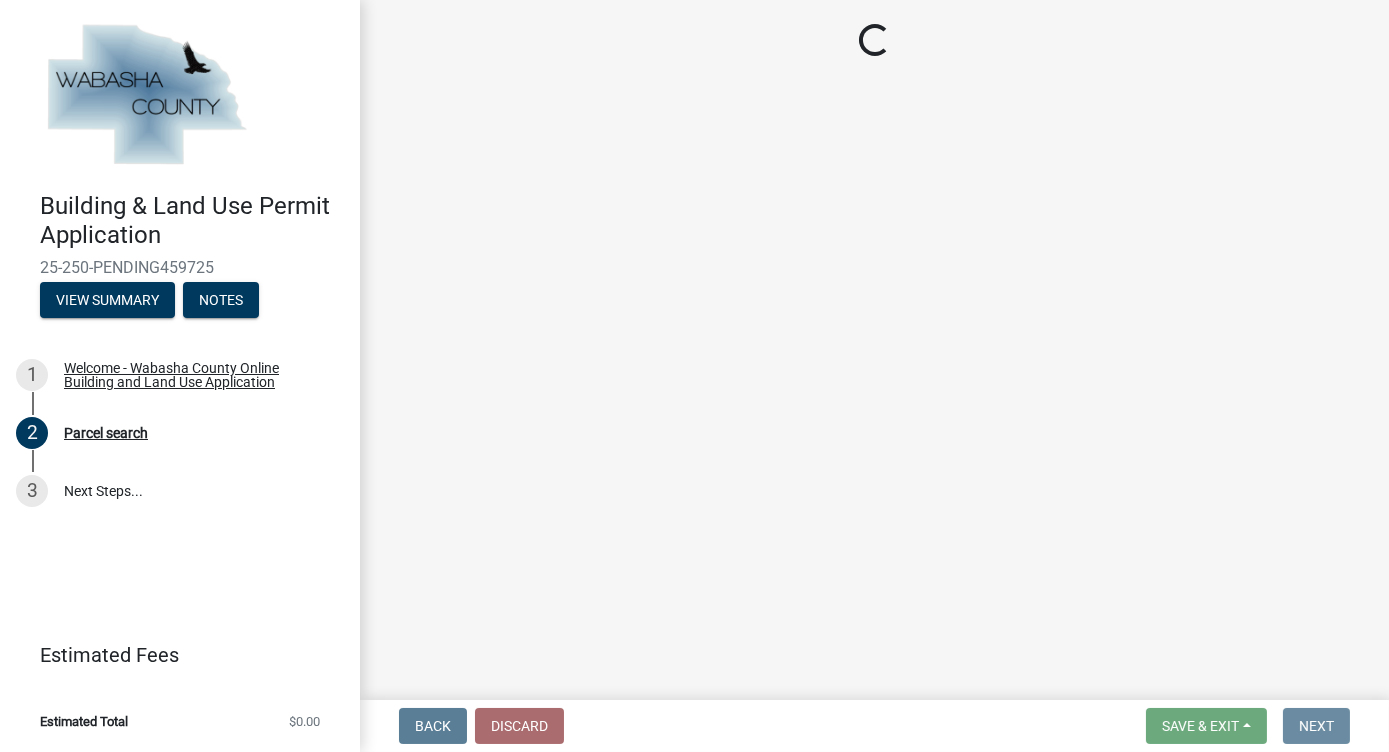 scroll, scrollTop: 0, scrollLeft: 0, axis: both 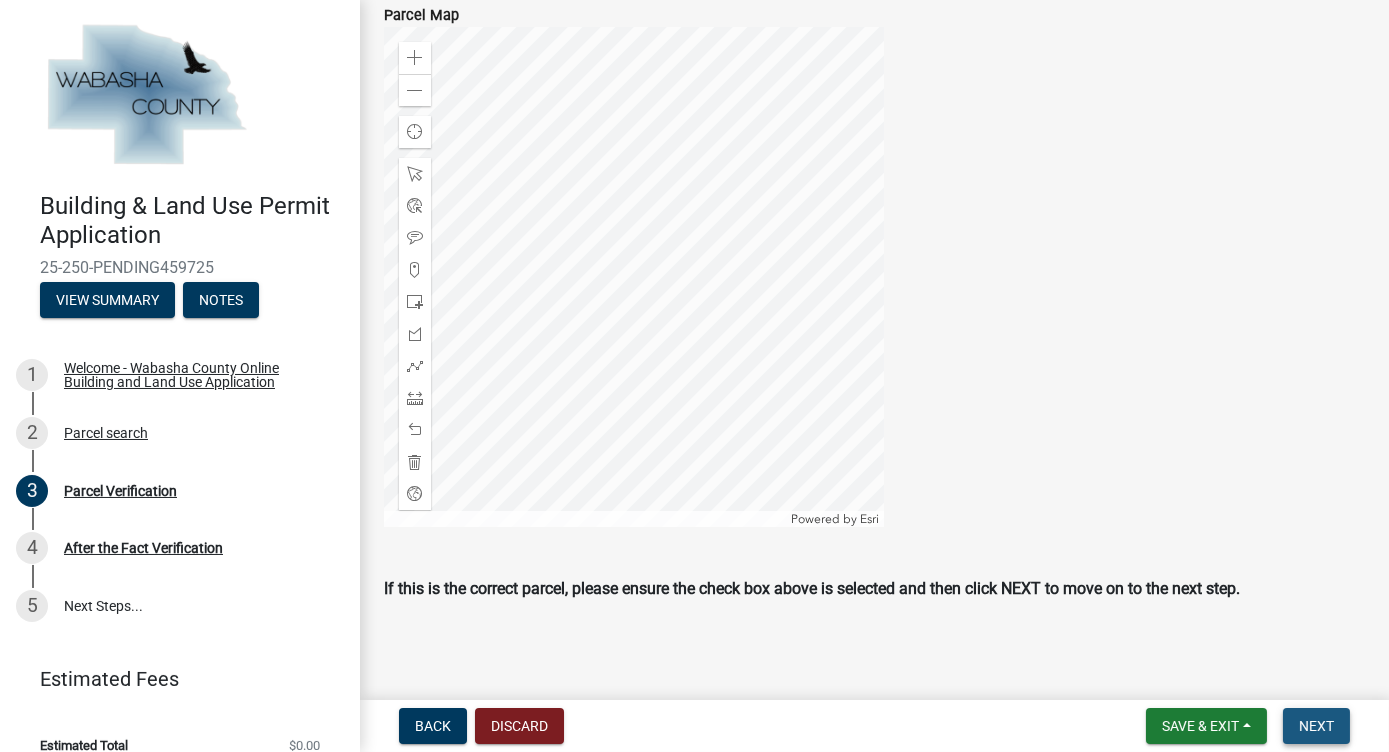 click on "Next" at bounding box center [1316, 726] 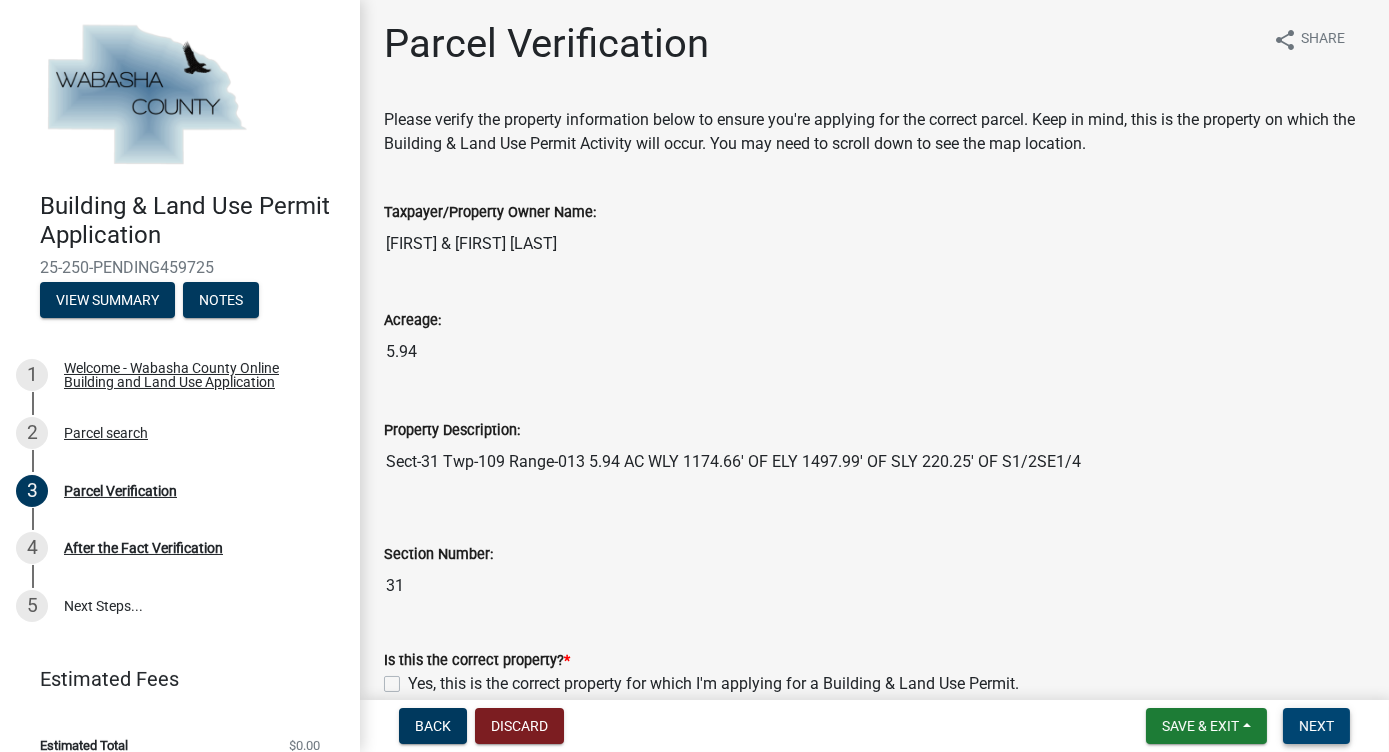 scroll, scrollTop: 0, scrollLeft: 0, axis: both 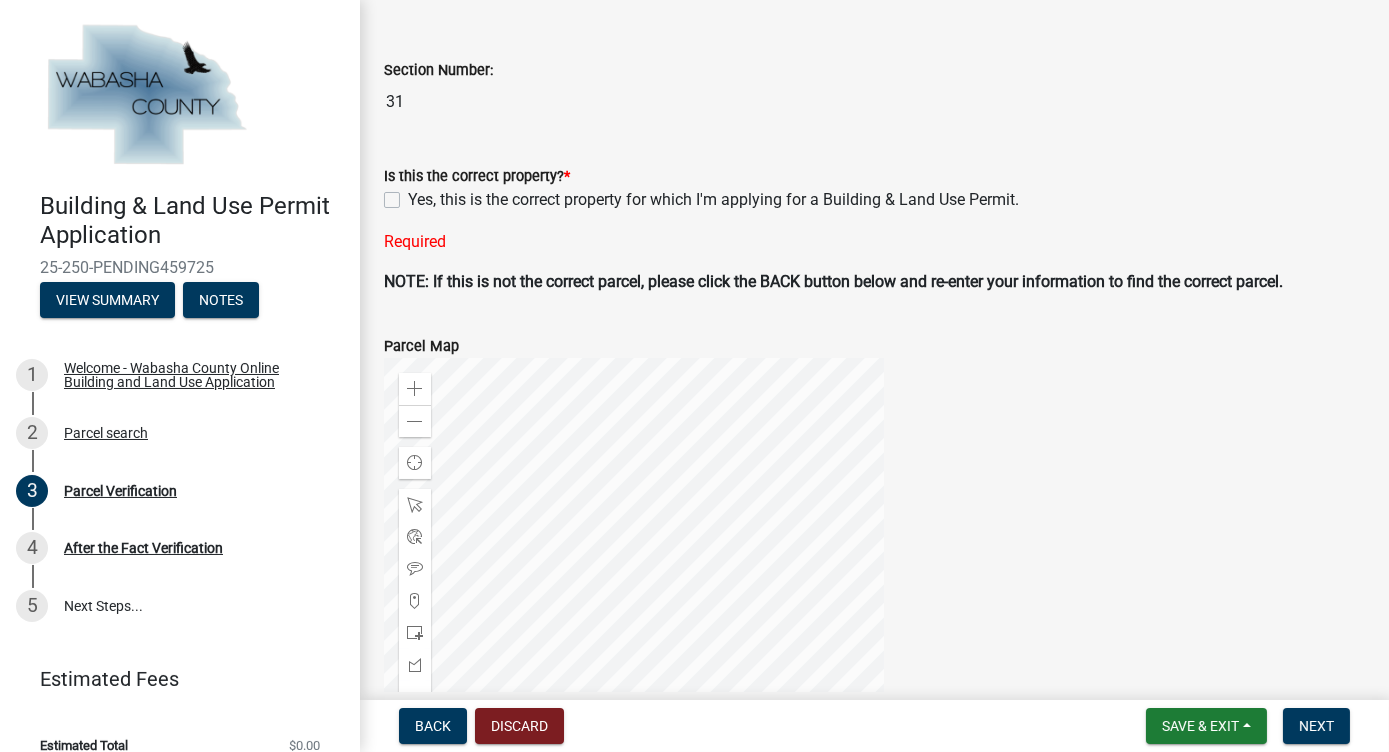 click on "Yes, this is the correct property for which I'm applying for a Building & Land Use Permit." 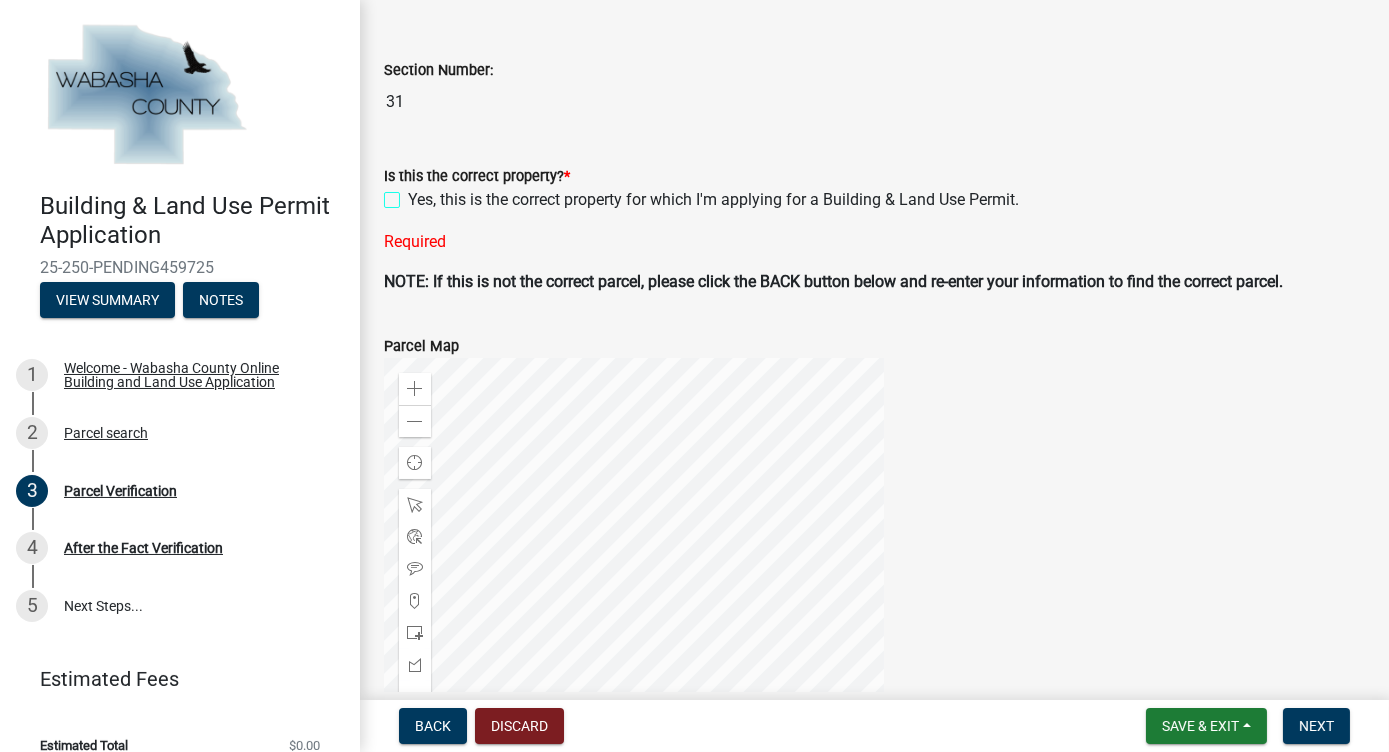 click on "Yes, this is the correct property for which I'm applying for a Building & Land Use Permit." at bounding box center [414, 194] 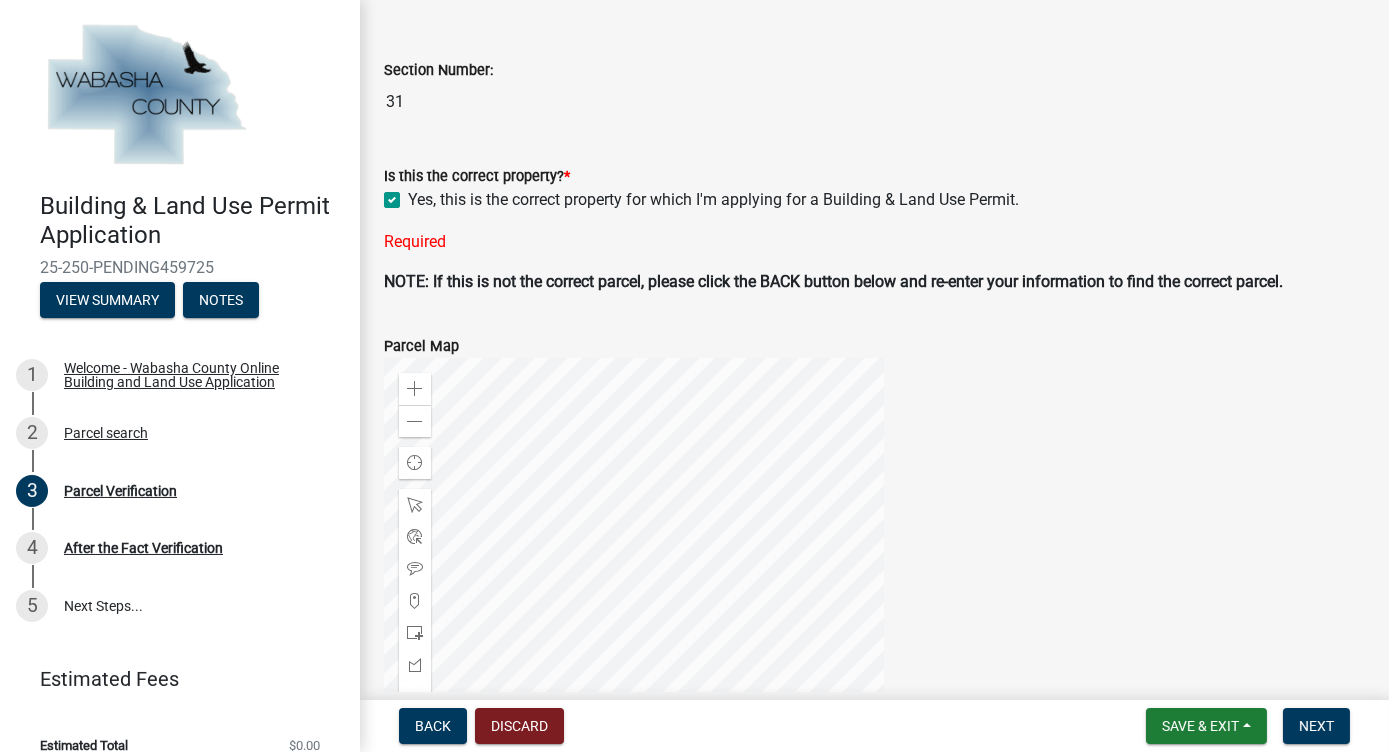 checkbox on "true" 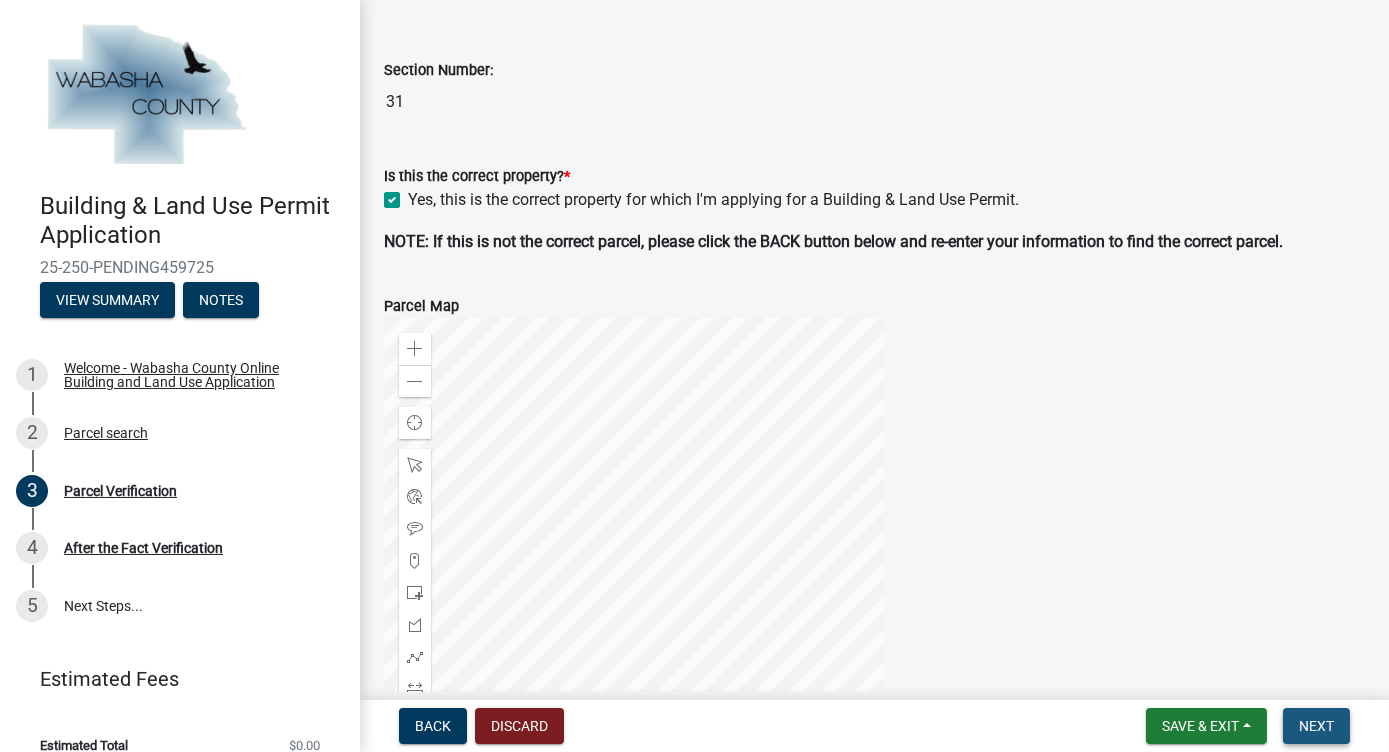 click on "Next" at bounding box center [1316, 726] 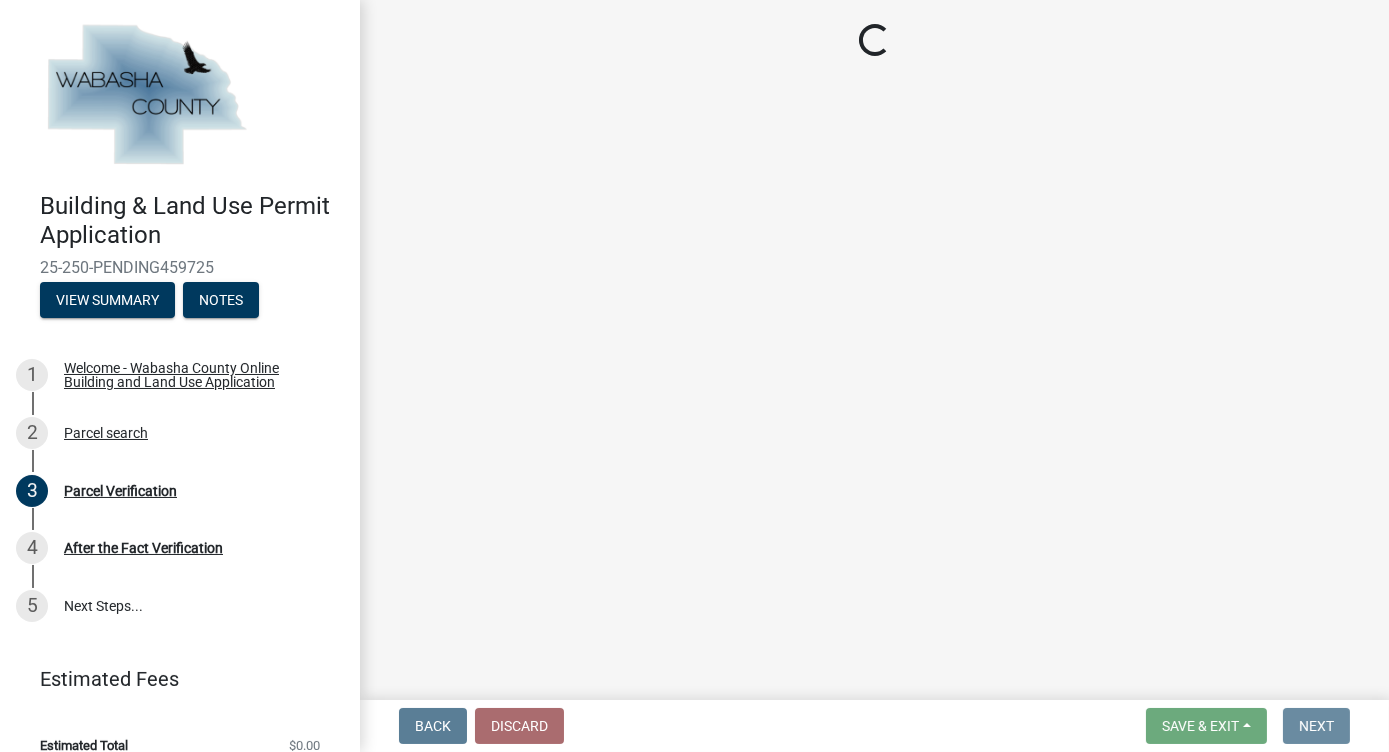 scroll, scrollTop: 0, scrollLeft: 0, axis: both 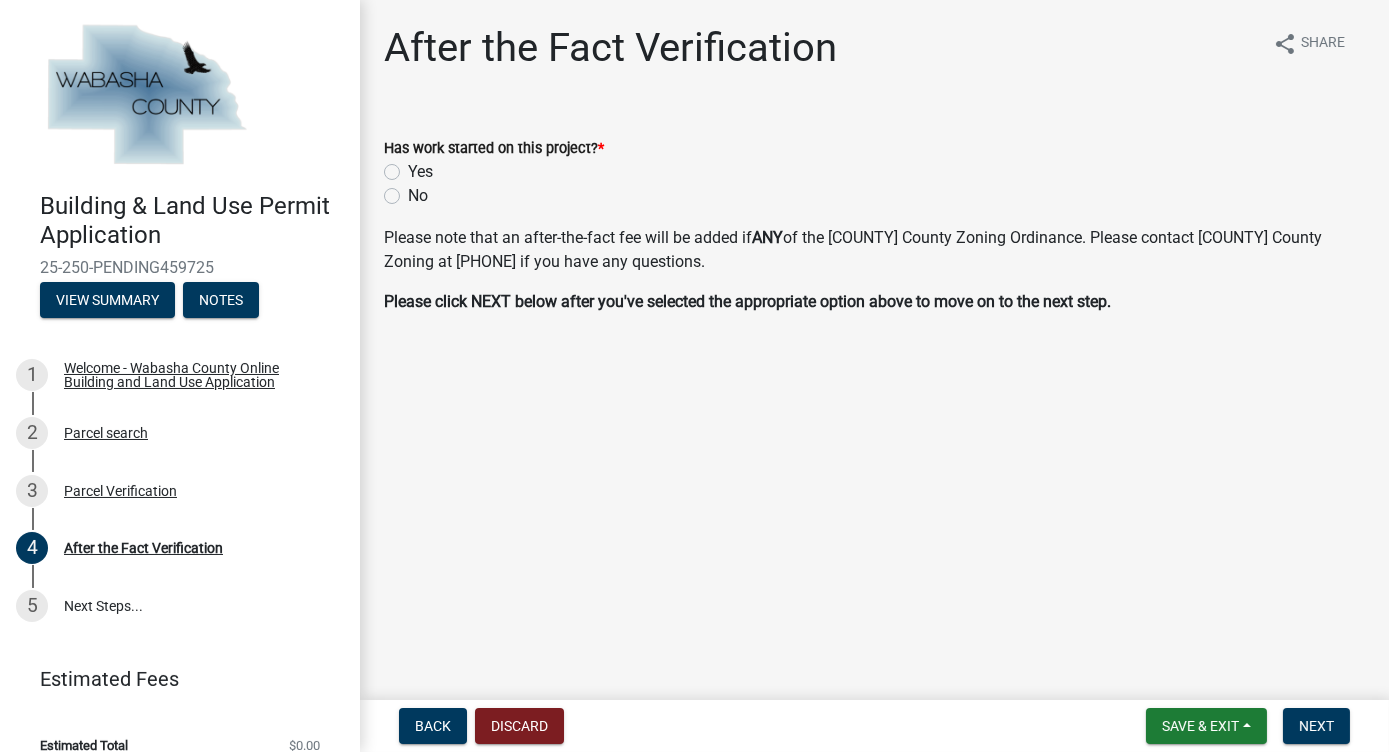 click on "No" 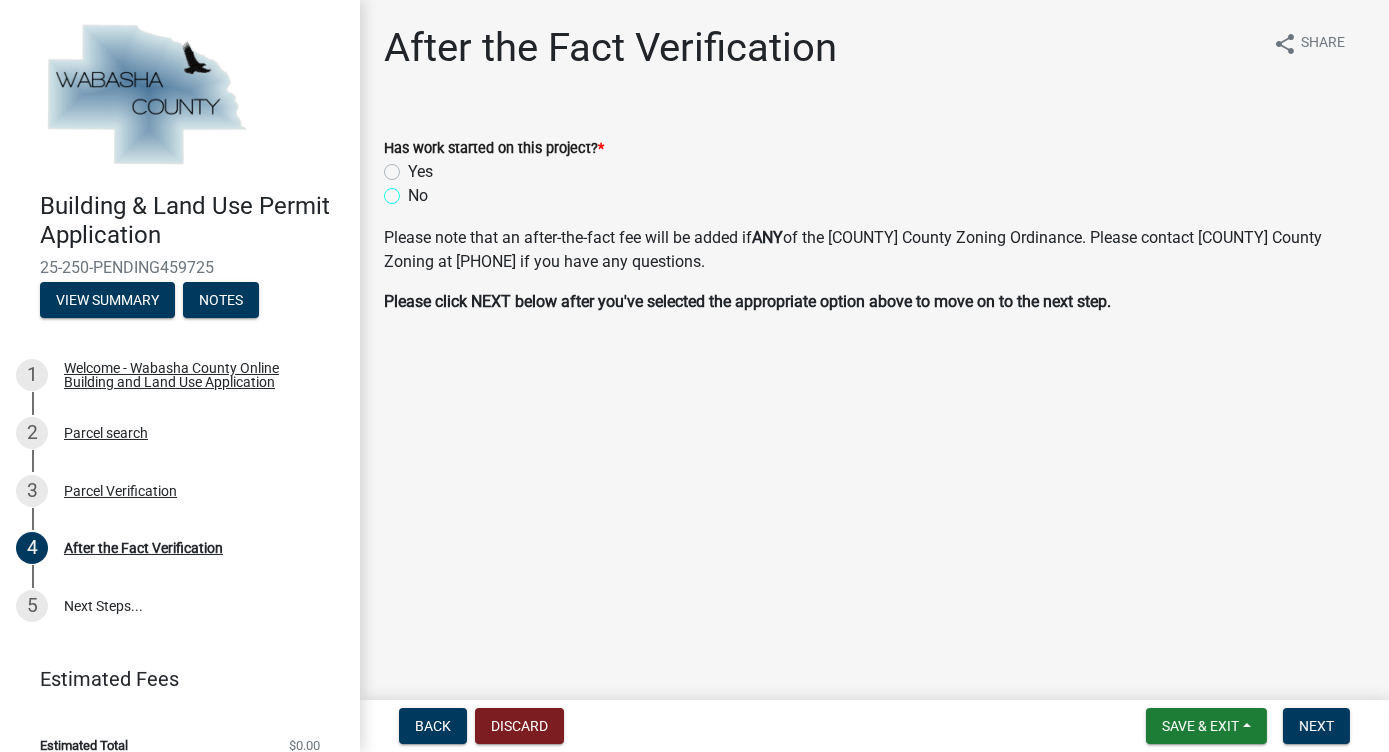 click on "No" at bounding box center (414, 190) 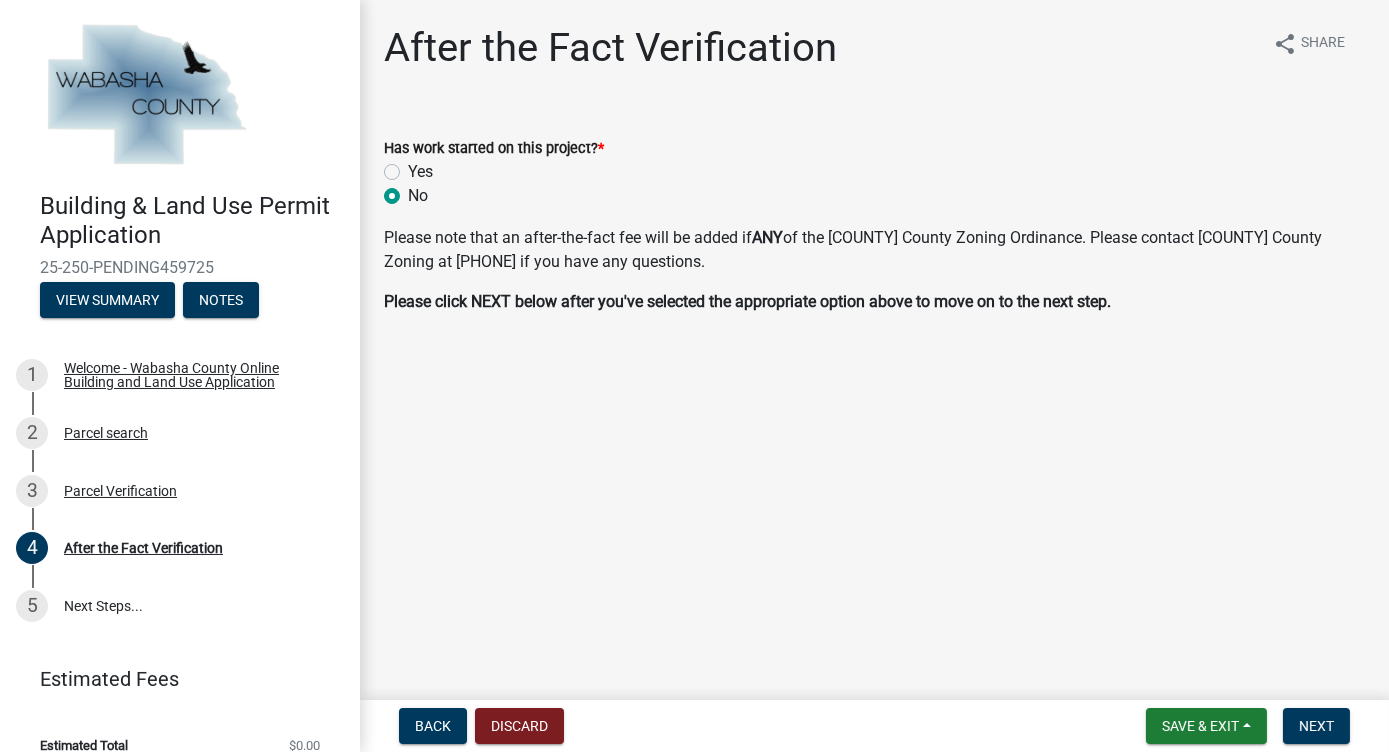 radio on "true" 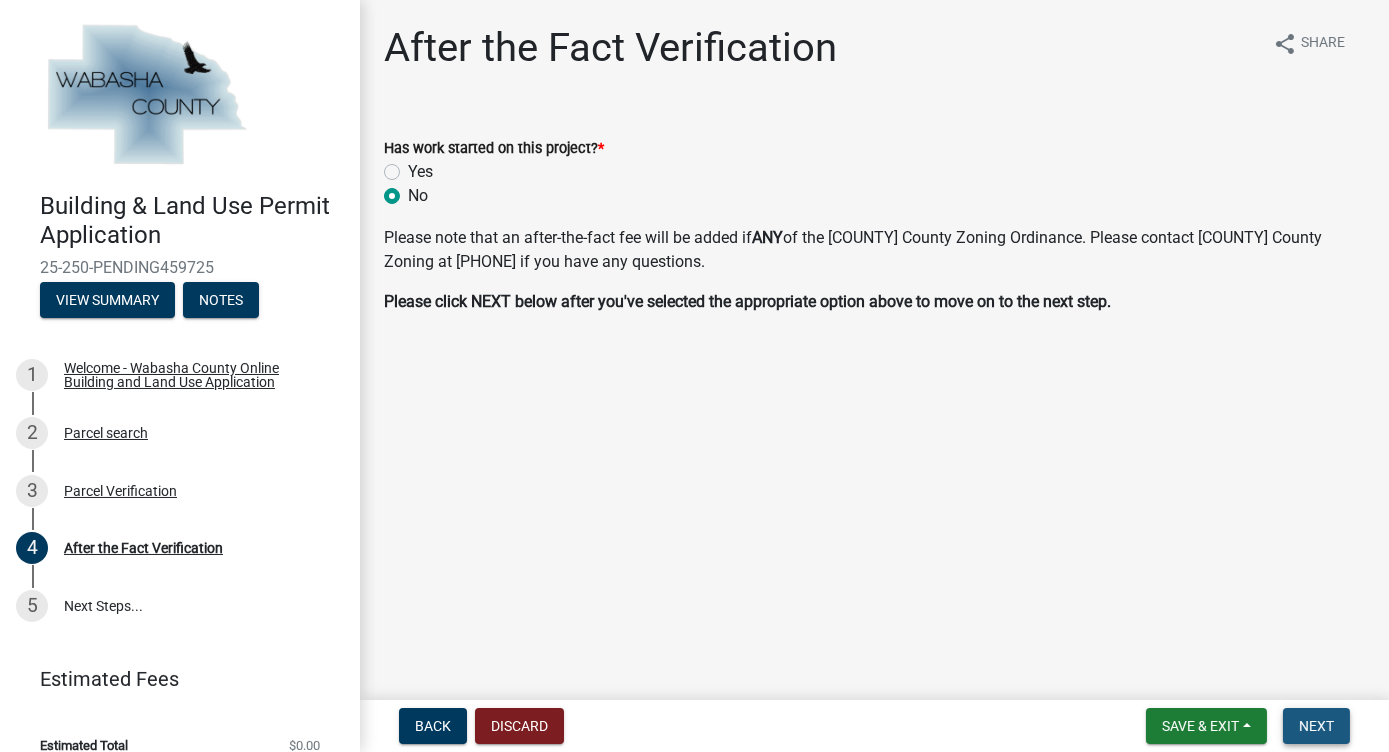 click on "Next" at bounding box center (1316, 726) 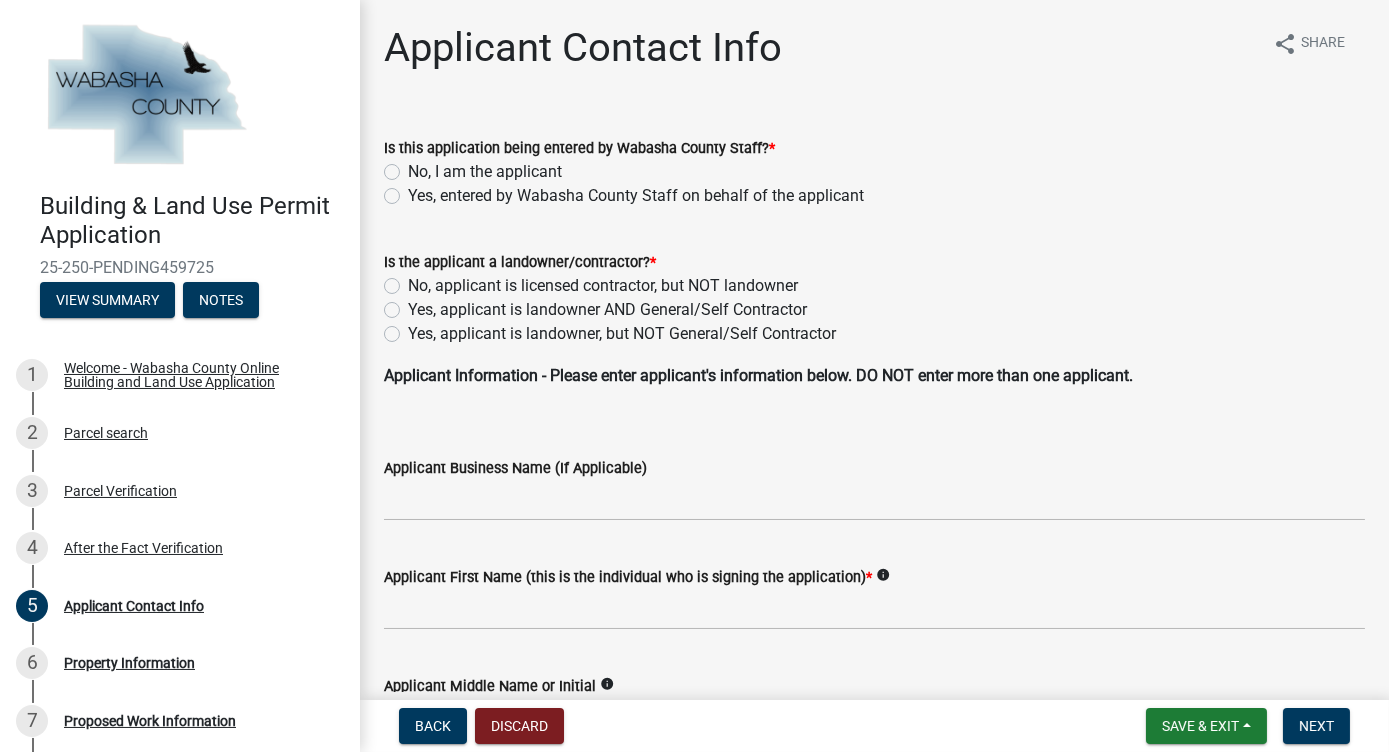 click on "No, I am the applicant" 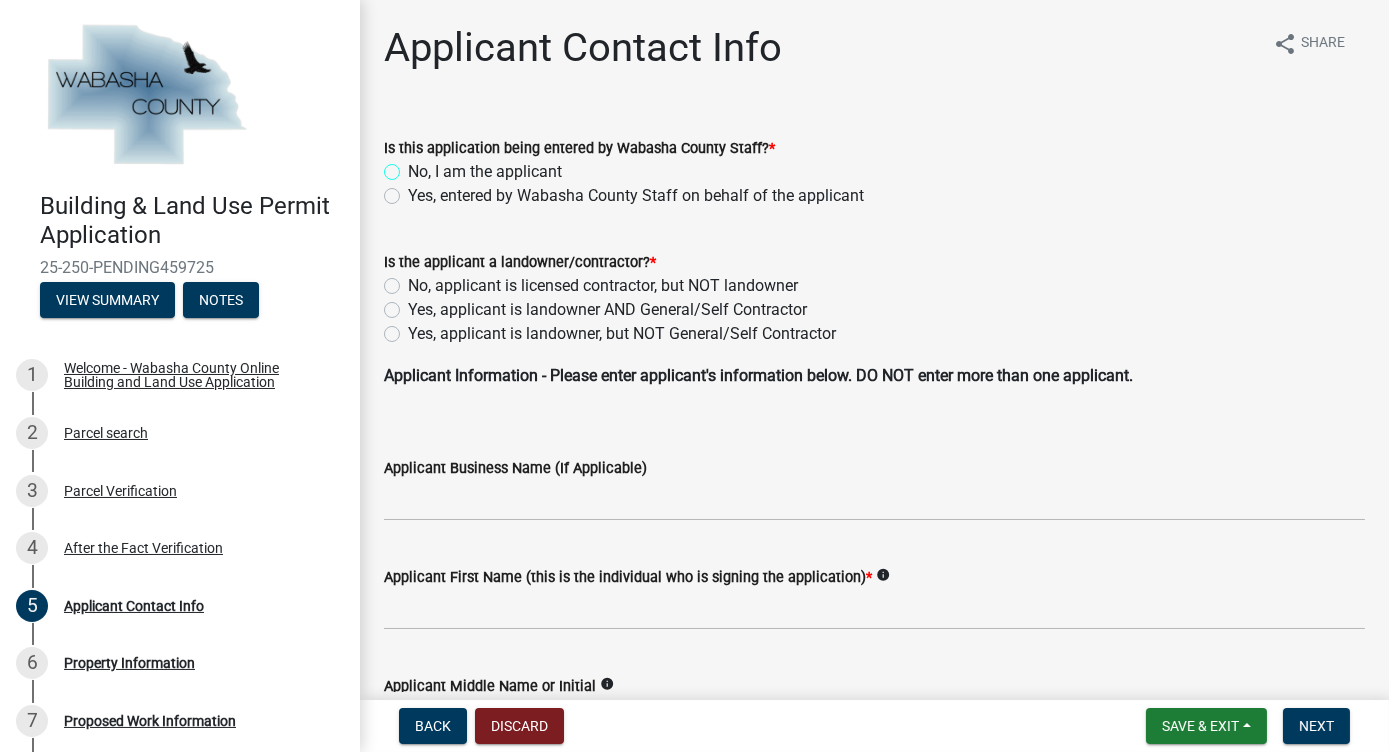 click on "No, I am the applicant" at bounding box center [414, 166] 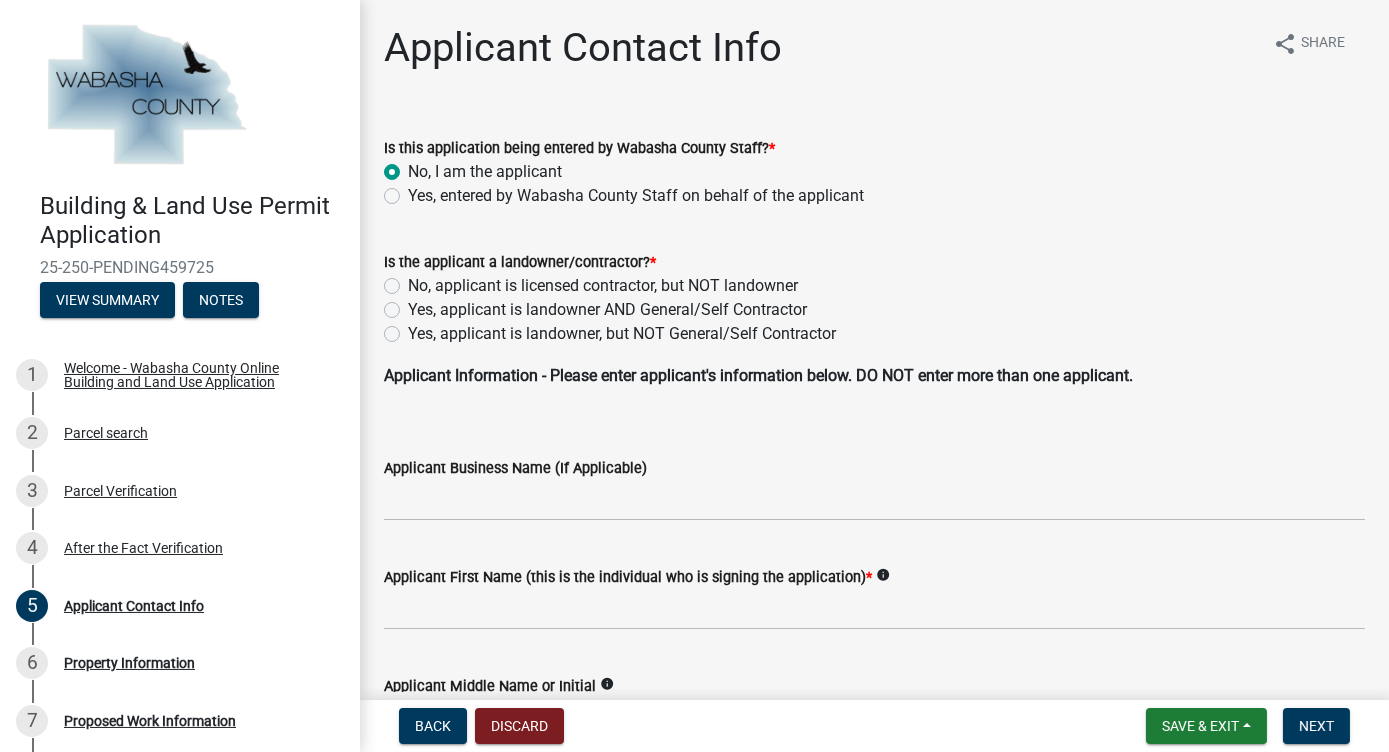 radio on "true" 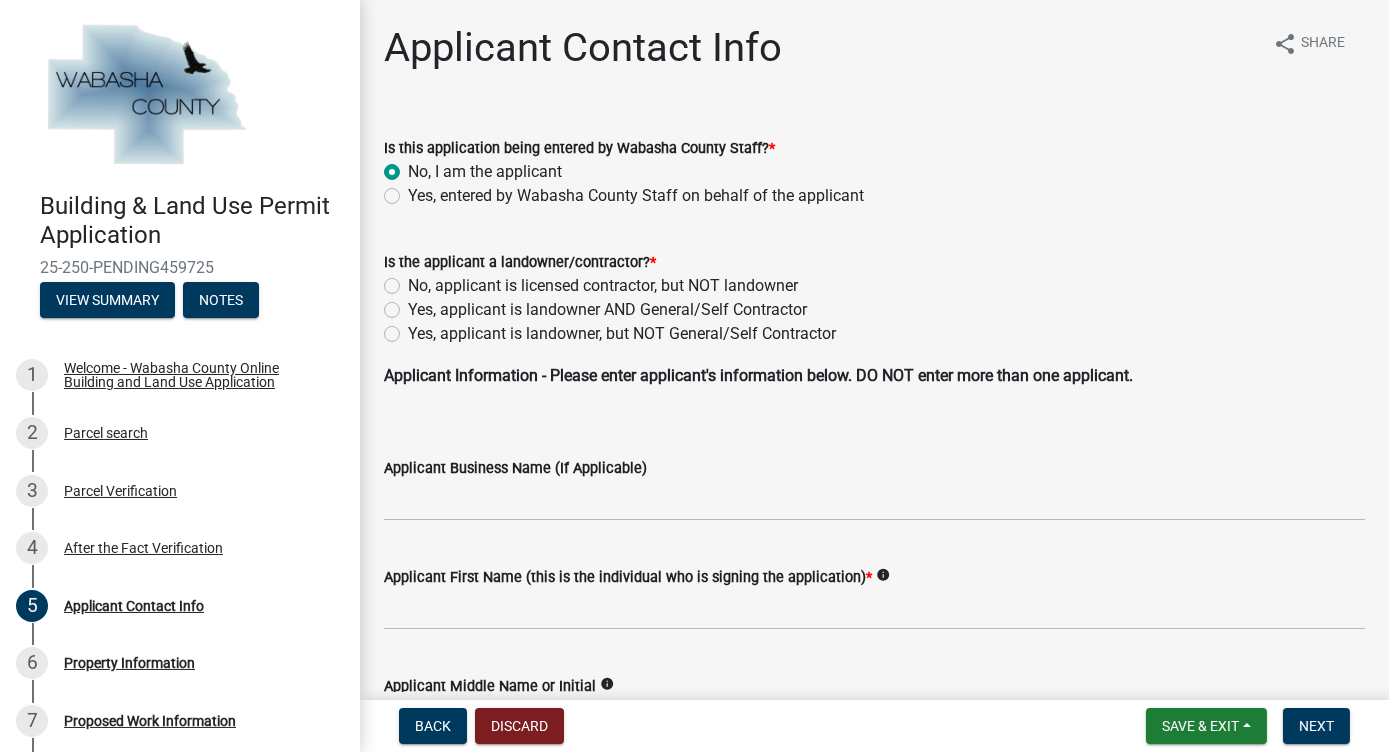 click on "Yes, applicant is landowner AND General/Self Contractor" 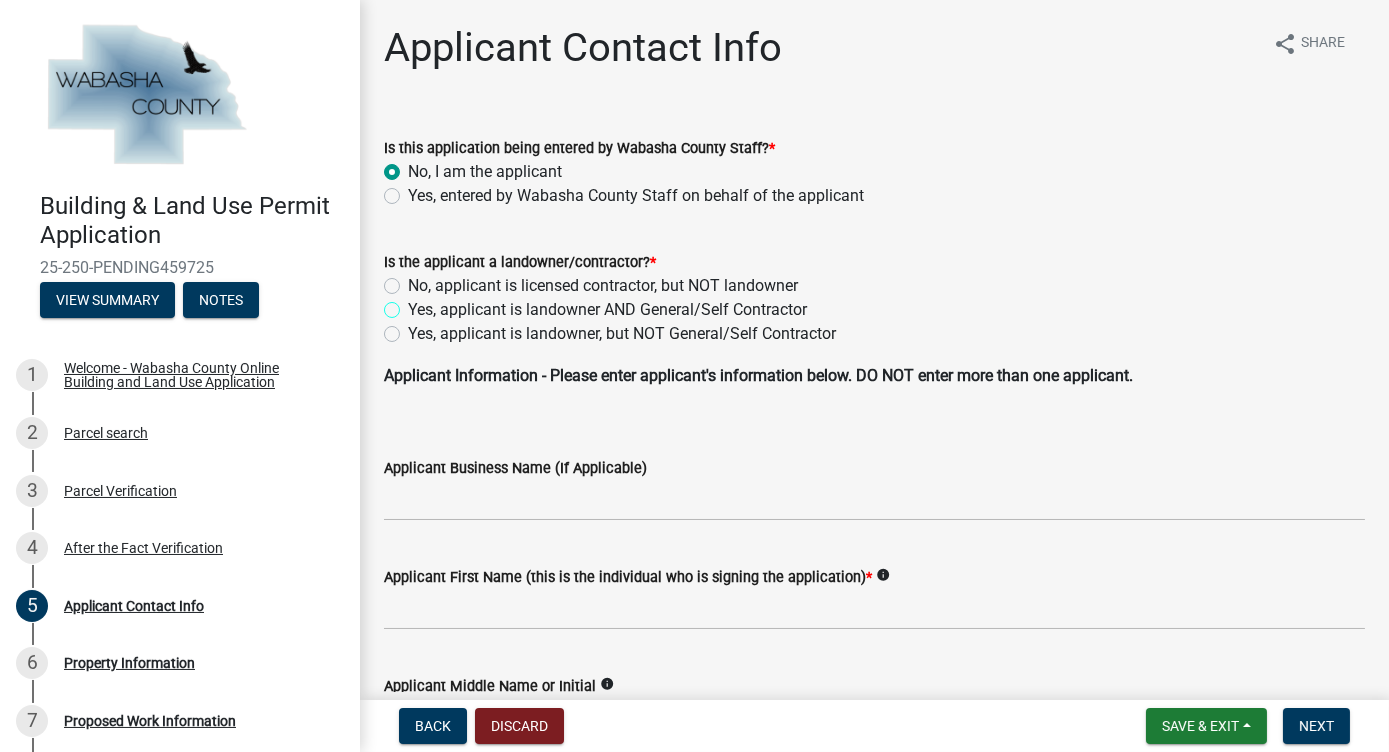 click on "Yes, applicant is landowner AND General/Self Contractor" at bounding box center [414, 304] 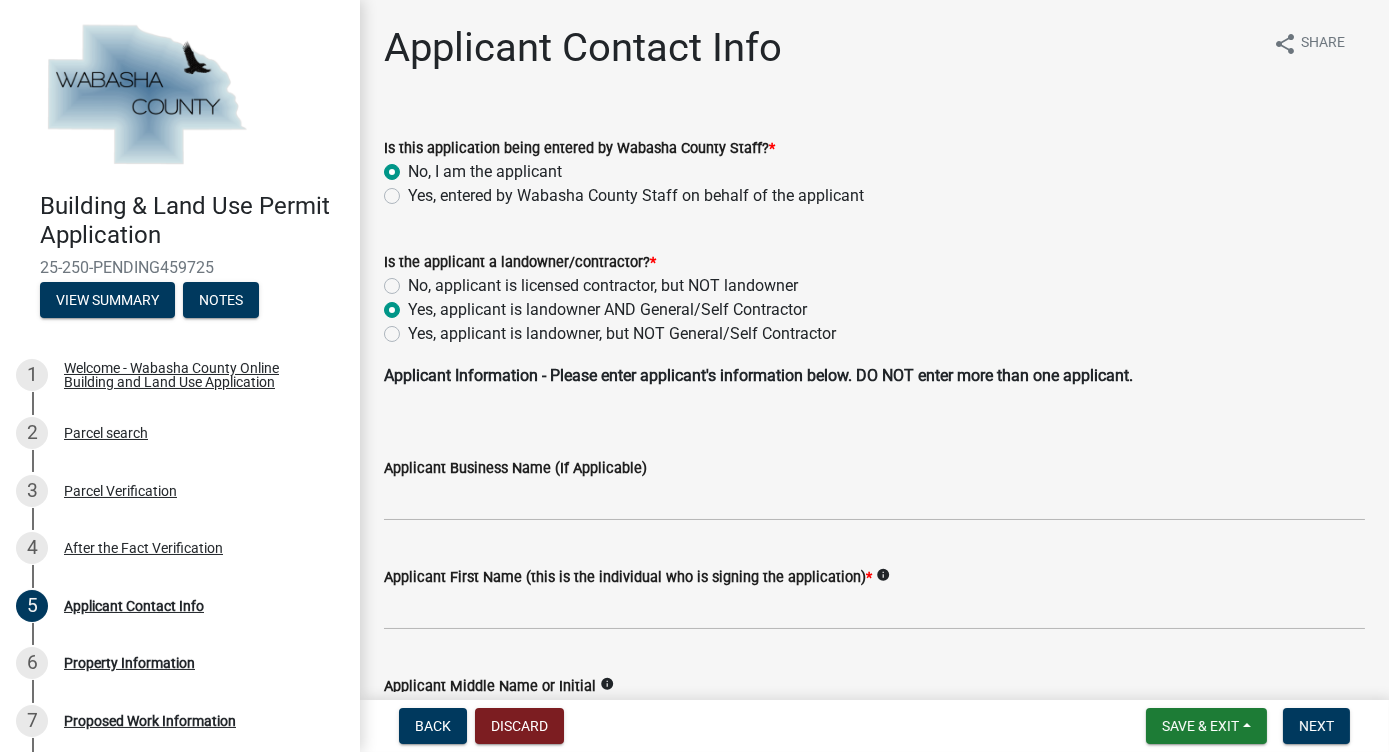 radio on "true" 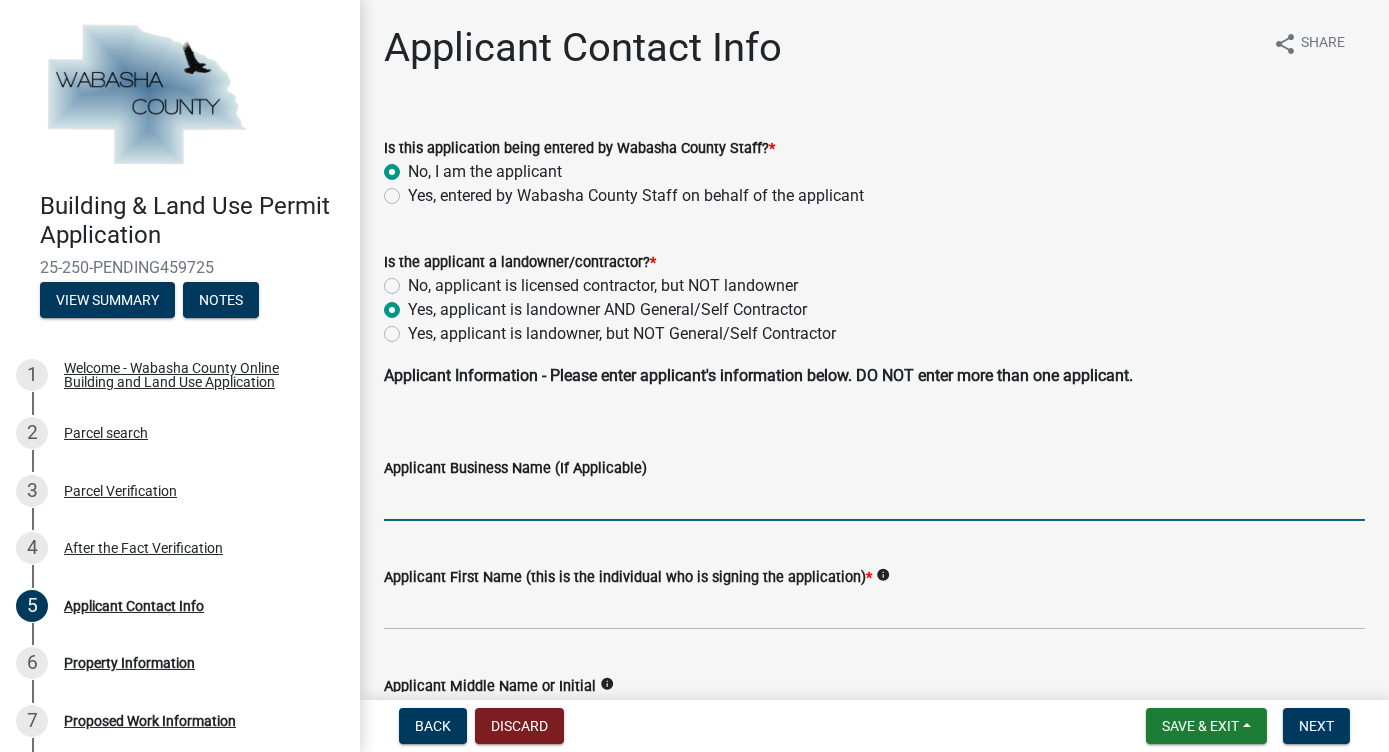 click on "Applicant Business Name (If Applicable)" at bounding box center [874, 500] 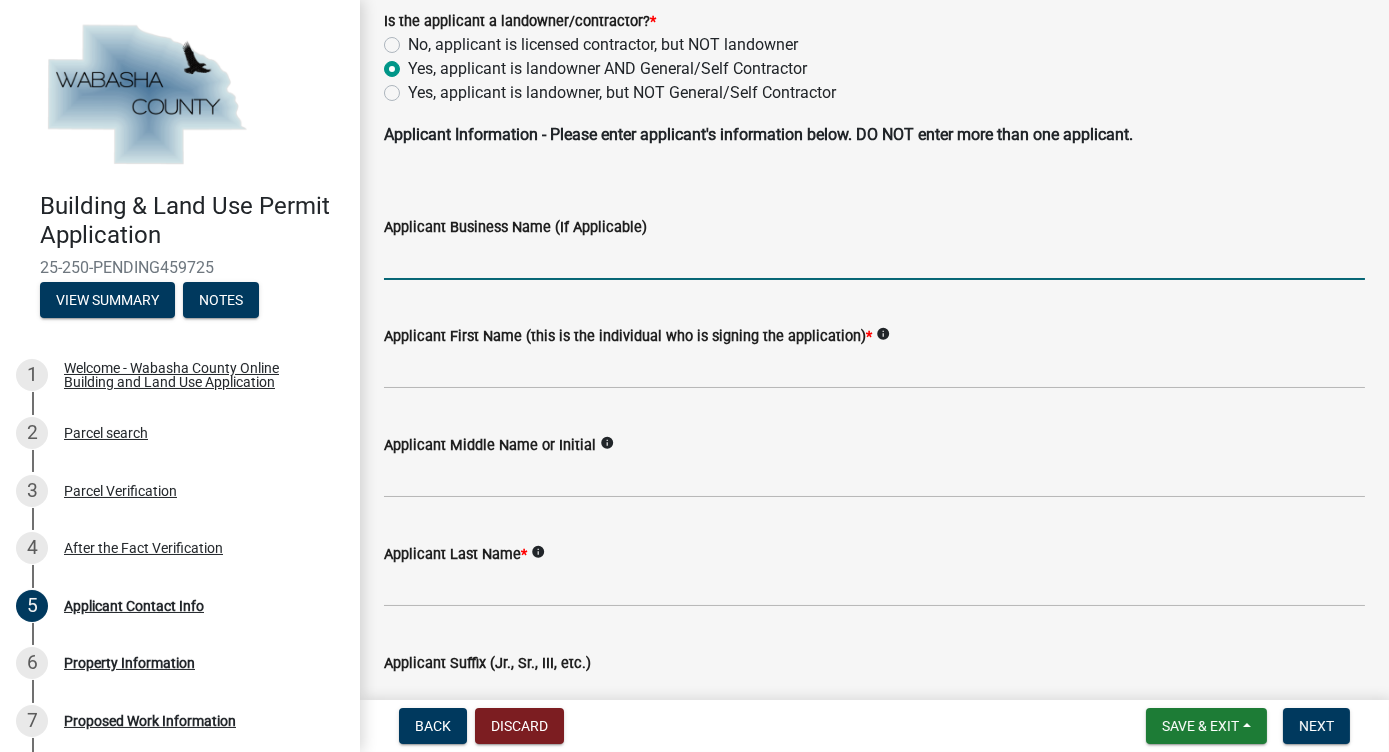 scroll, scrollTop: 240, scrollLeft: 0, axis: vertical 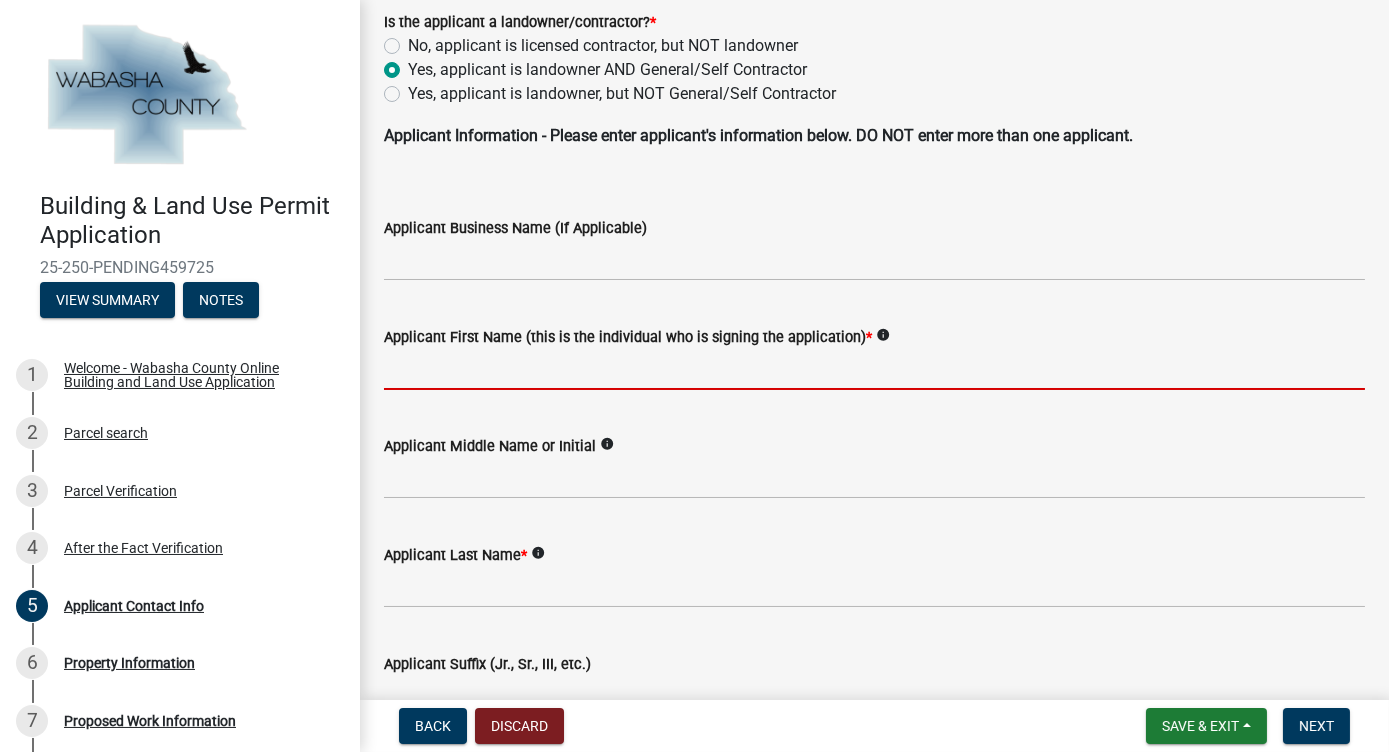 click on "Applicant First Name (this is the individual who is signing the application)  *" at bounding box center (874, 369) 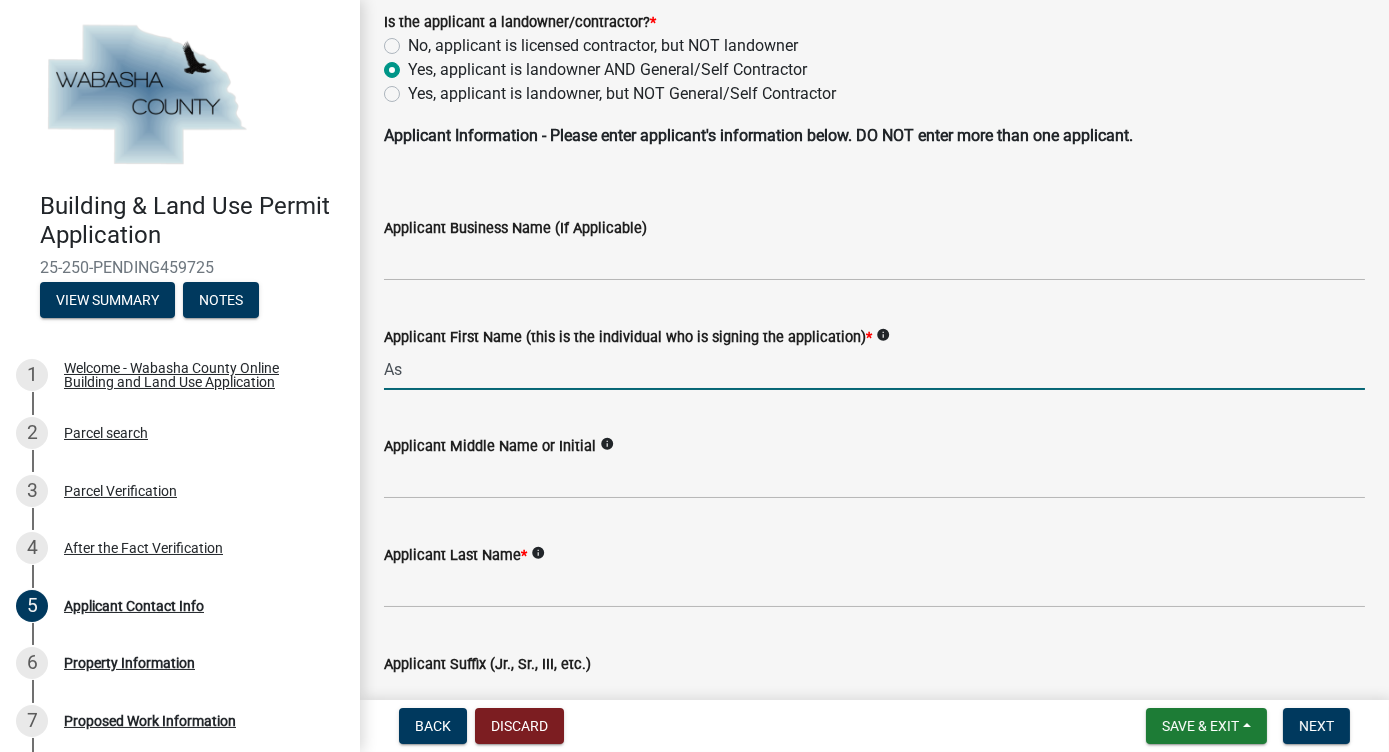 type on "A" 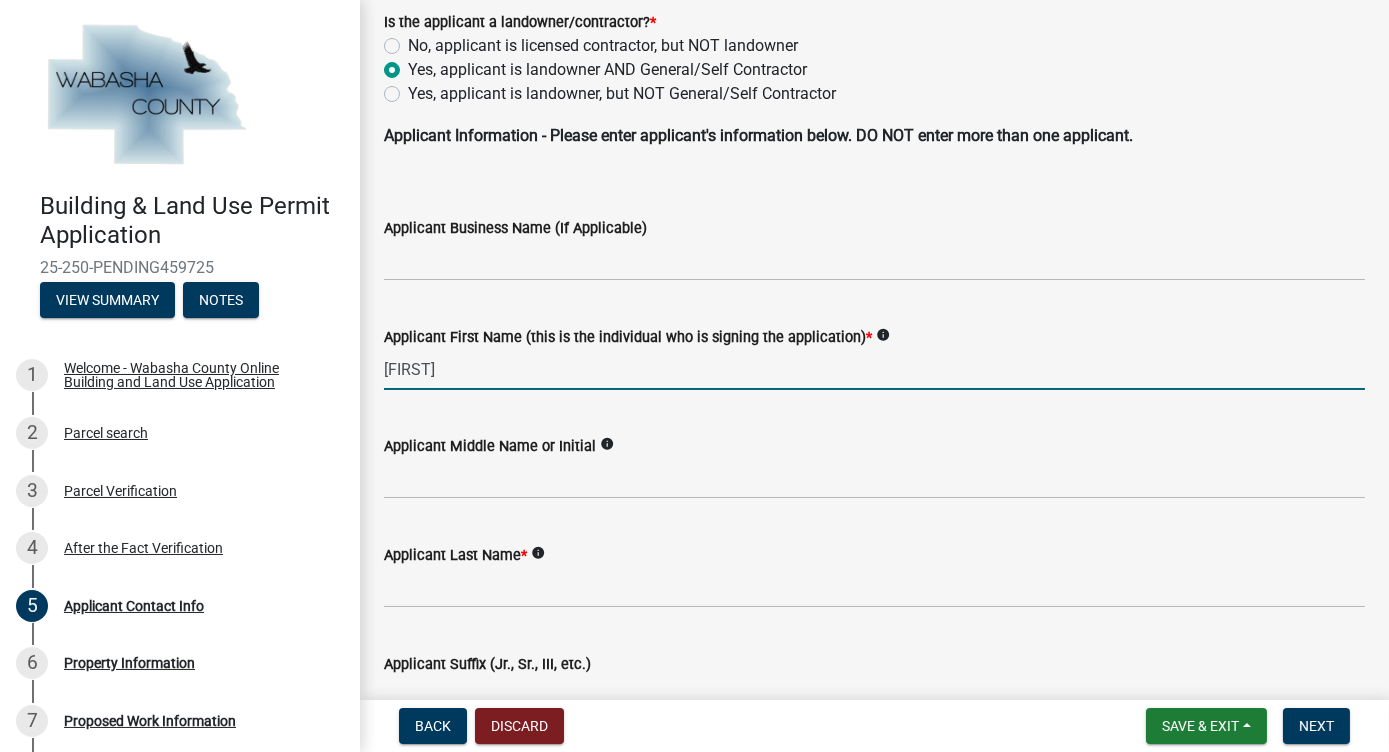 type on "[FIRST]" 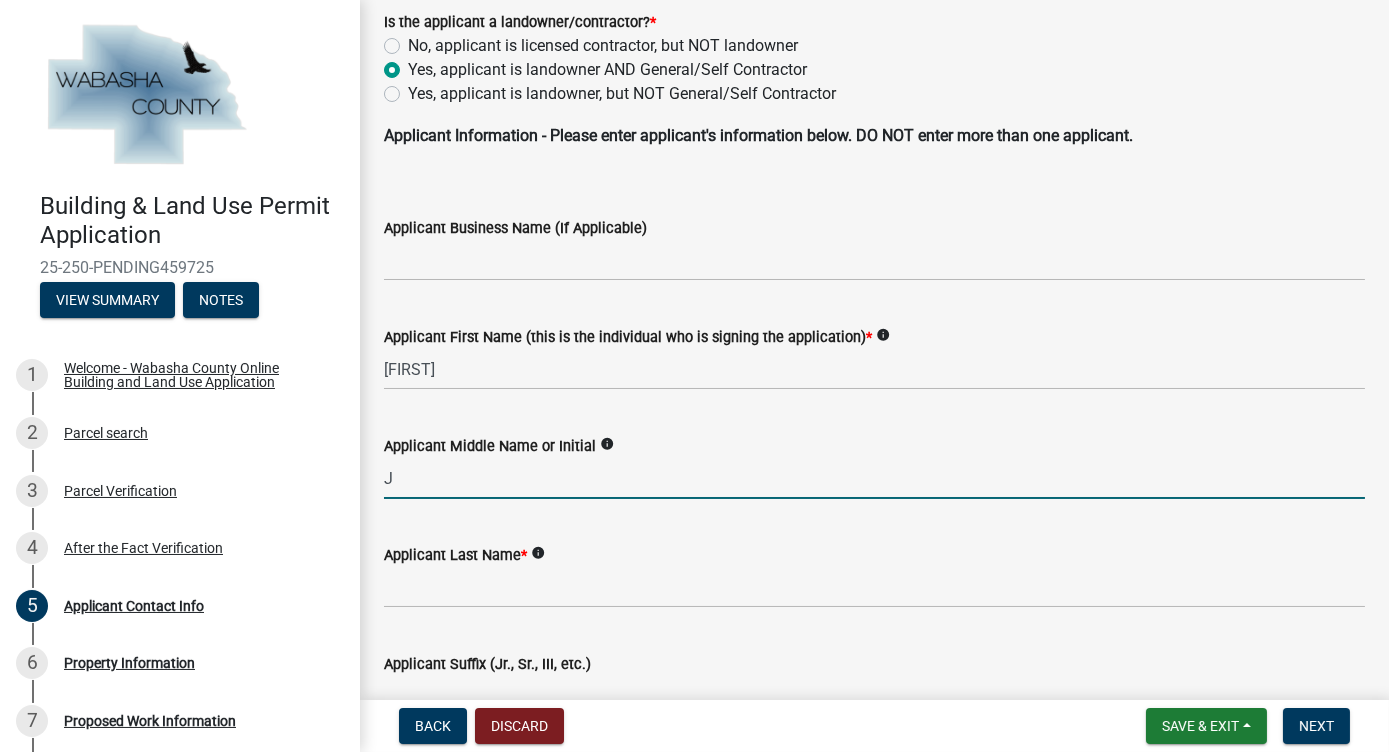 type on "J" 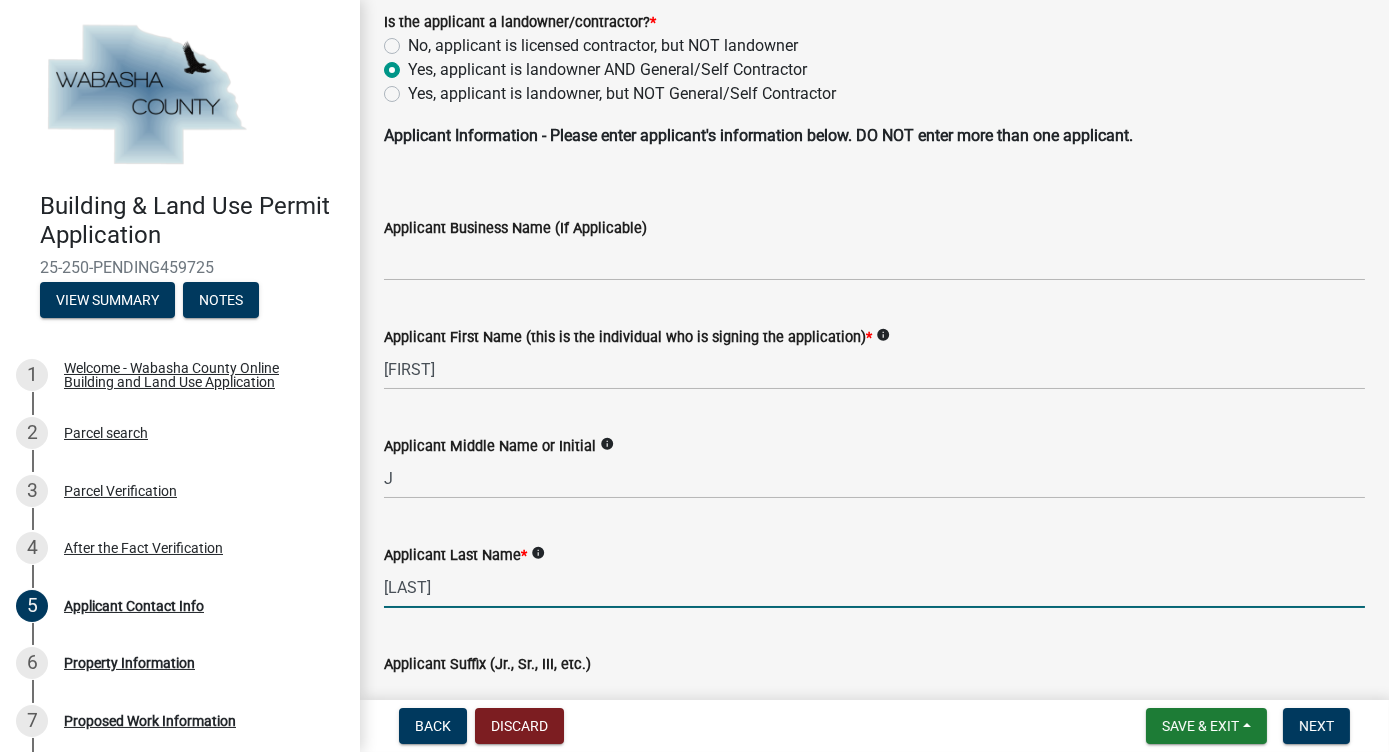 type on "[LAST]" 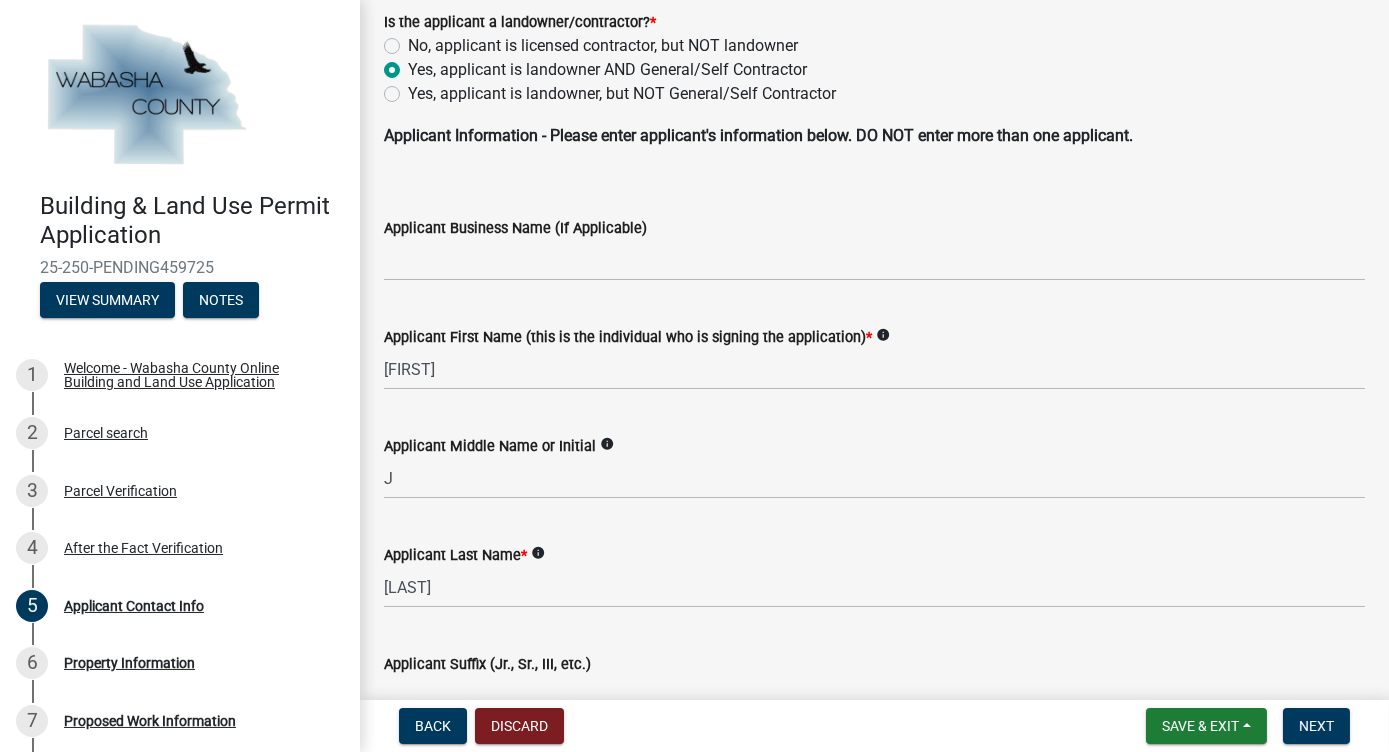 scroll, scrollTop: 264, scrollLeft: 0, axis: vertical 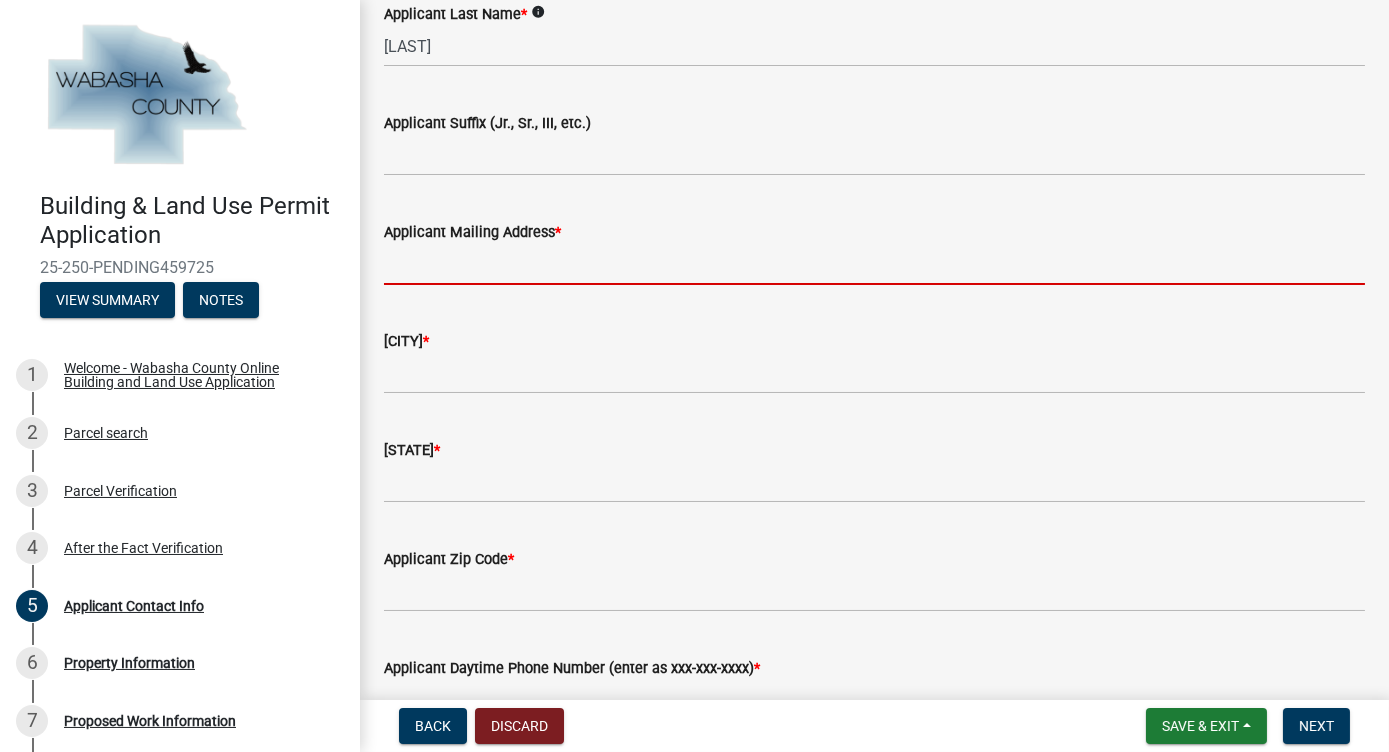click on "Applicant Mailing Address  *" at bounding box center [874, 264] 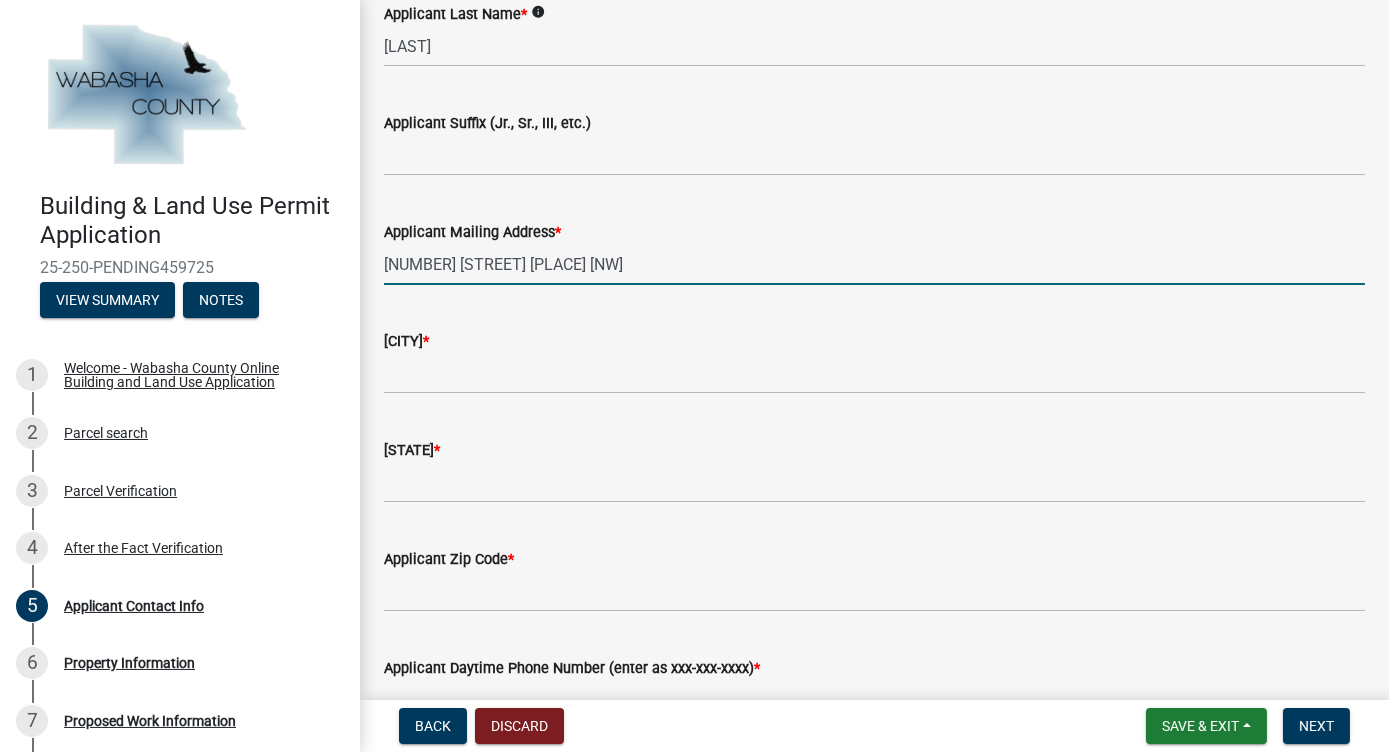 type on "[NUMBER] [STREET] [PLACE] [NW]" 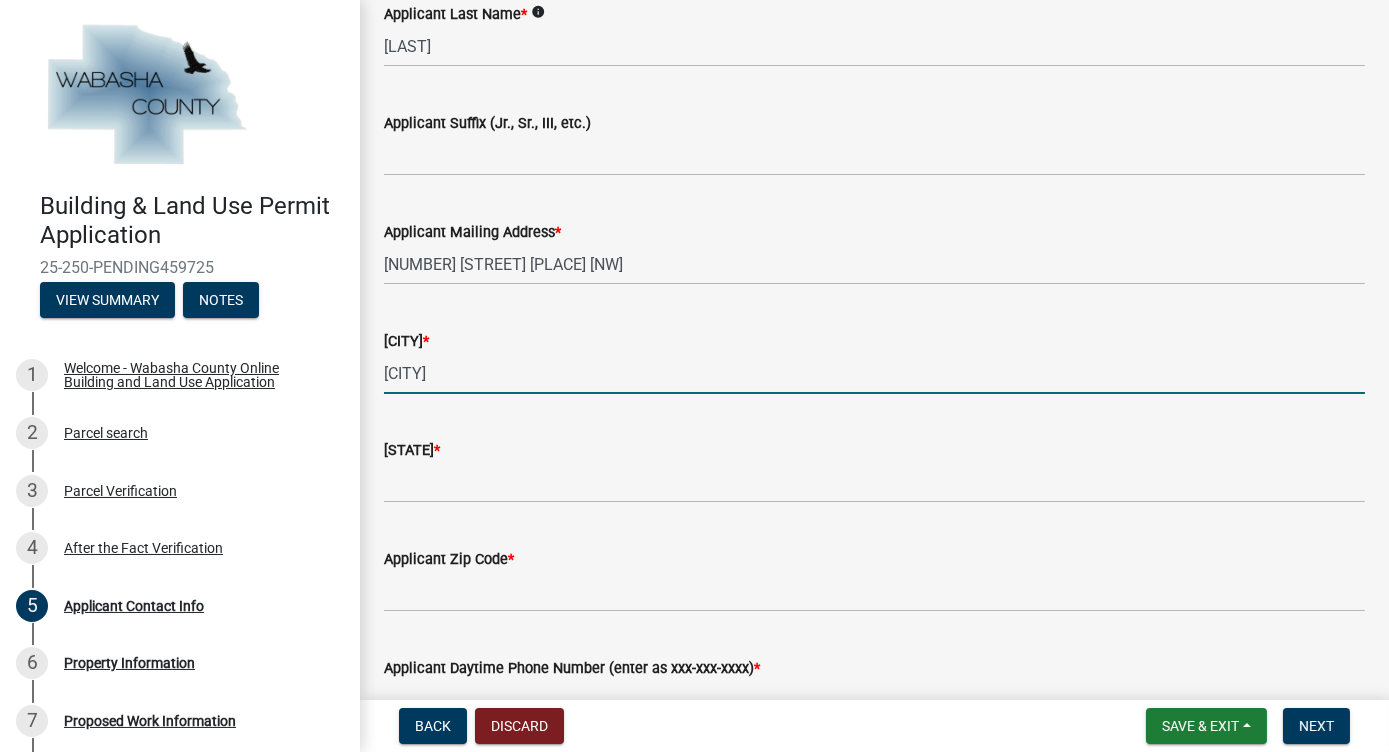 type on "[CITY]" 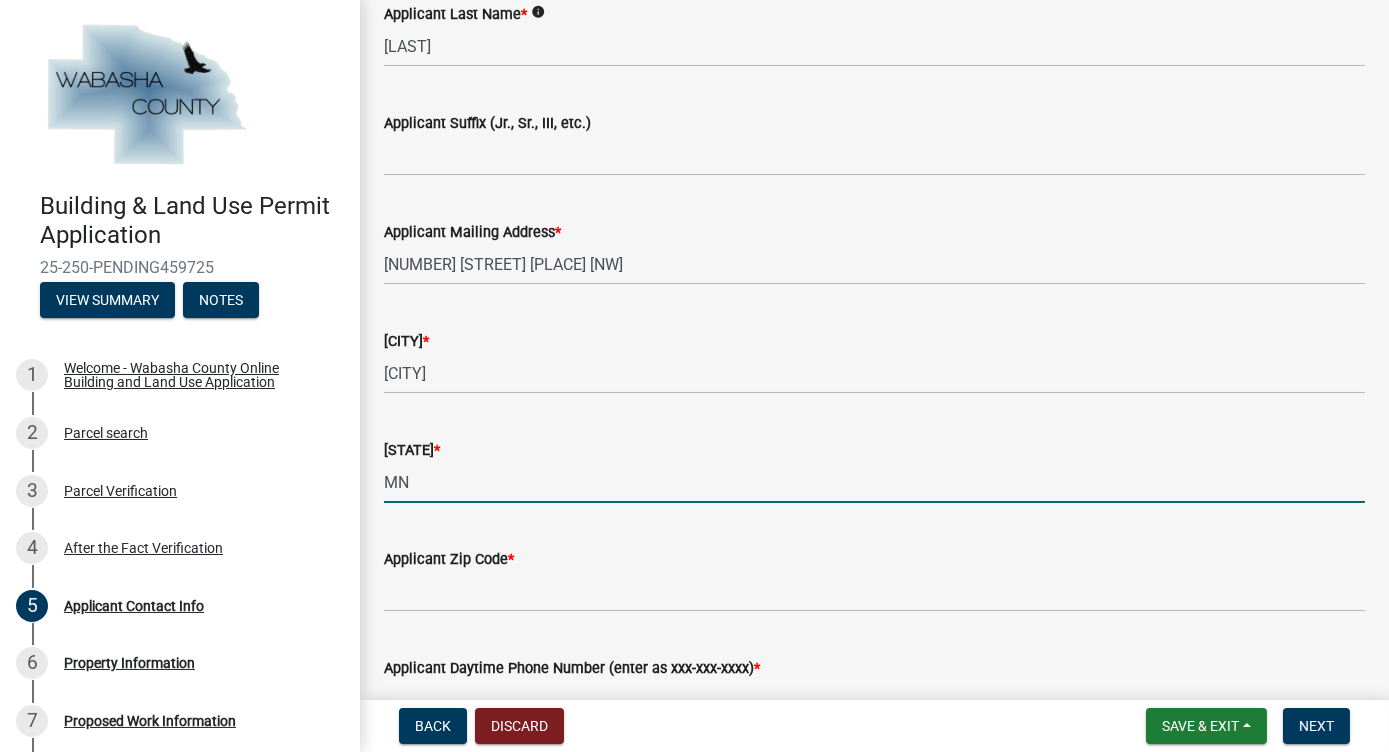 type on "MN" 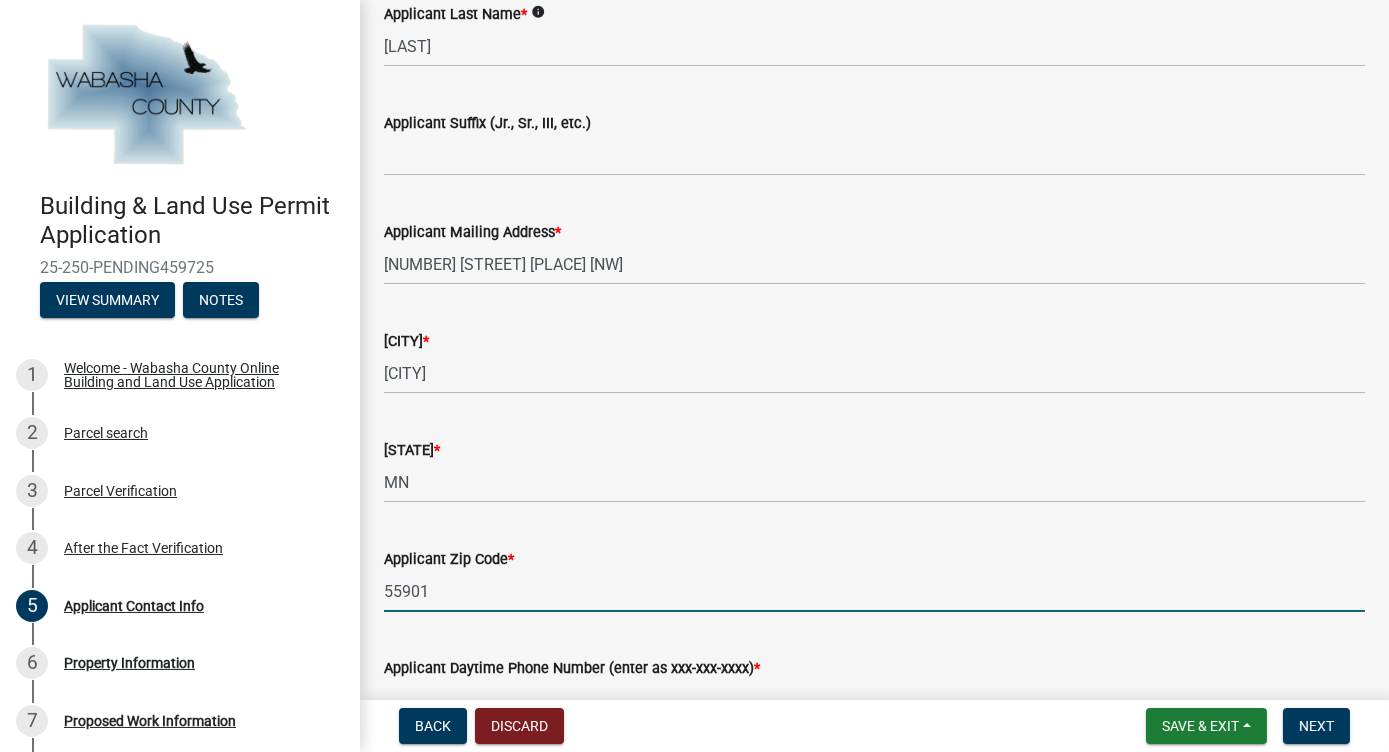 type on "55901" 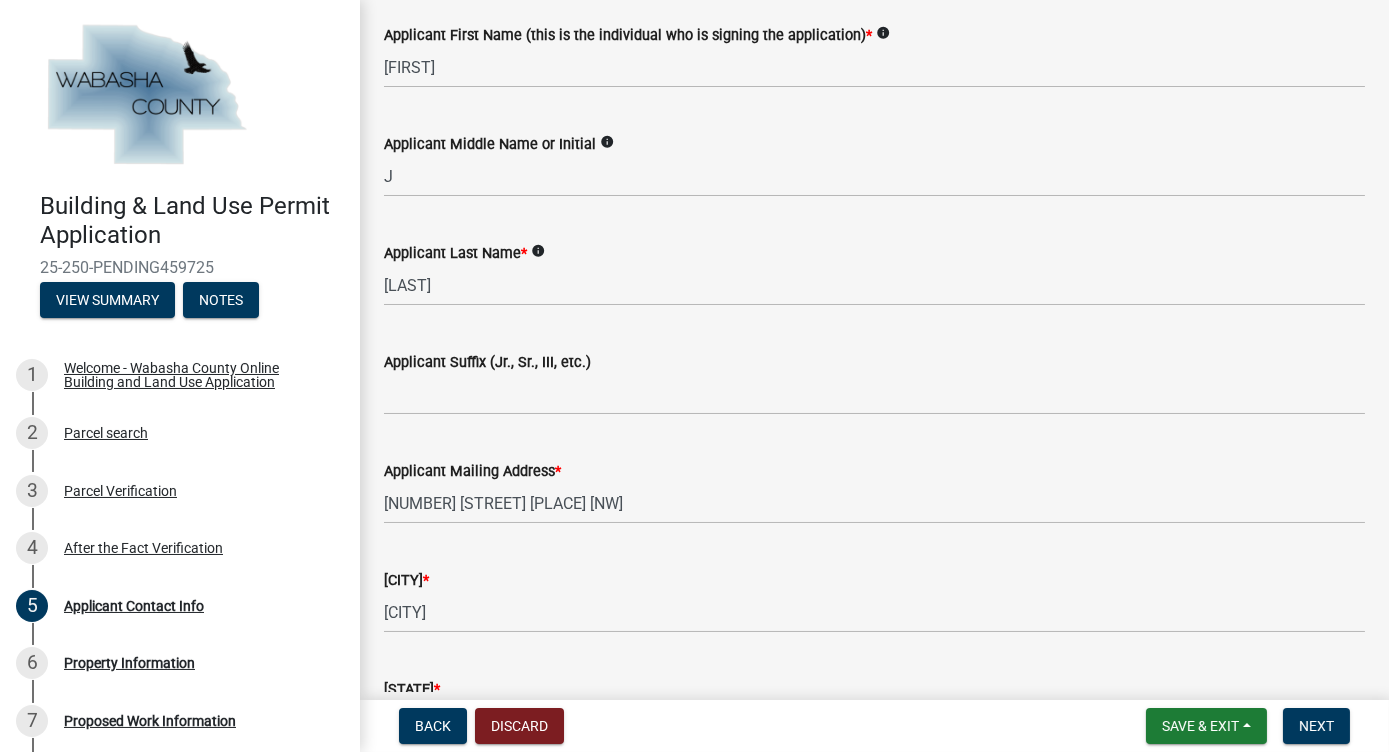 scroll, scrollTop: 536, scrollLeft: 0, axis: vertical 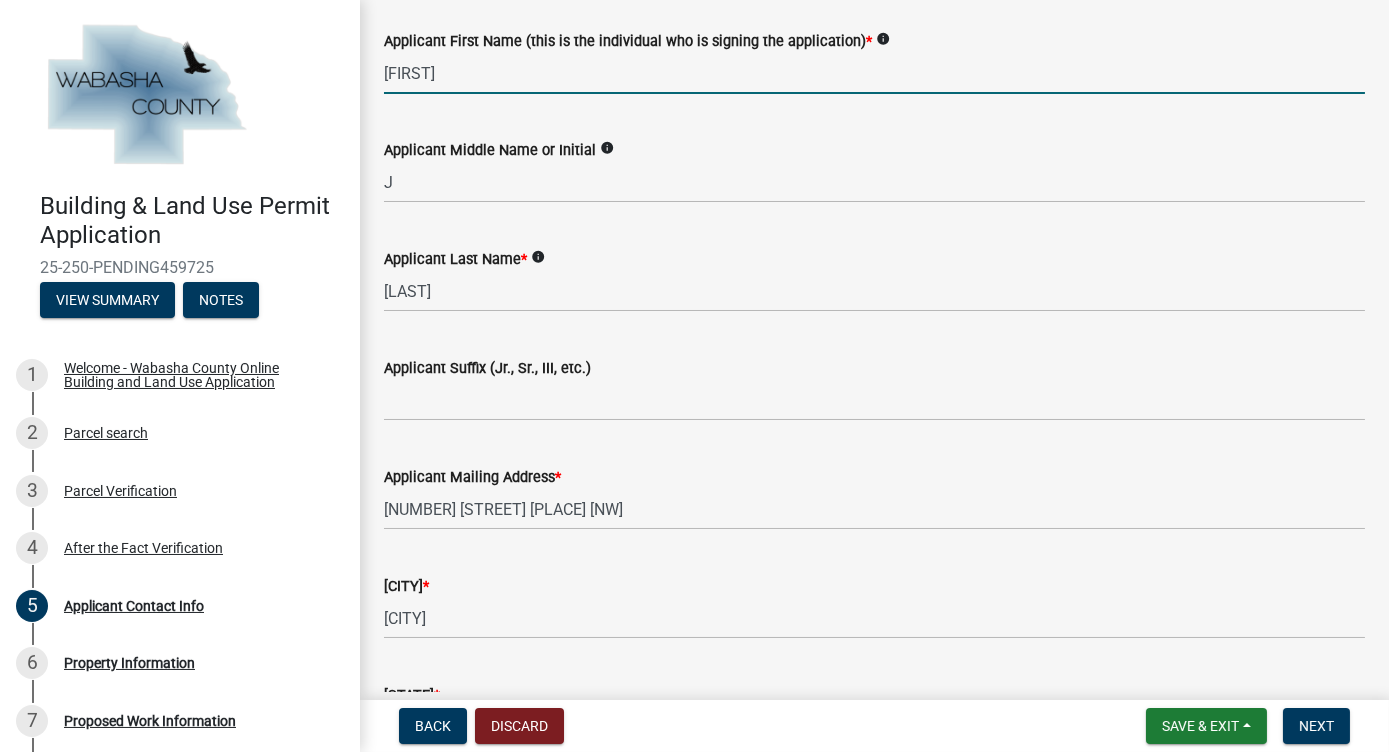 click on "[FIRST]" at bounding box center (874, 73) 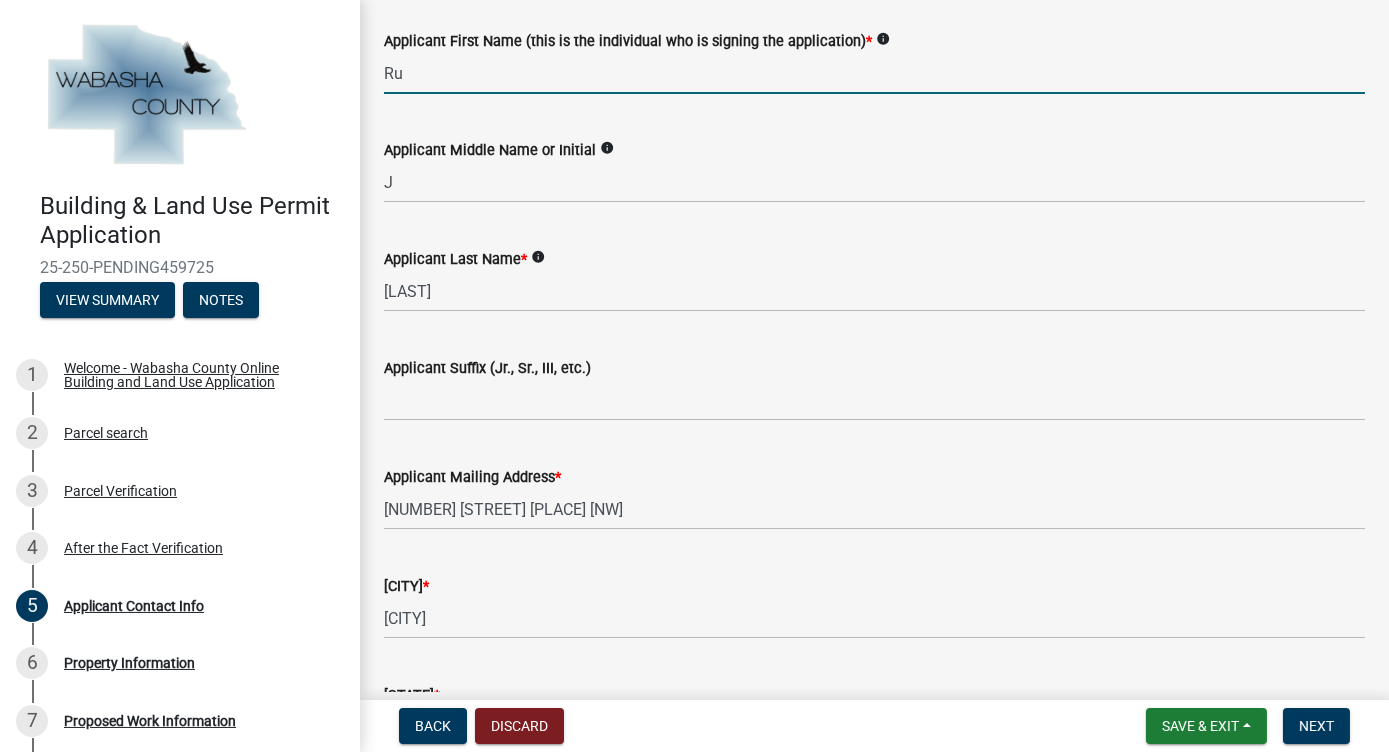 type on "R" 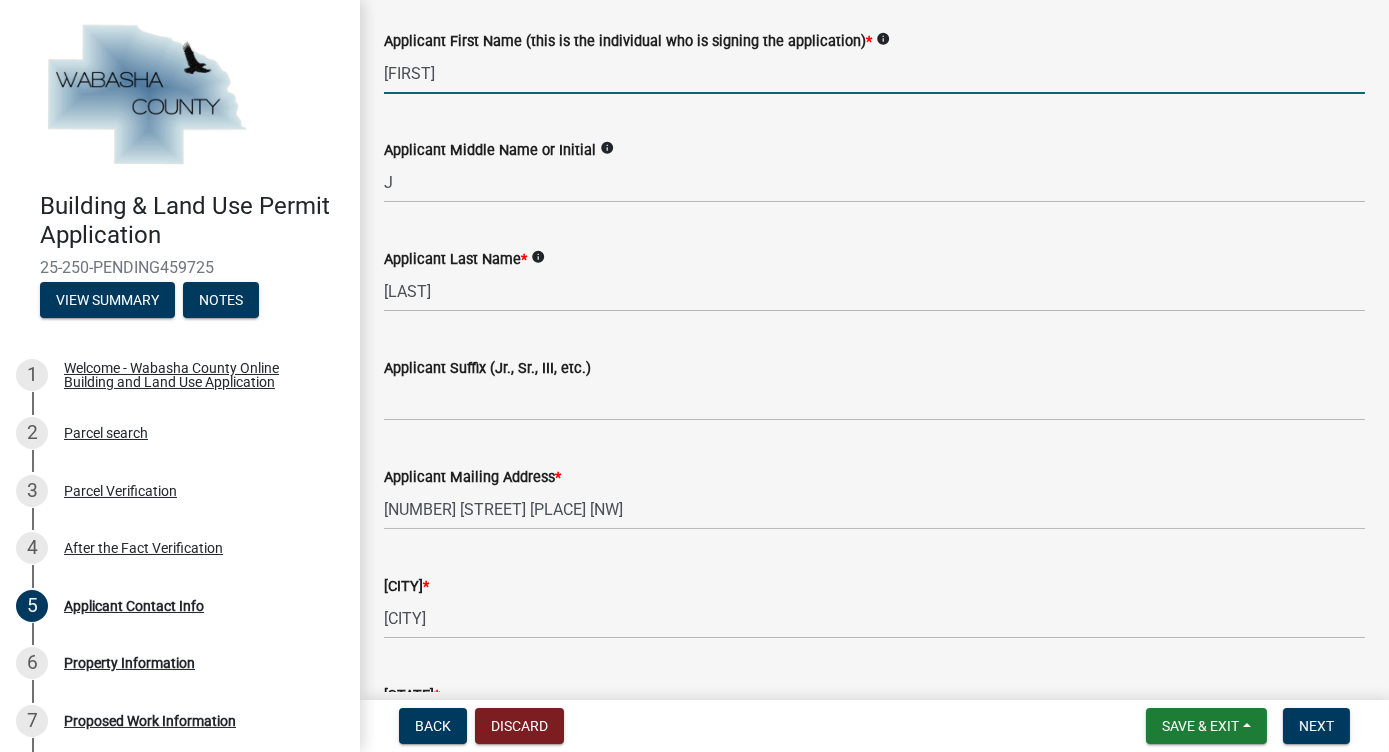click on "[FIRST]" at bounding box center [874, 73] 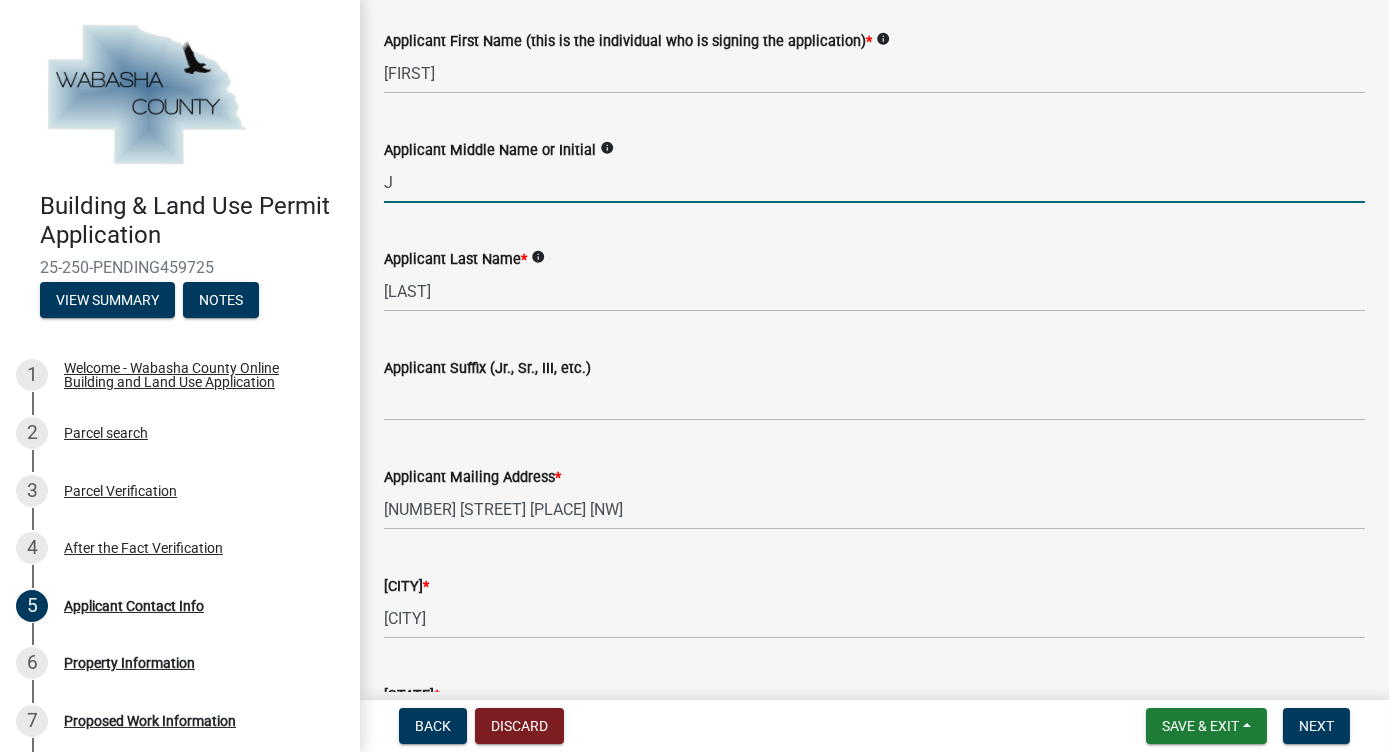 click on "J" at bounding box center [874, 182] 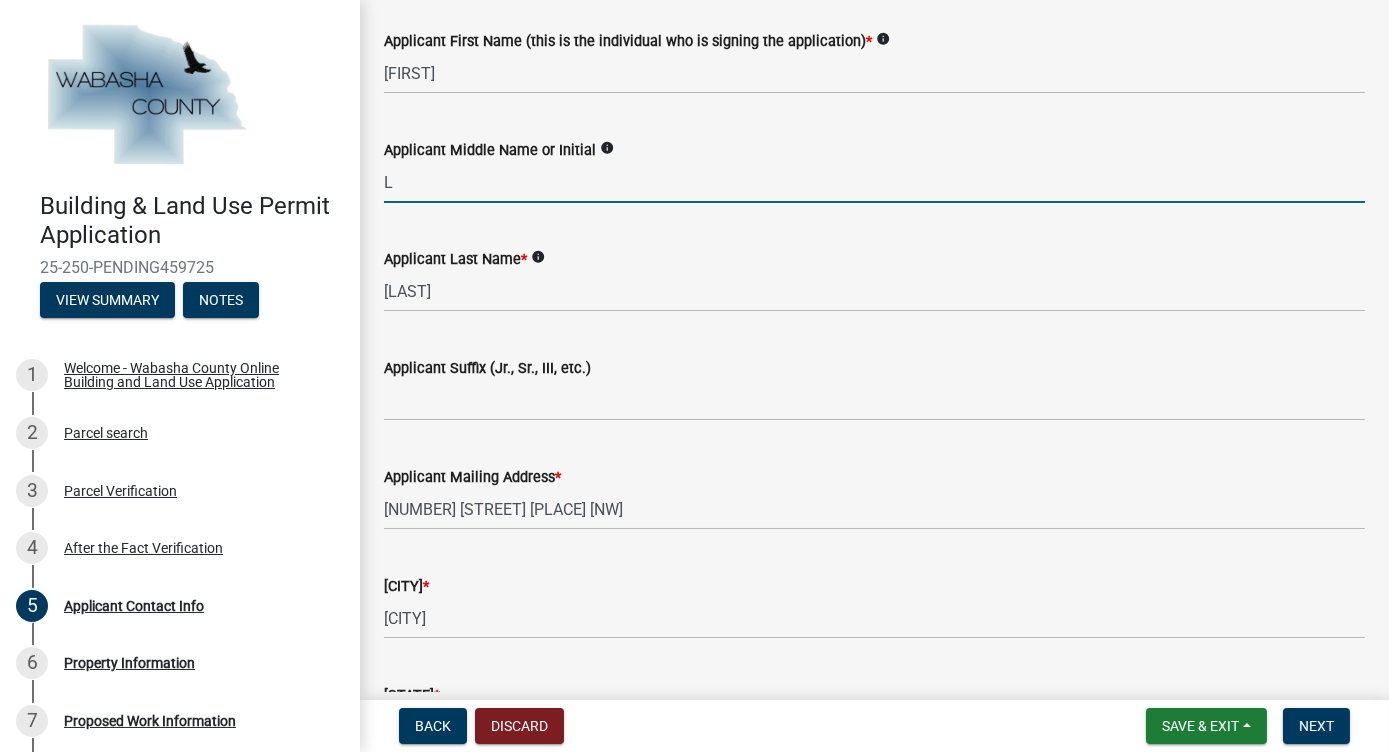 type on "L" 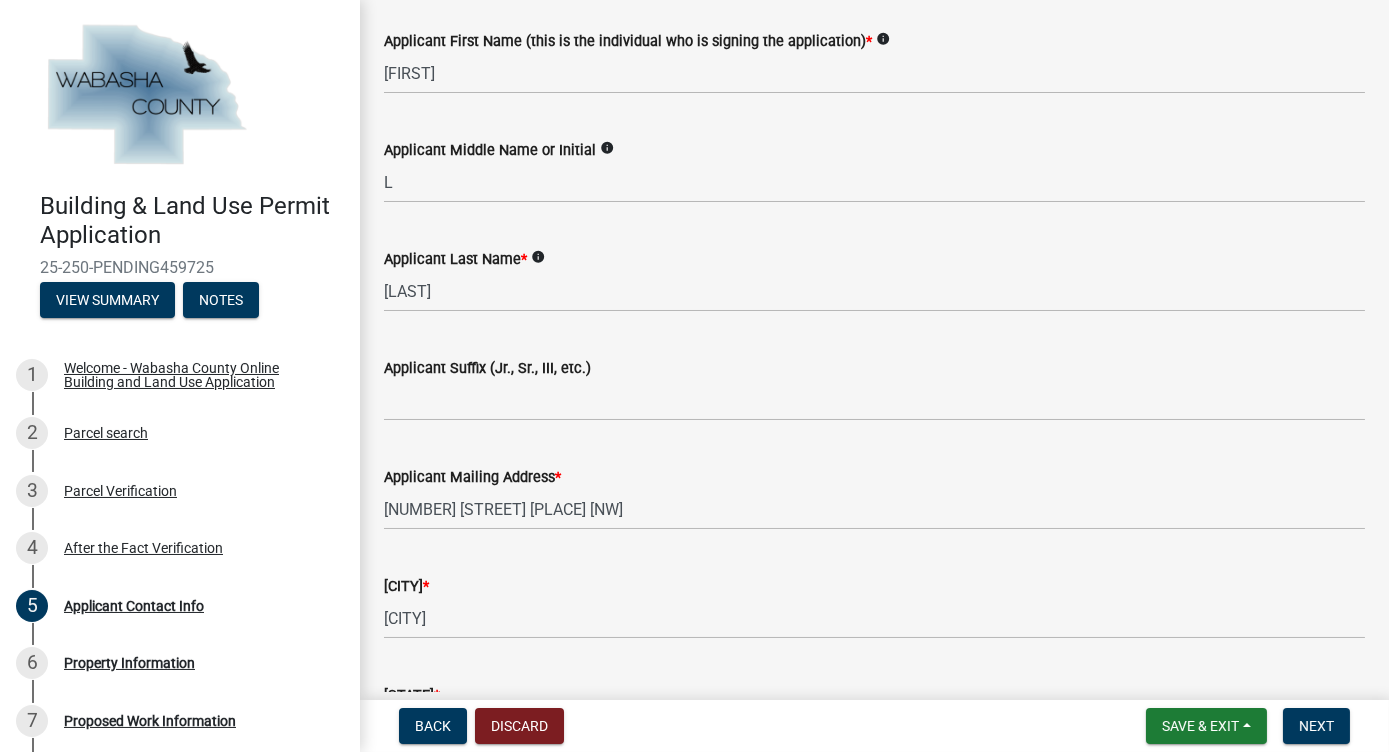 scroll, scrollTop: 917, scrollLeft: 0, axis: vertical 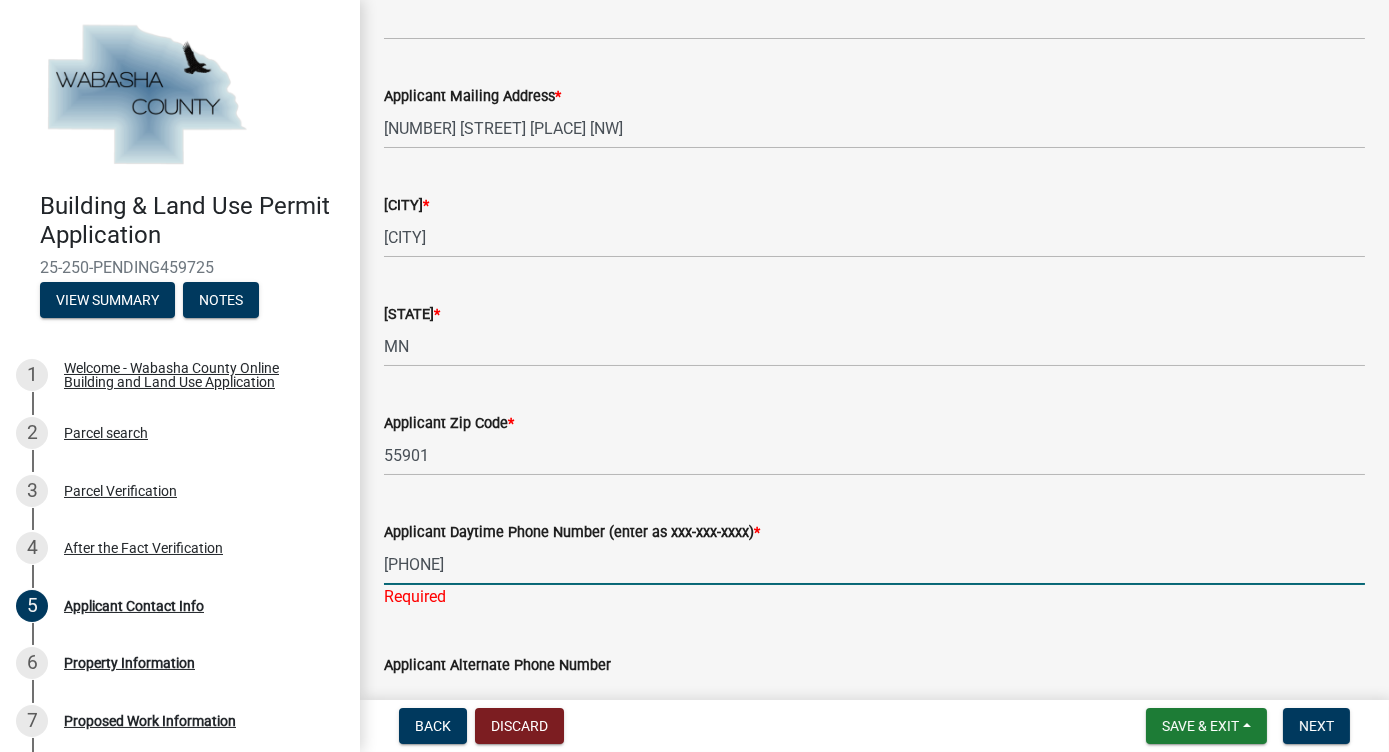 type on "[PHONE]" 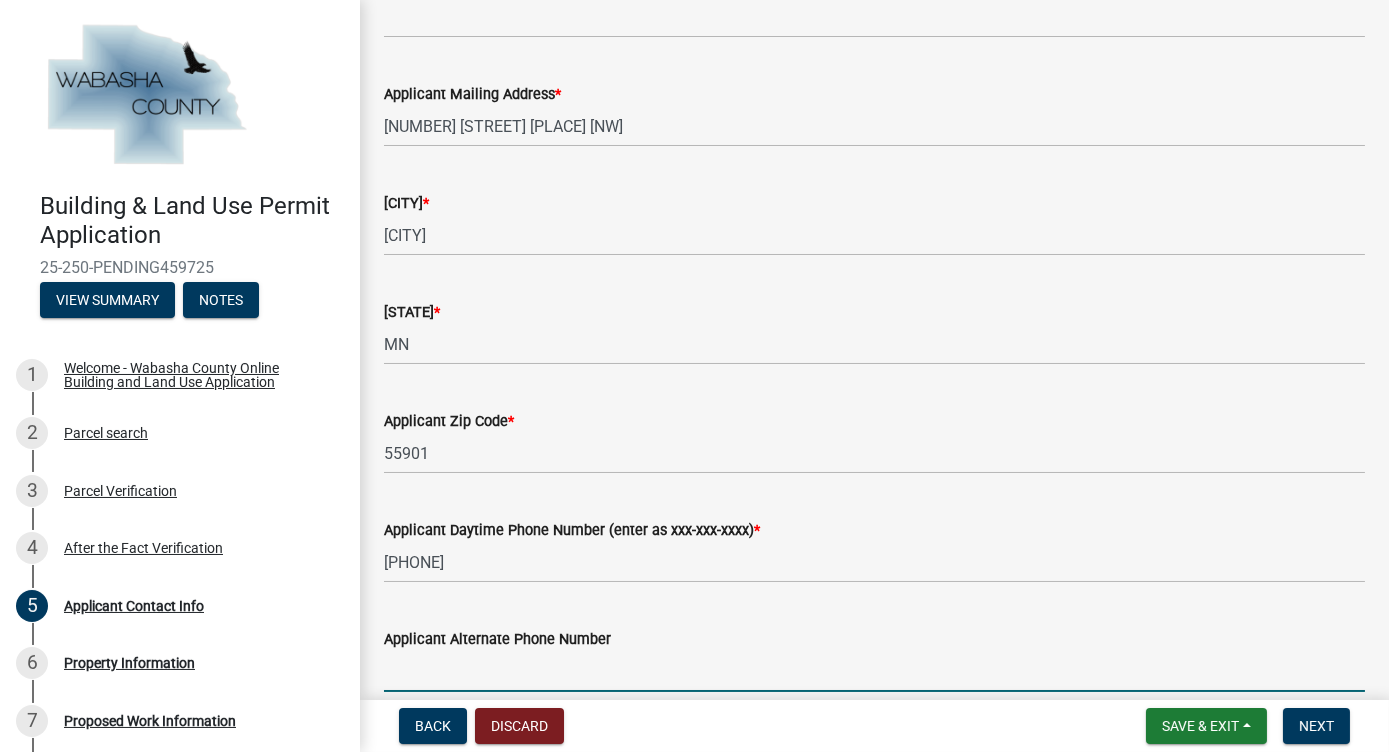 scroll, scrollTop: 1161, scrollLeft: 0, axis: vertical 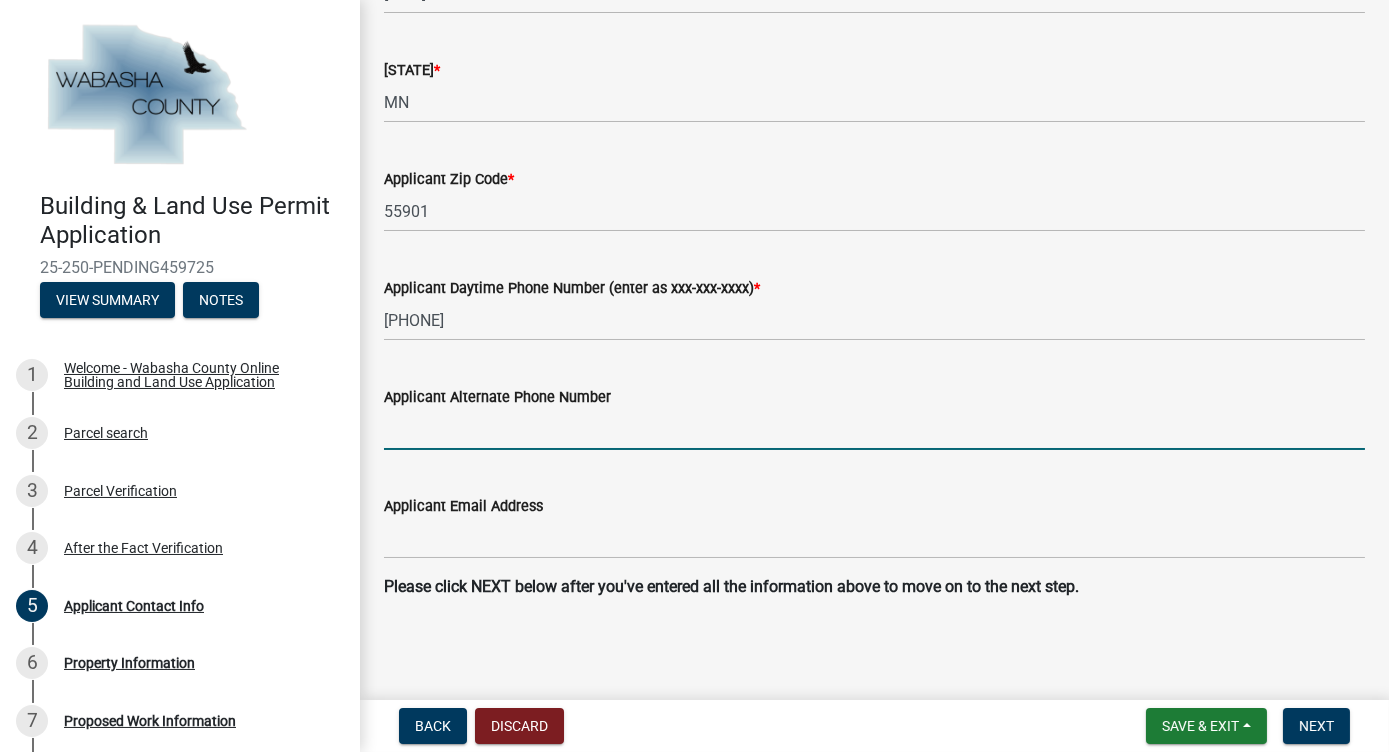 click on "Applicant Alternate Phone Number" at bounding box center (874, 429) 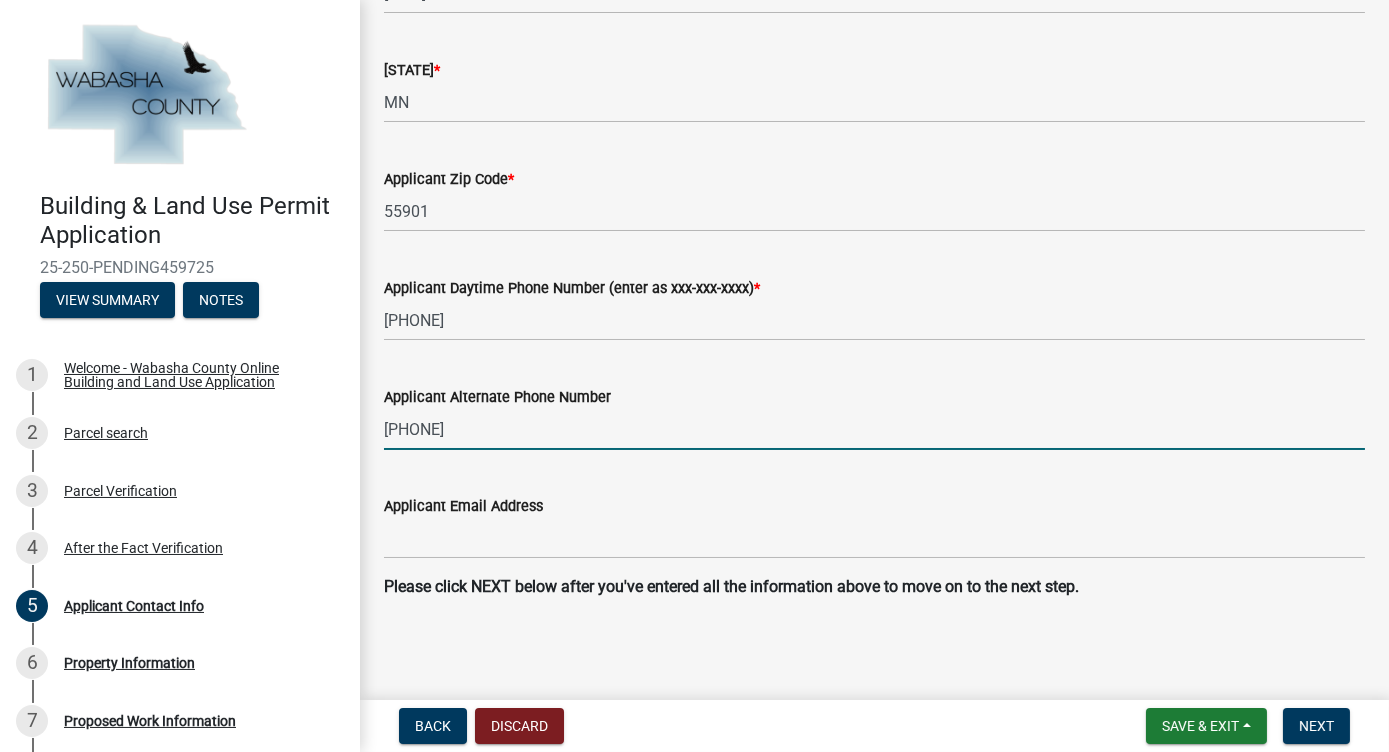 type on "[PHONE]" 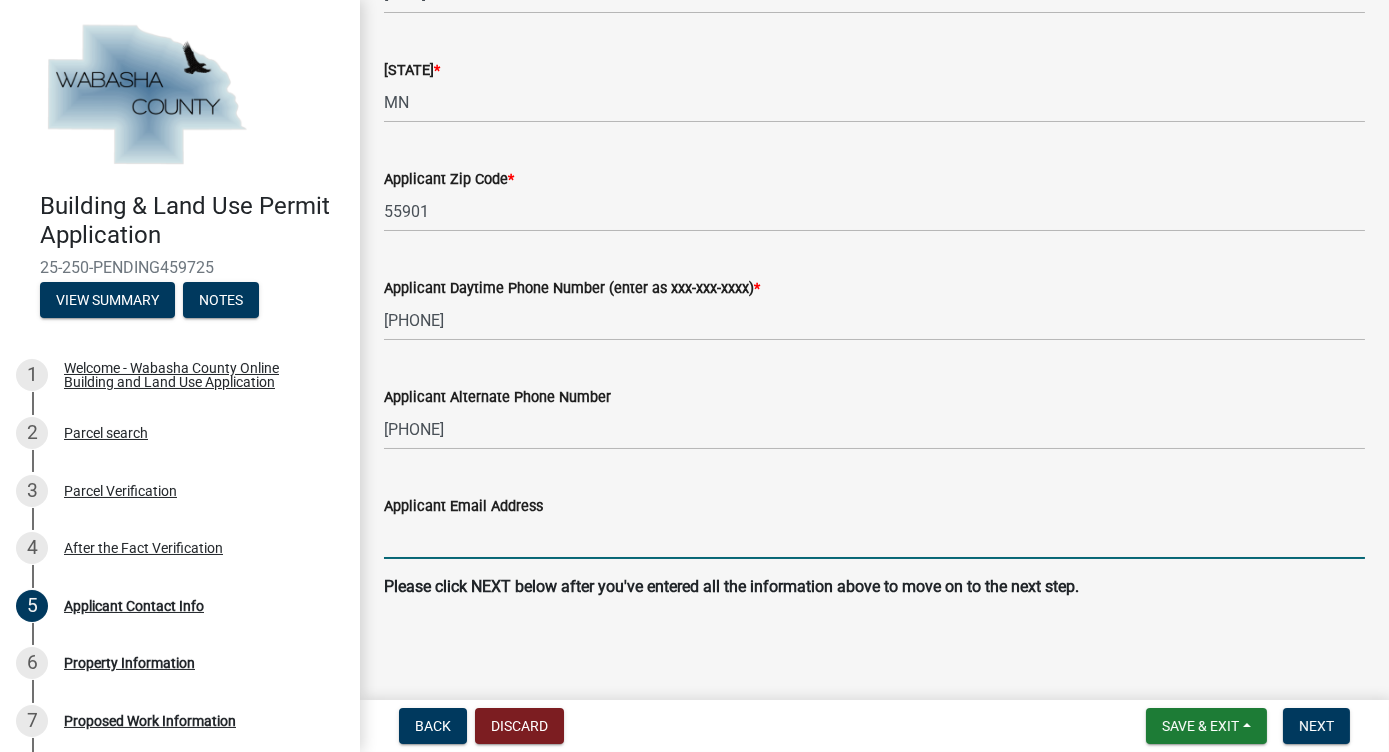 click on "Applicant Email Address" at bounding box center [874, 538] 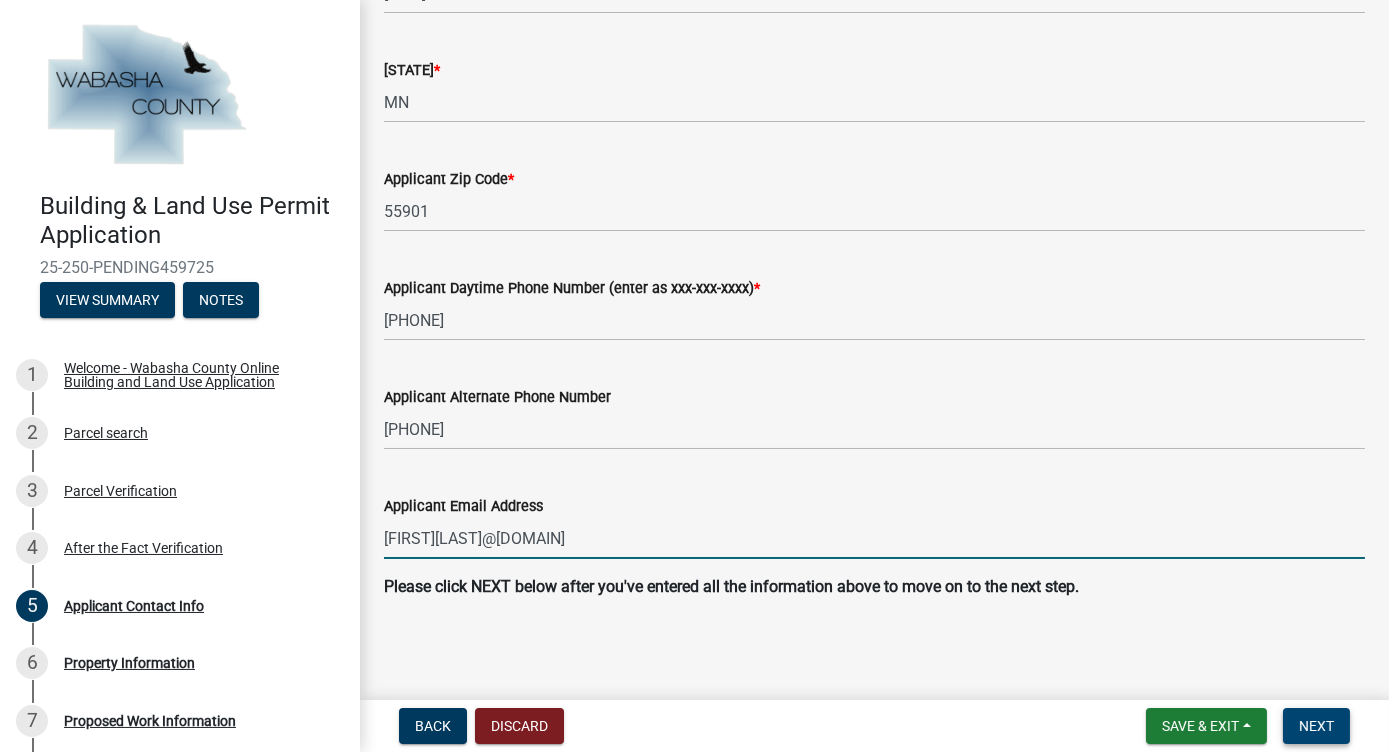 type on "[FIRST][LAST]@[DOMAIN]" 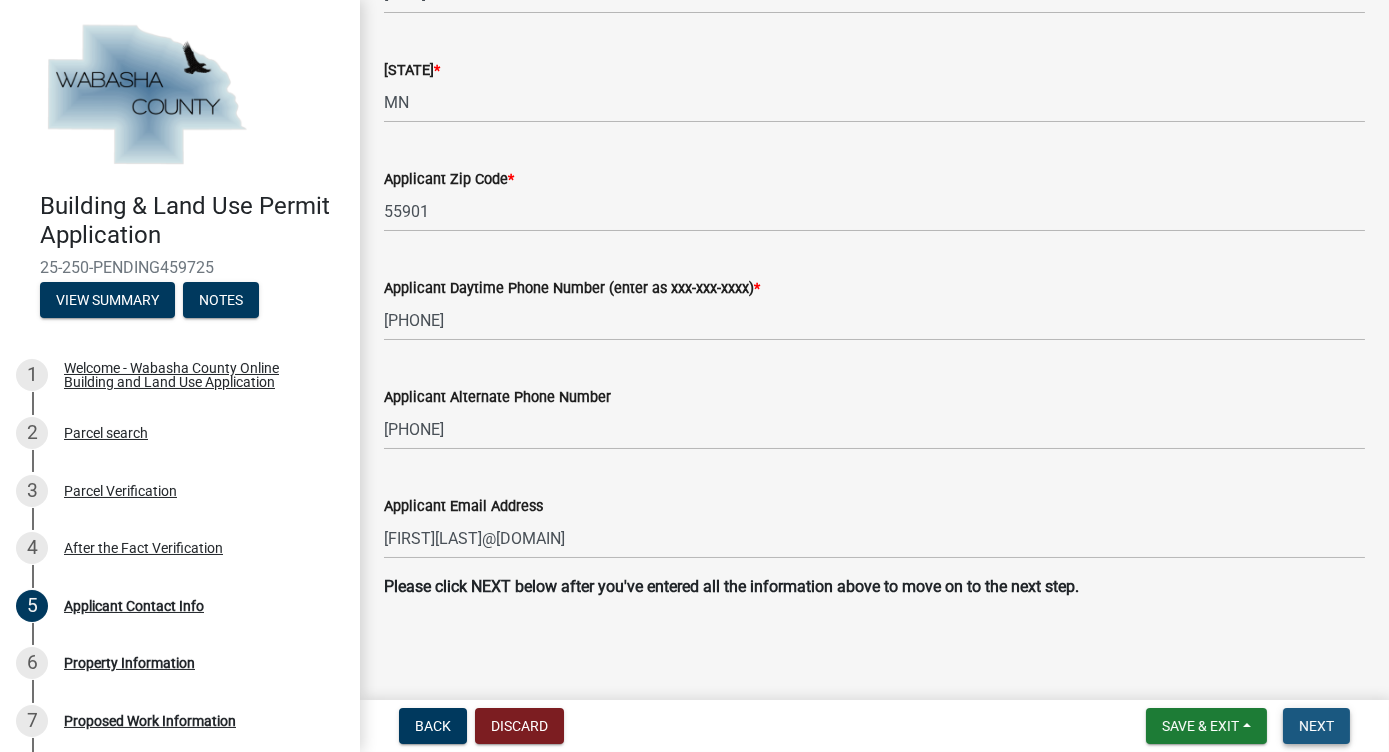 click on "Next" at bounding box center (1316, 726) 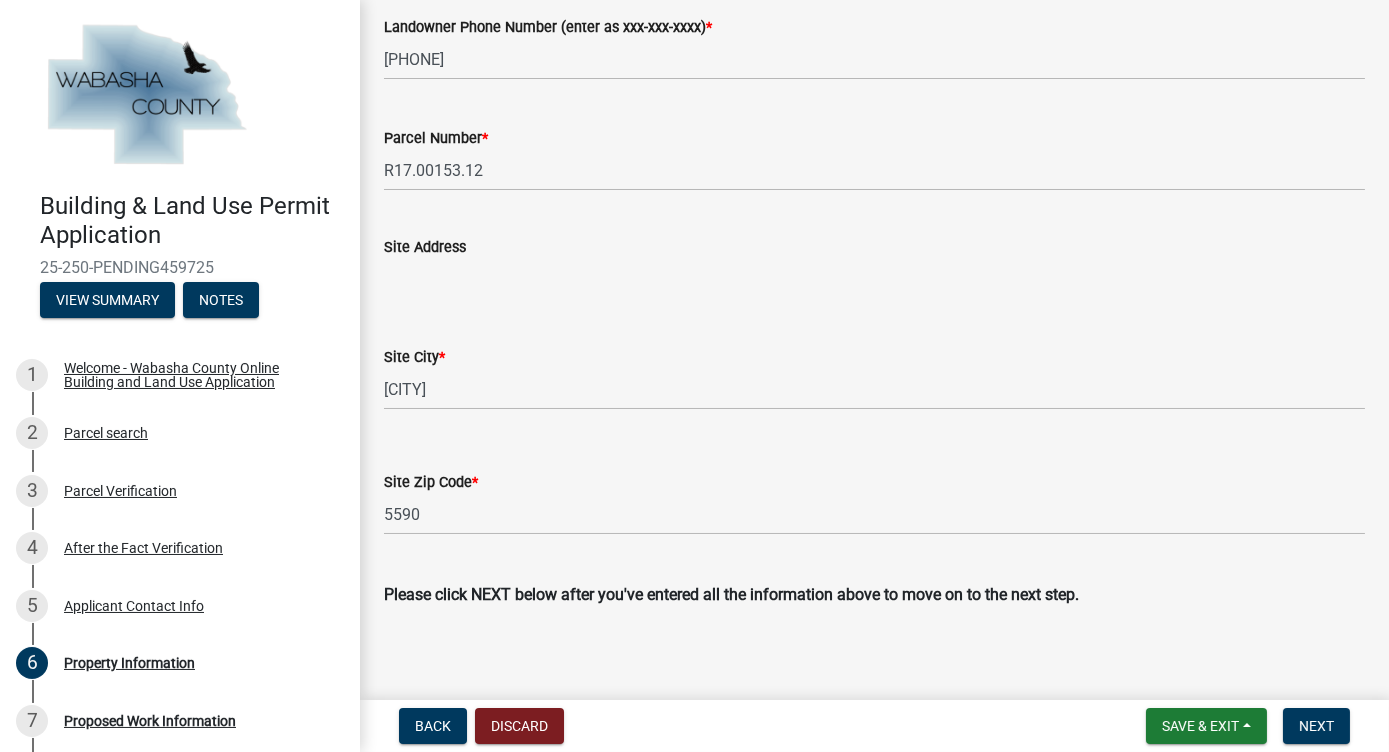scroll, scrollTop: 788, scrollLeft: 0, axis: vertical 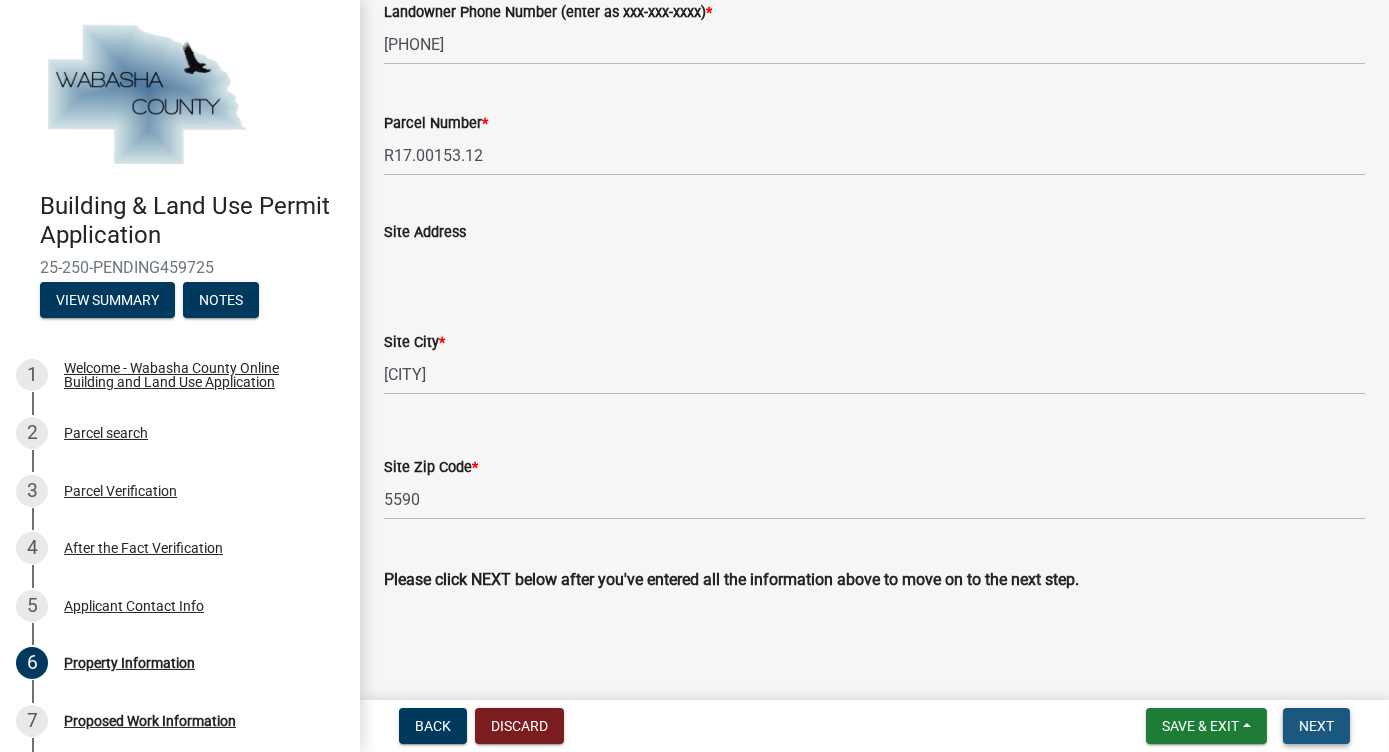 click on "Next" at bounding box center [1316, 726] 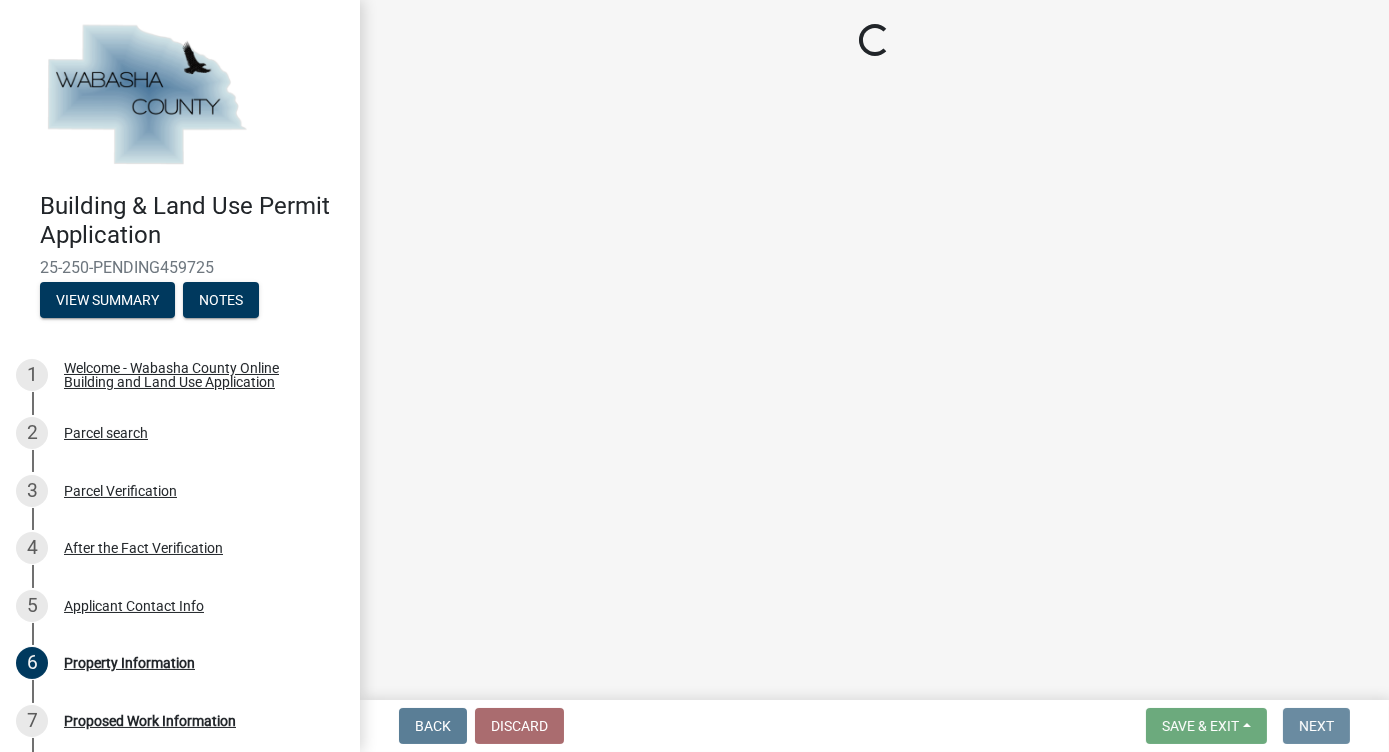 scroll, scrollTop: 0, scrollLeft: 0, axis: both 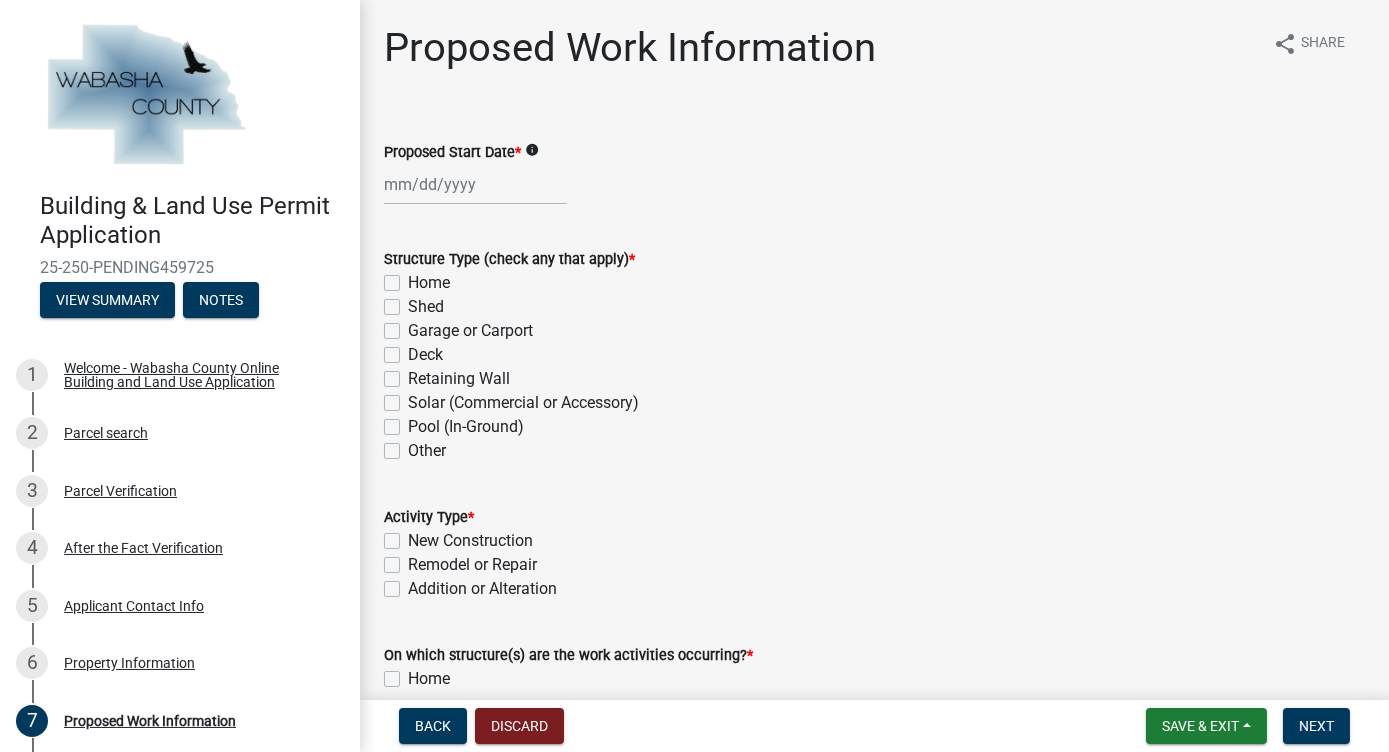 click on "Shed" 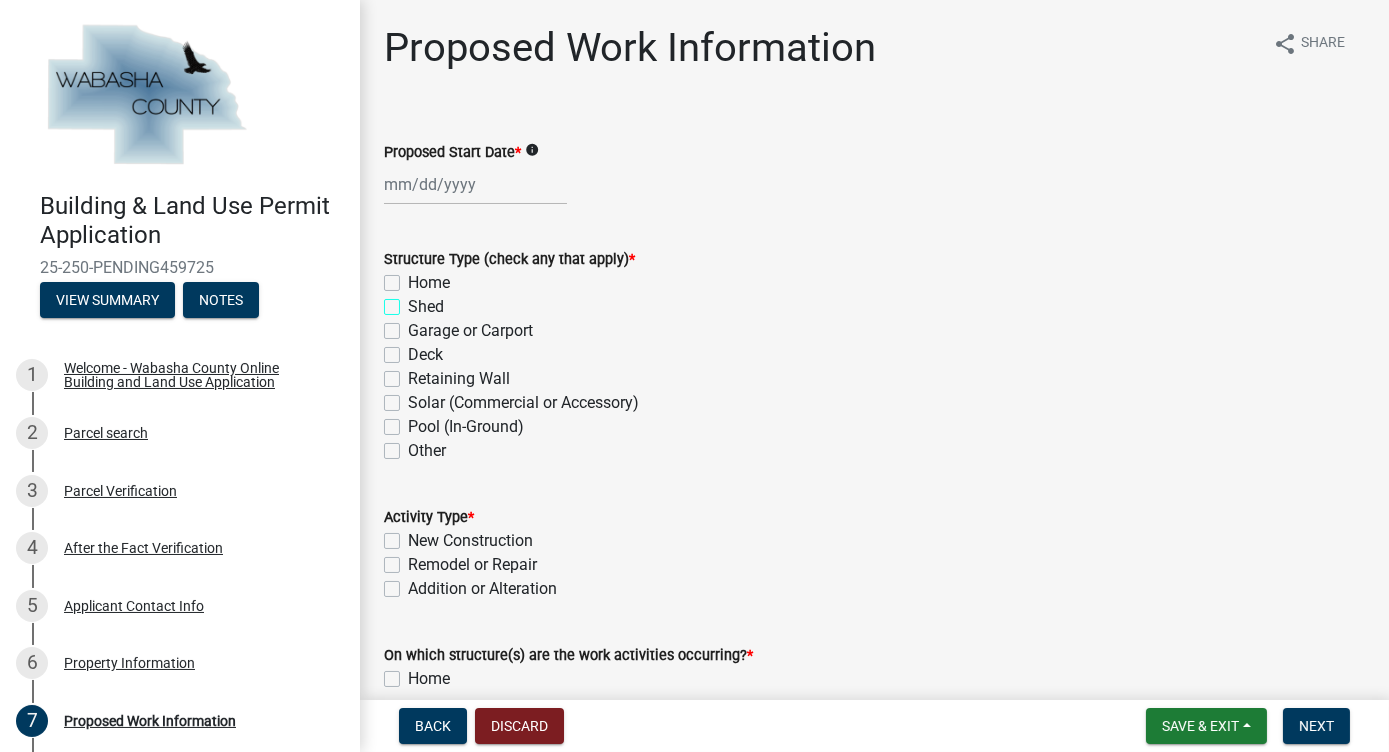 click on "Shed" at bounding box center (414, 301) 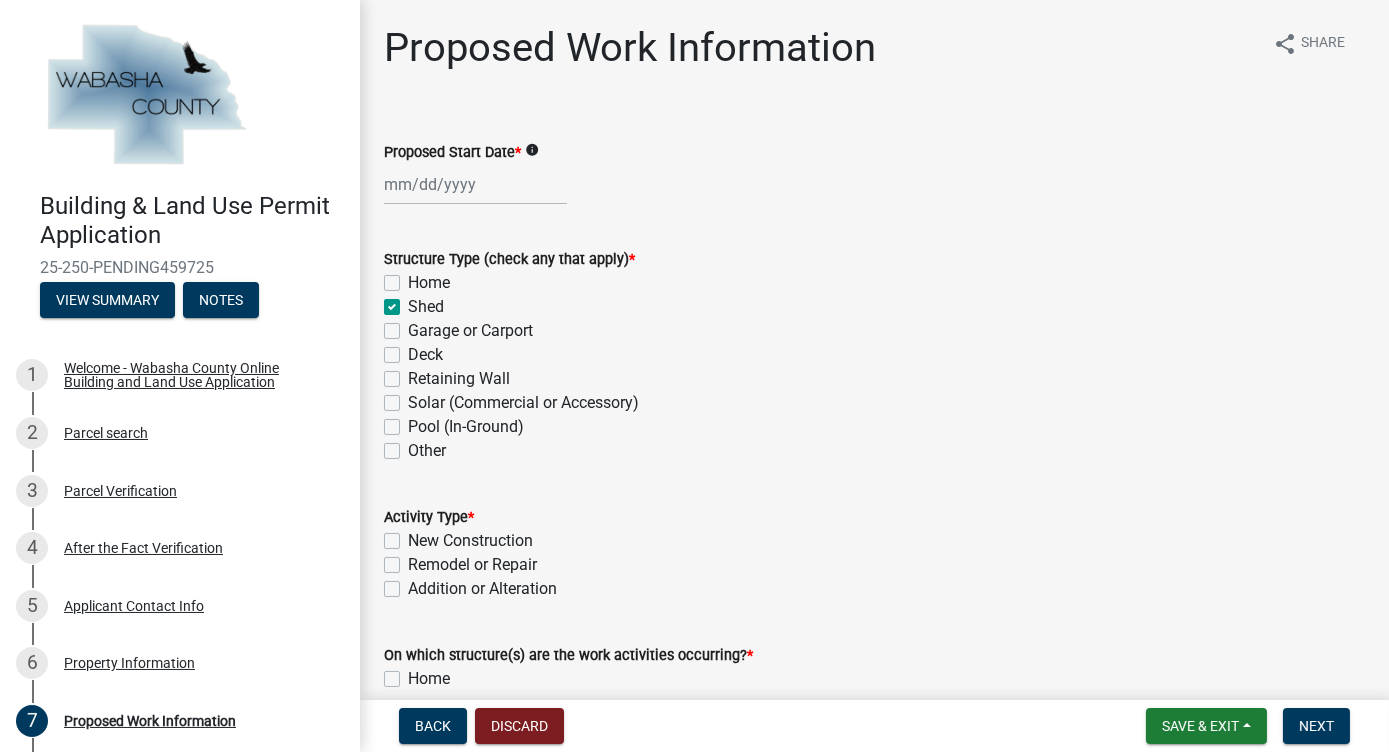checkbox on "false" 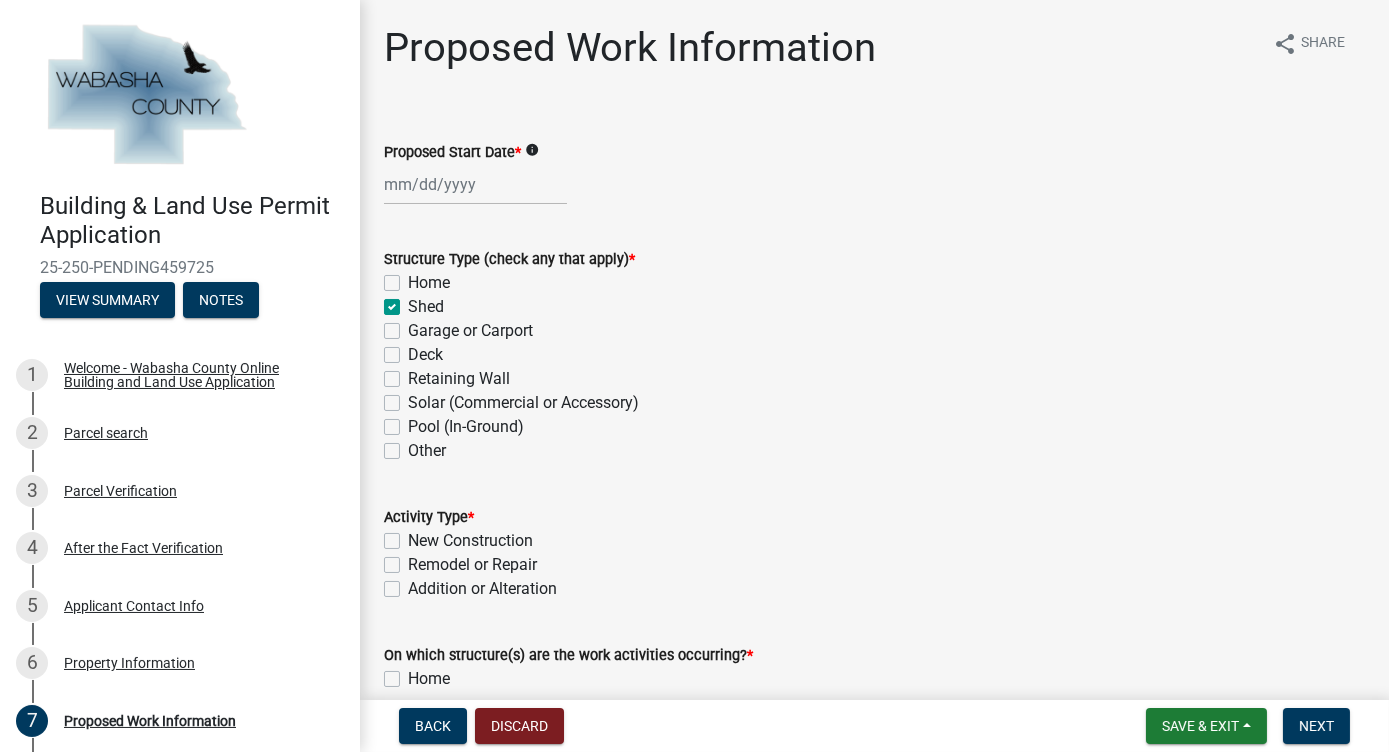 click on "New Construction" 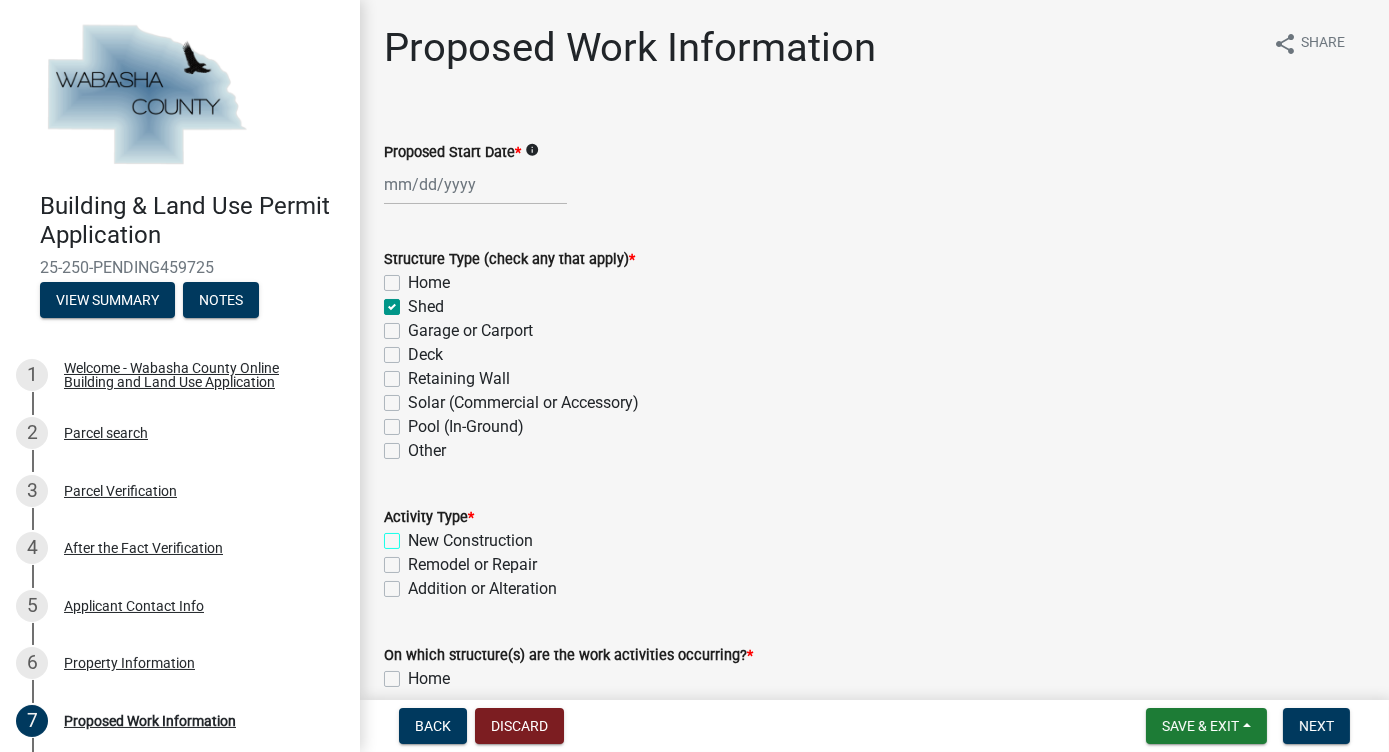 click on "New Construction" at bounding box center [414, 535] 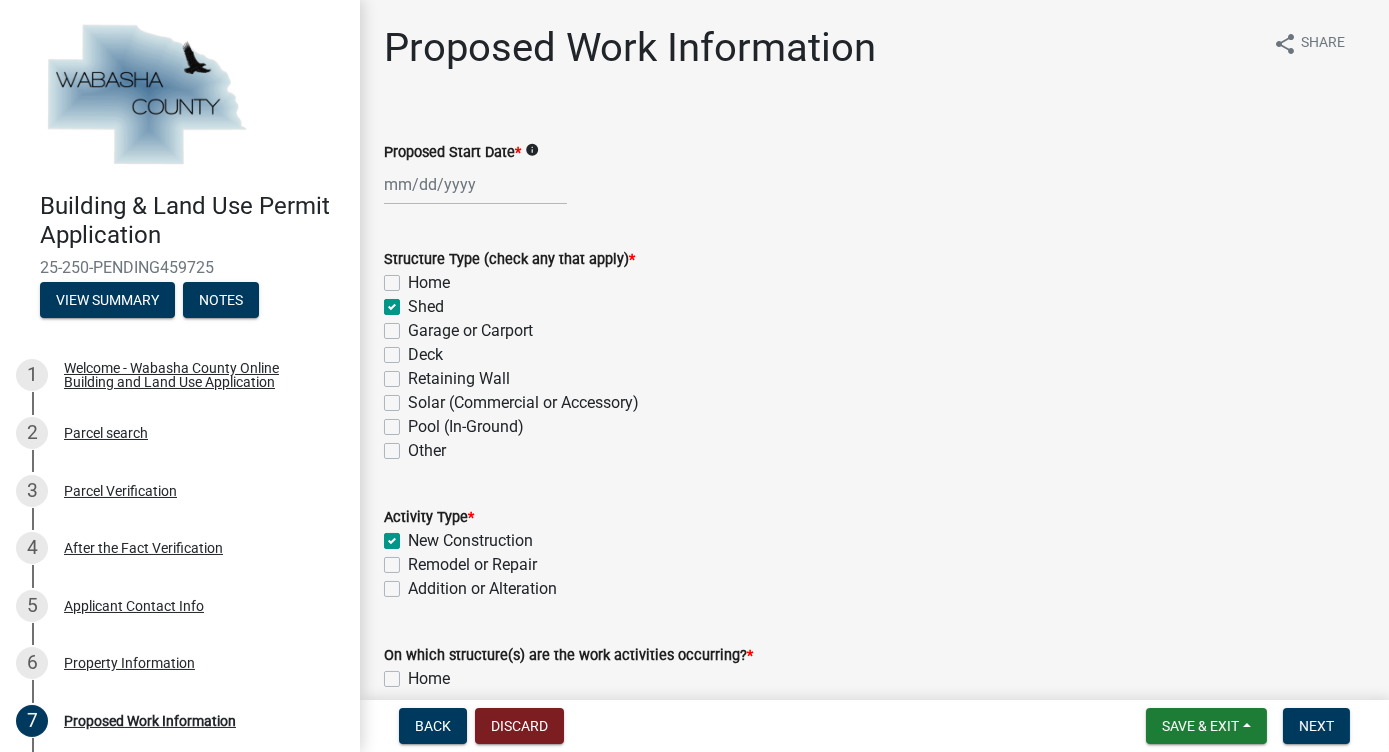 checkbox on "true" 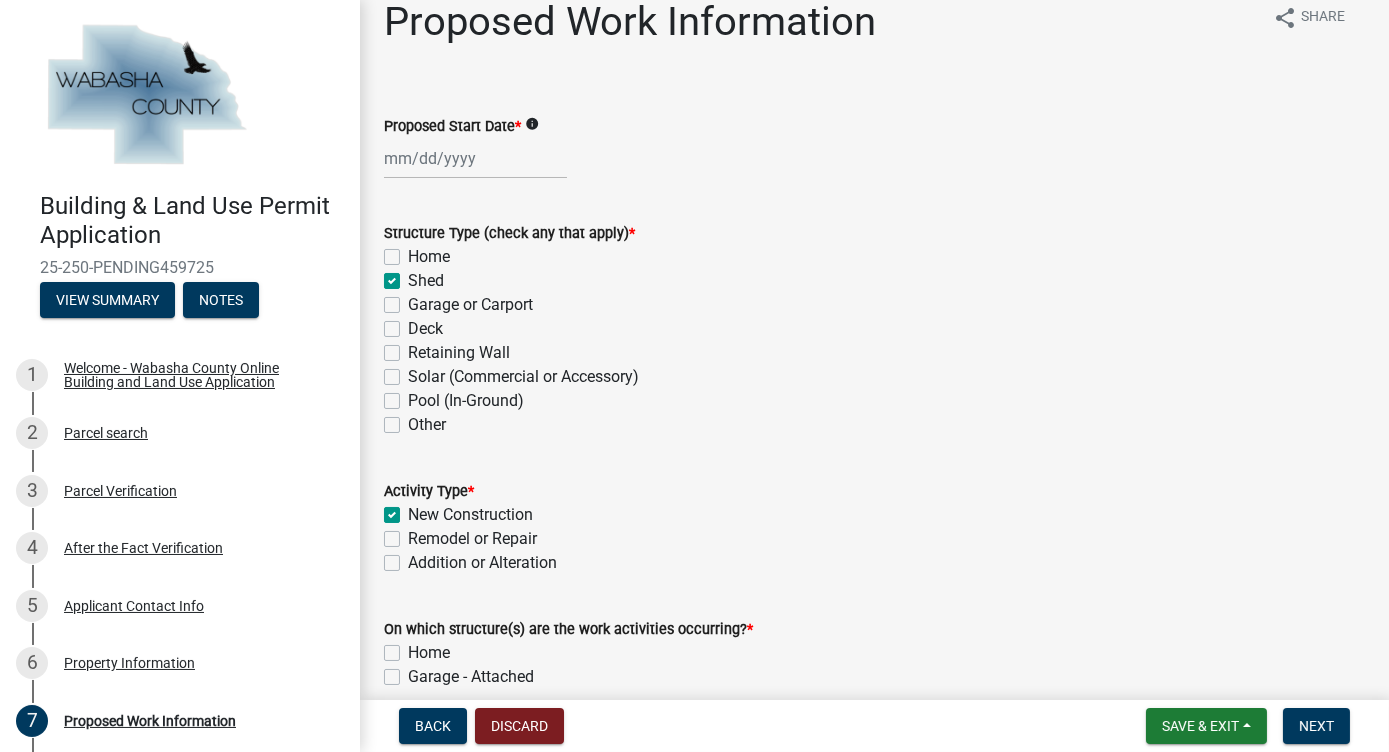 scroll, scrollTop: 0, scrollLeft: 0, axis: both 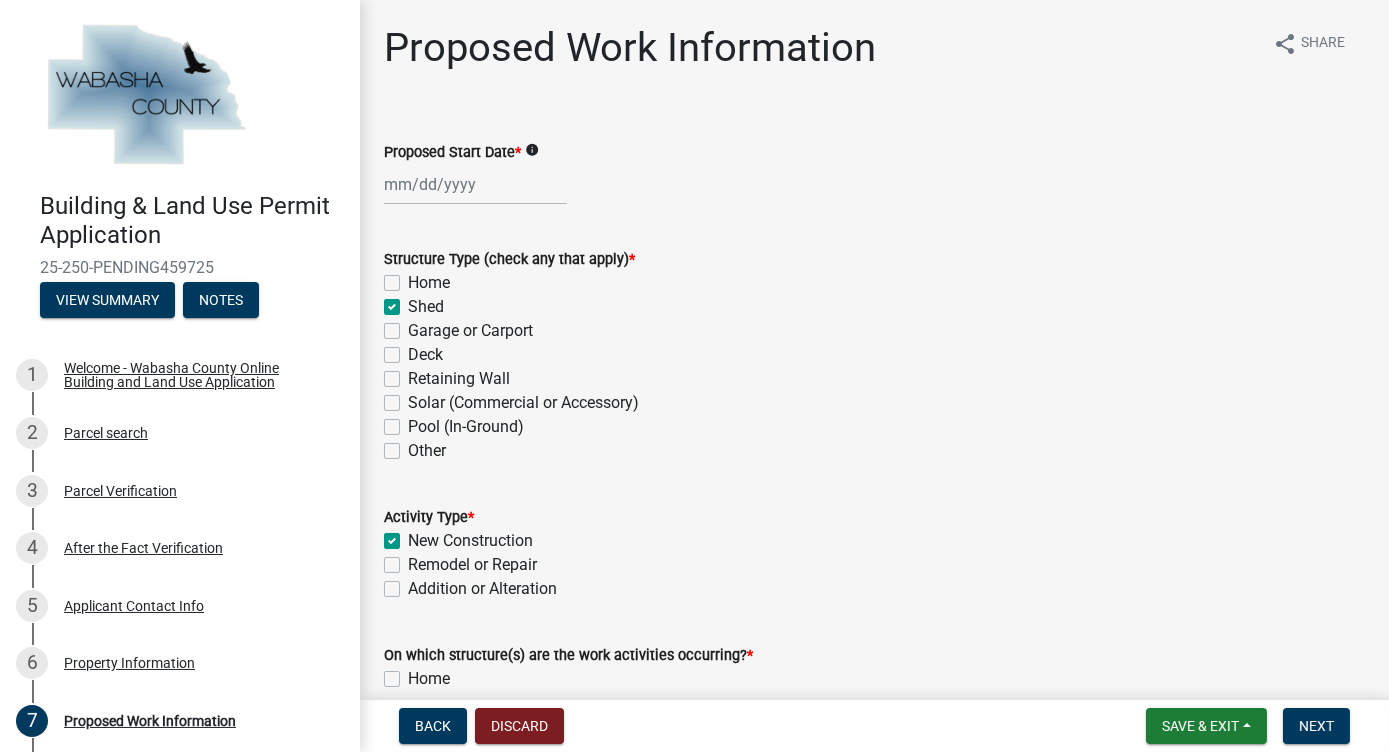 select on "8" 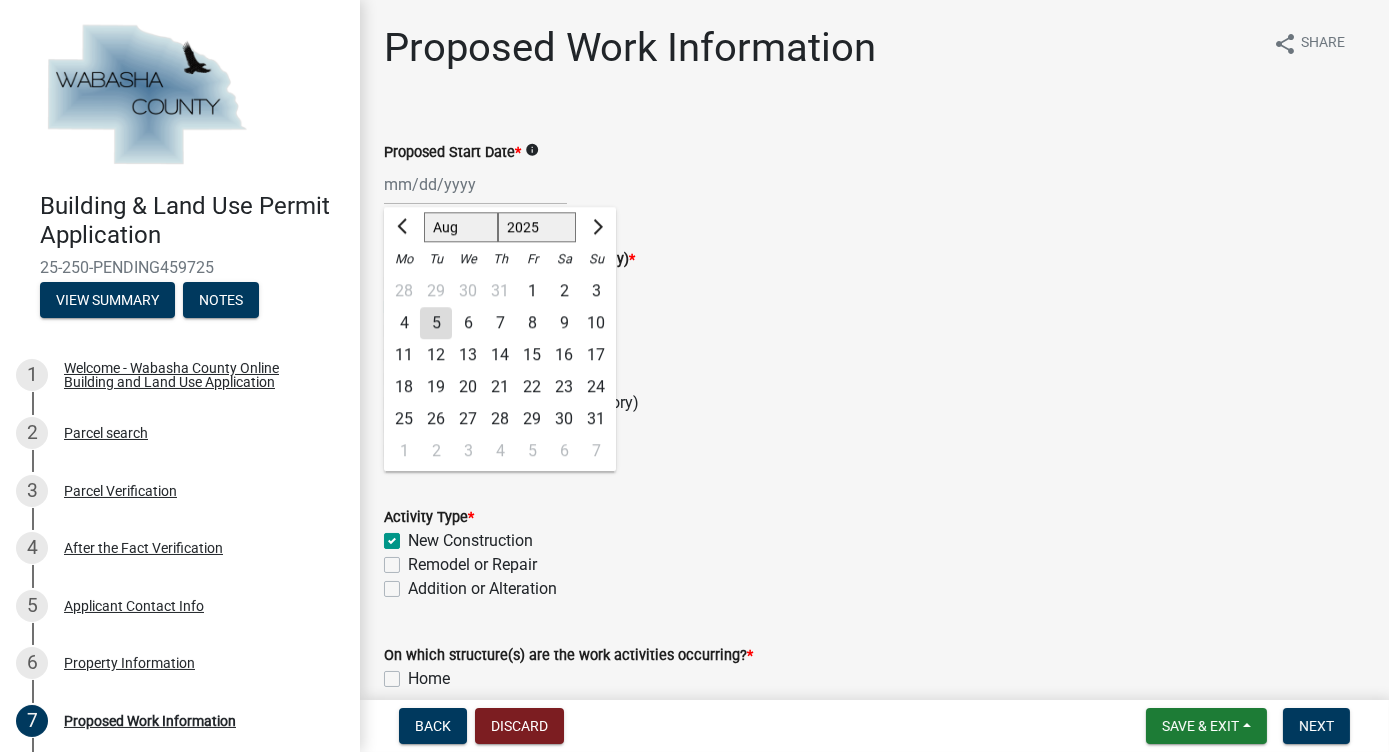 click on "Proposed Start Date  *" at bounding box center (475, 184) 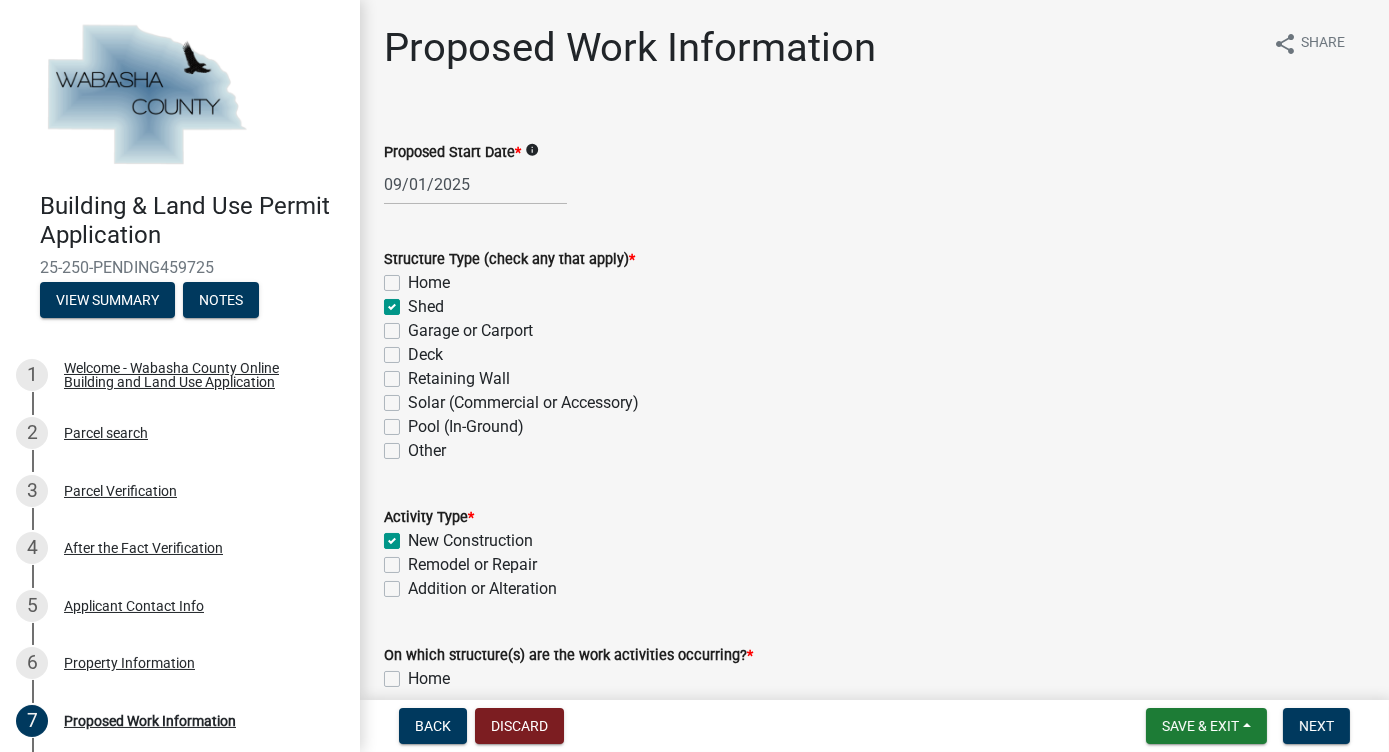 select on "9" 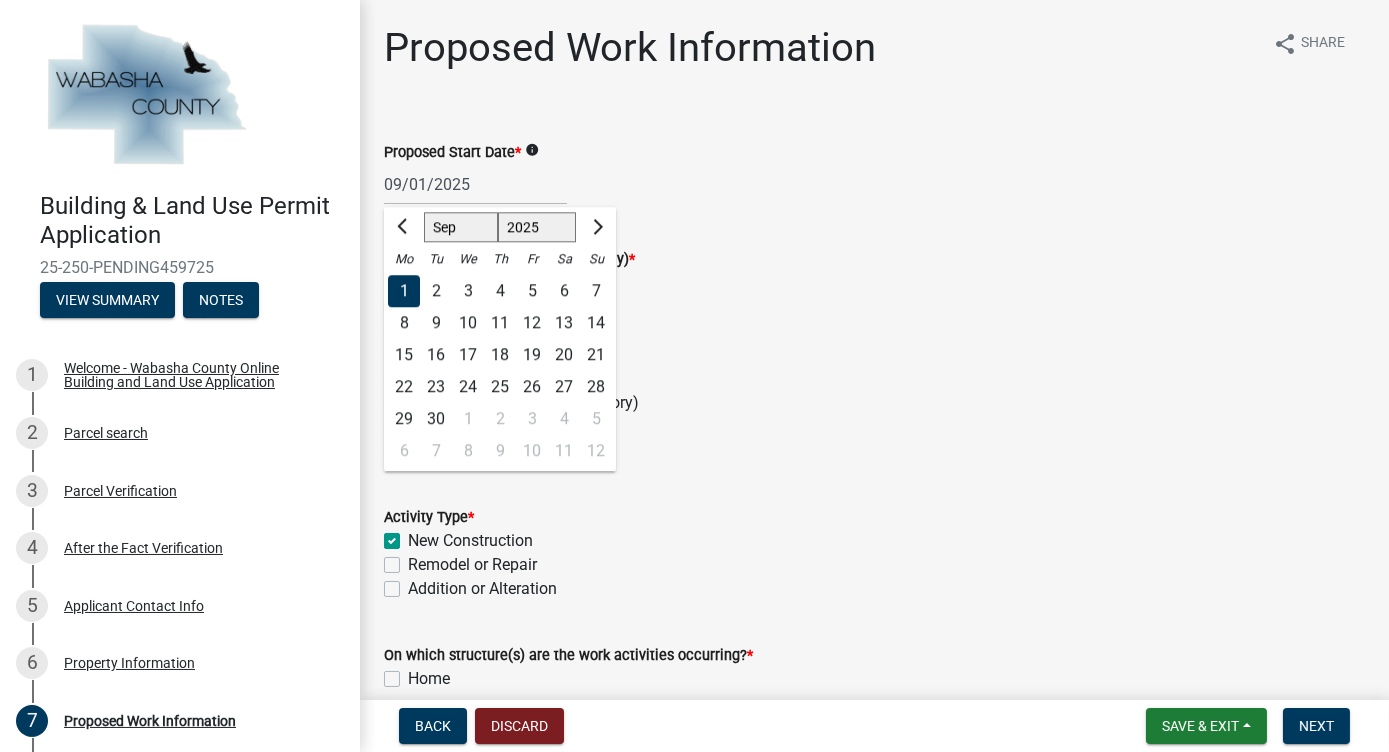 click on "09/01/2025" at bounding box center (475, 184) 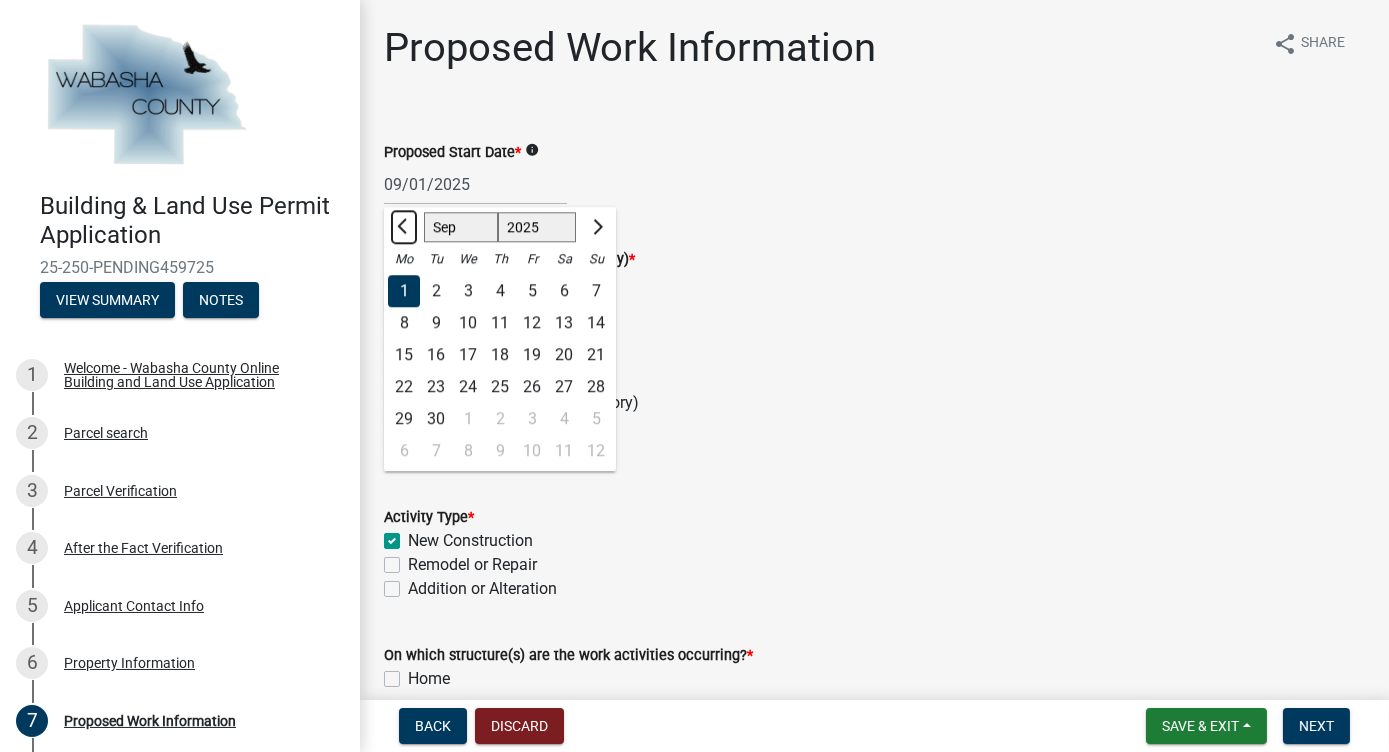 click 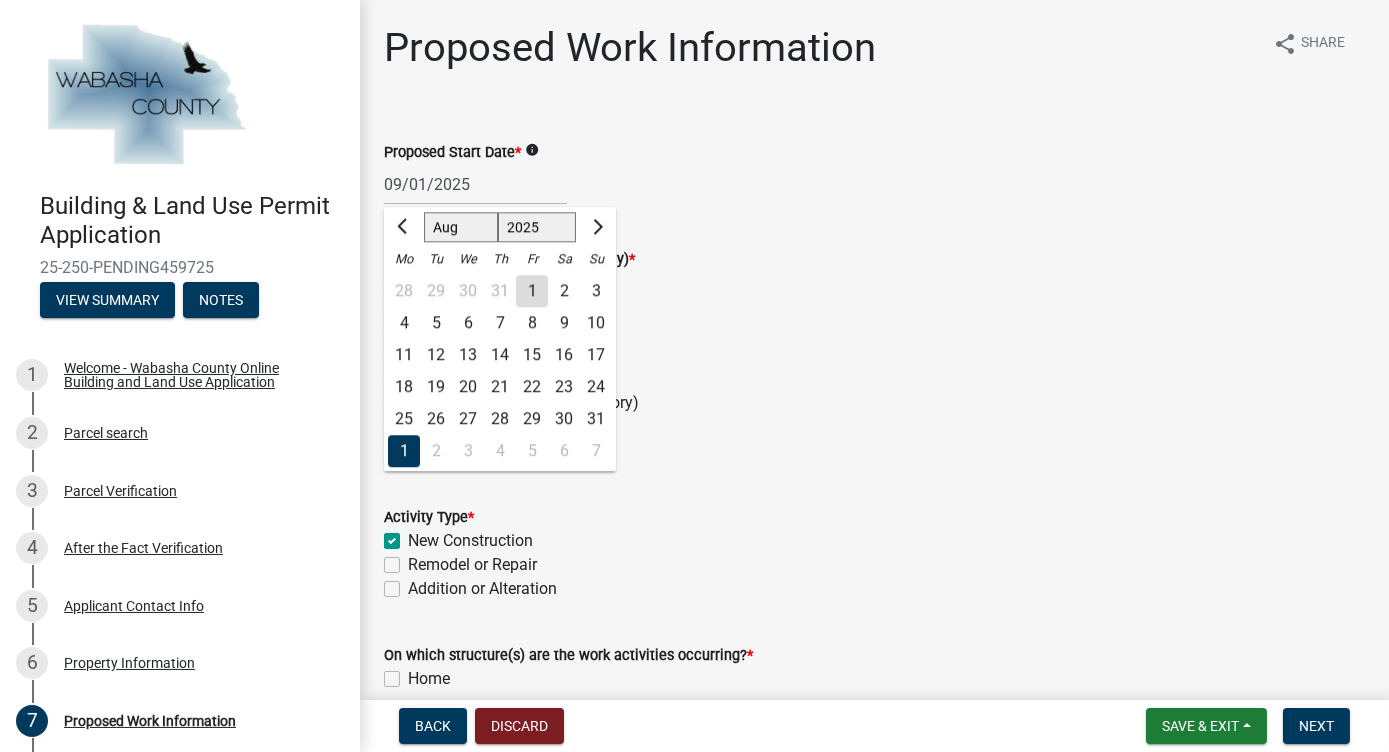 click on "19" 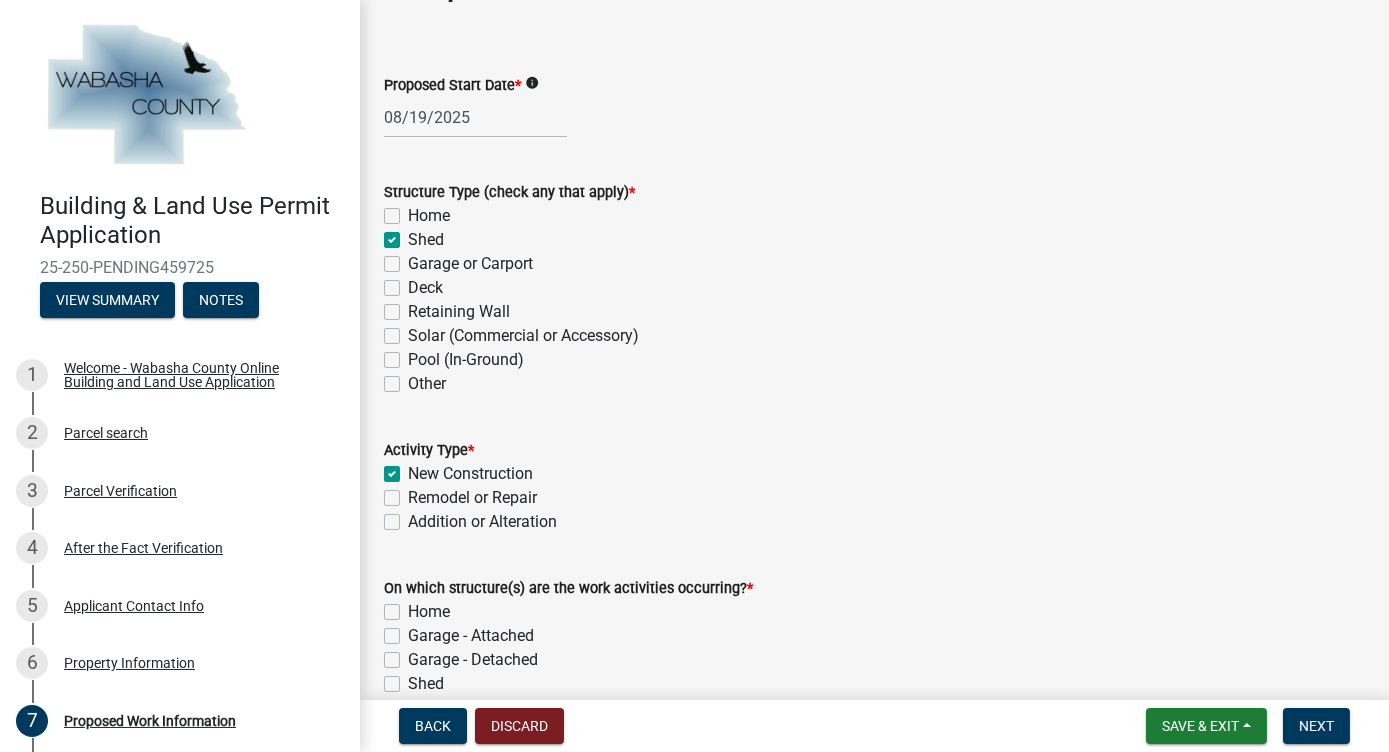 scroll, scrollTop: 66, scrollLeft: 0, axis: vertical 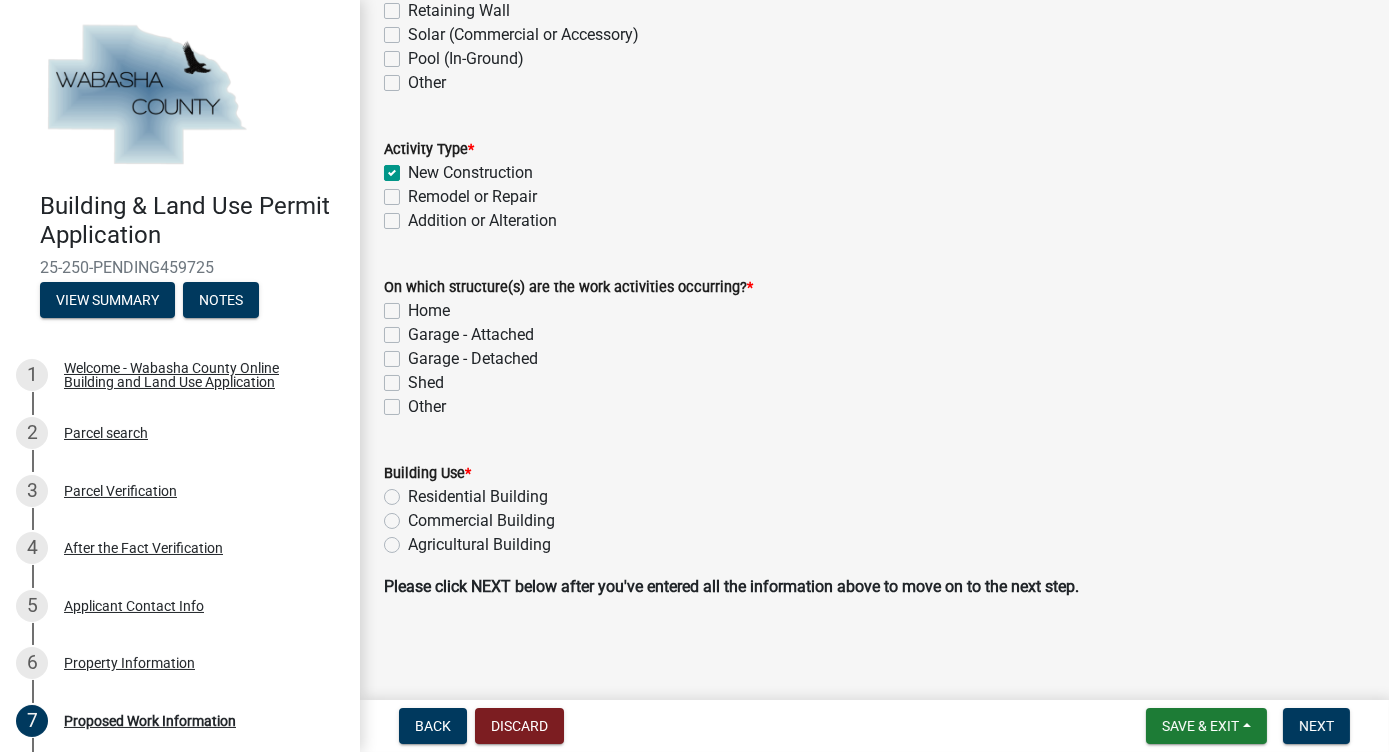 click on "Shed" 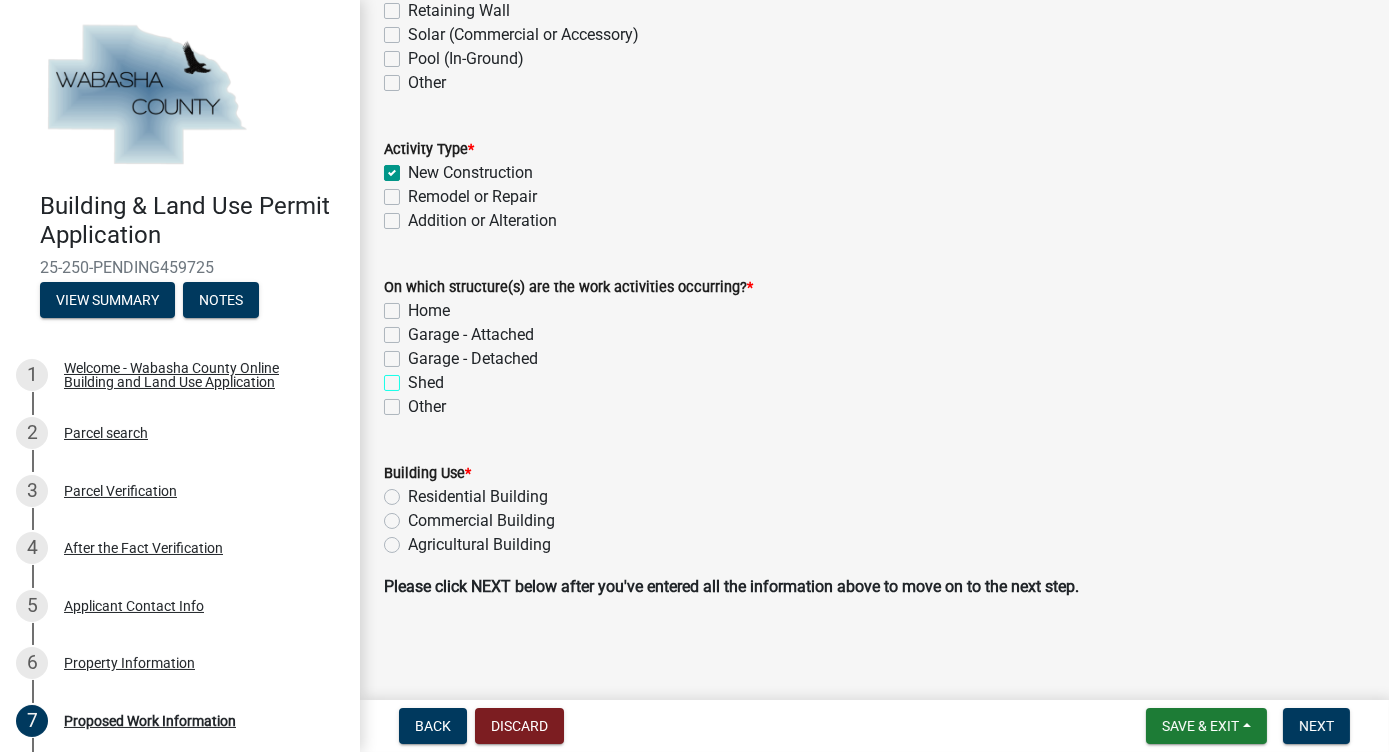 click on "Shed" at bounding box center (414, 377) 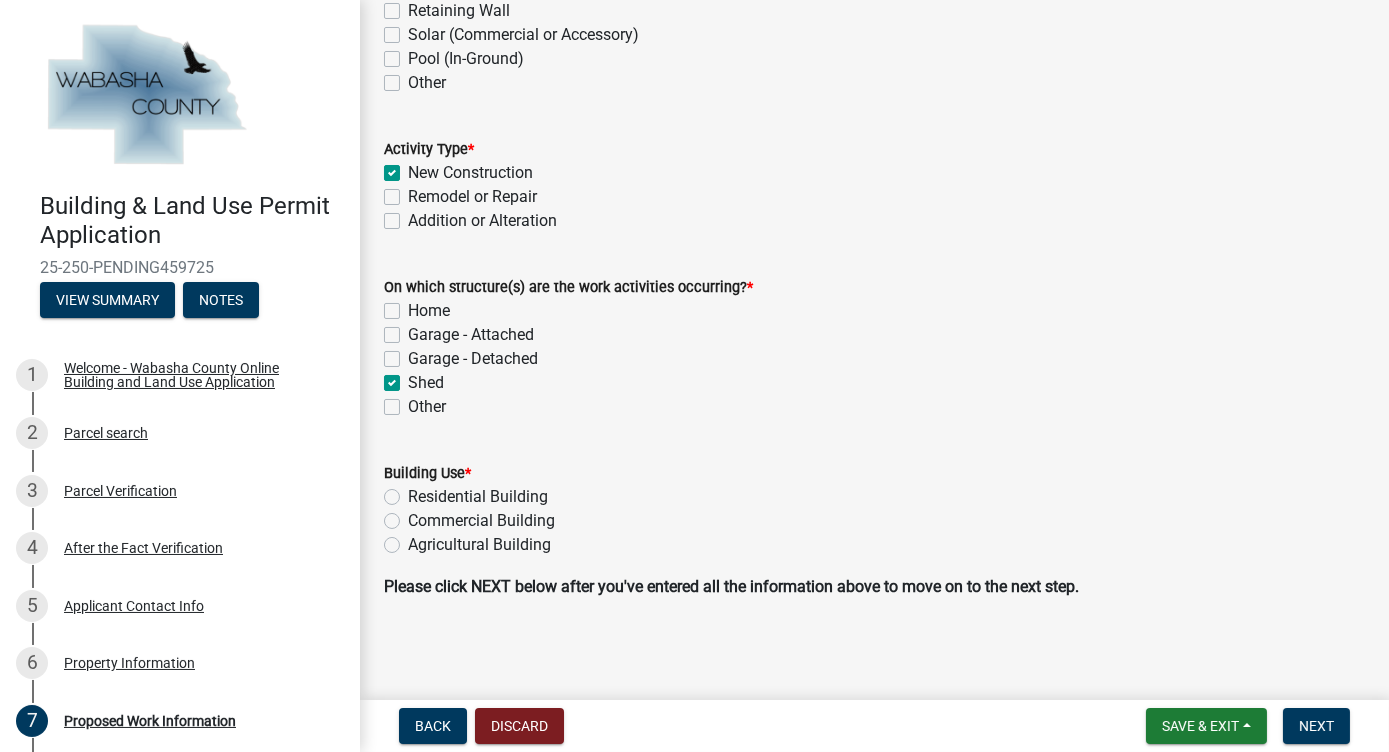 checkbox on "false" 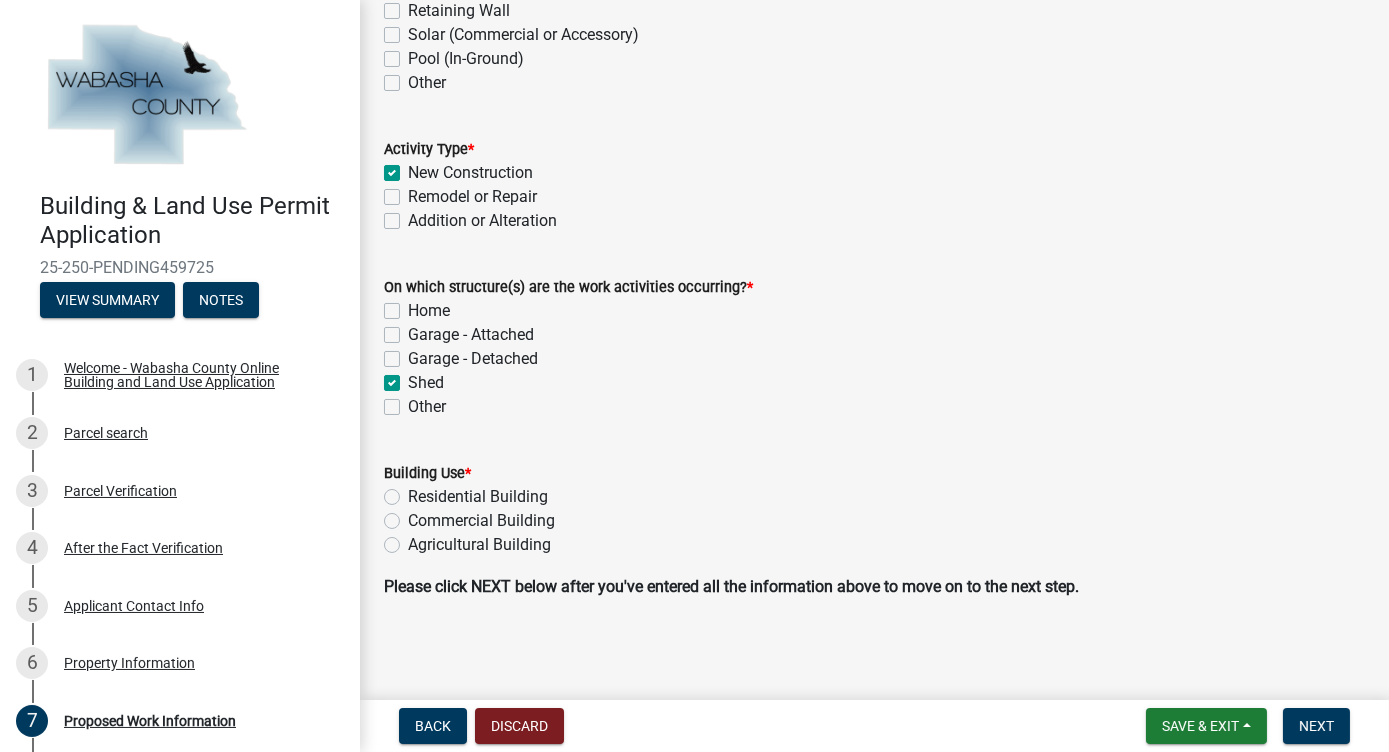 click on "Agricultural Building" 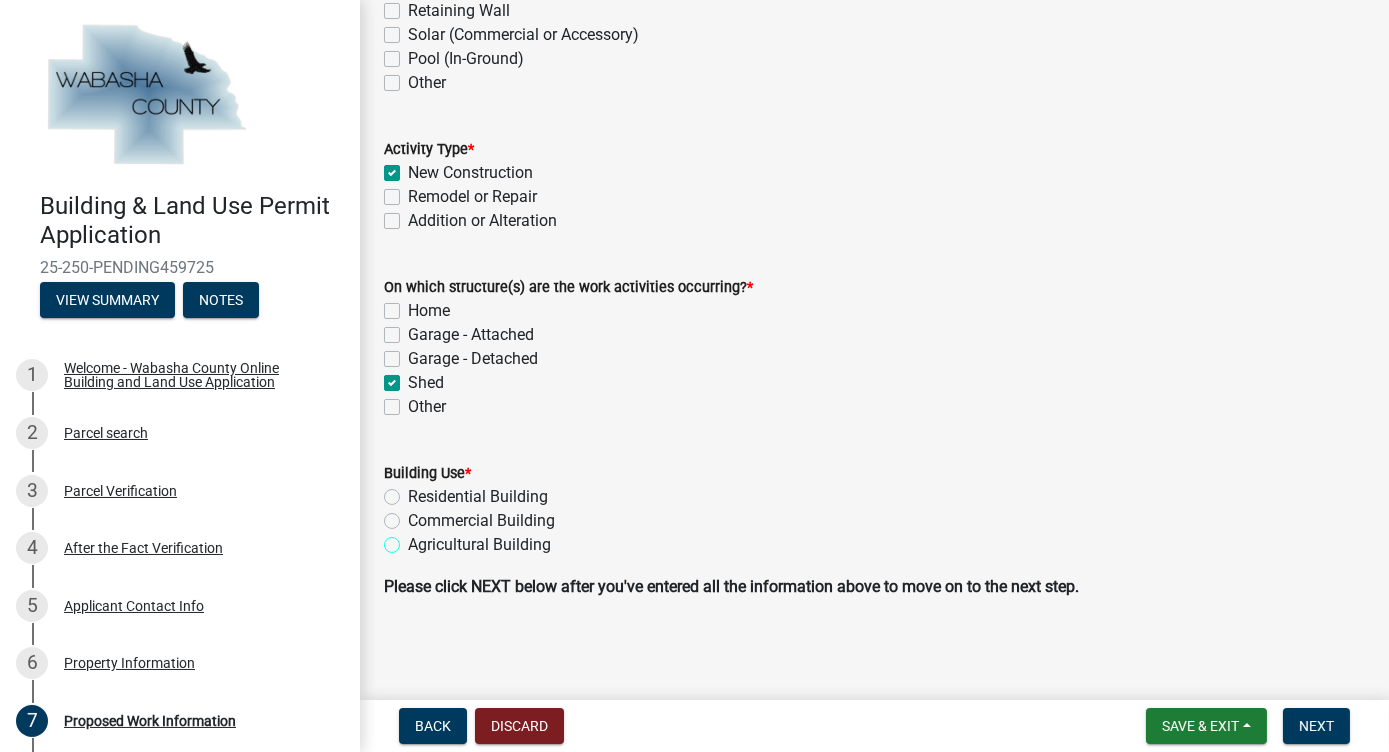click on "Agricultural Building" at bounding box center (414, 539) 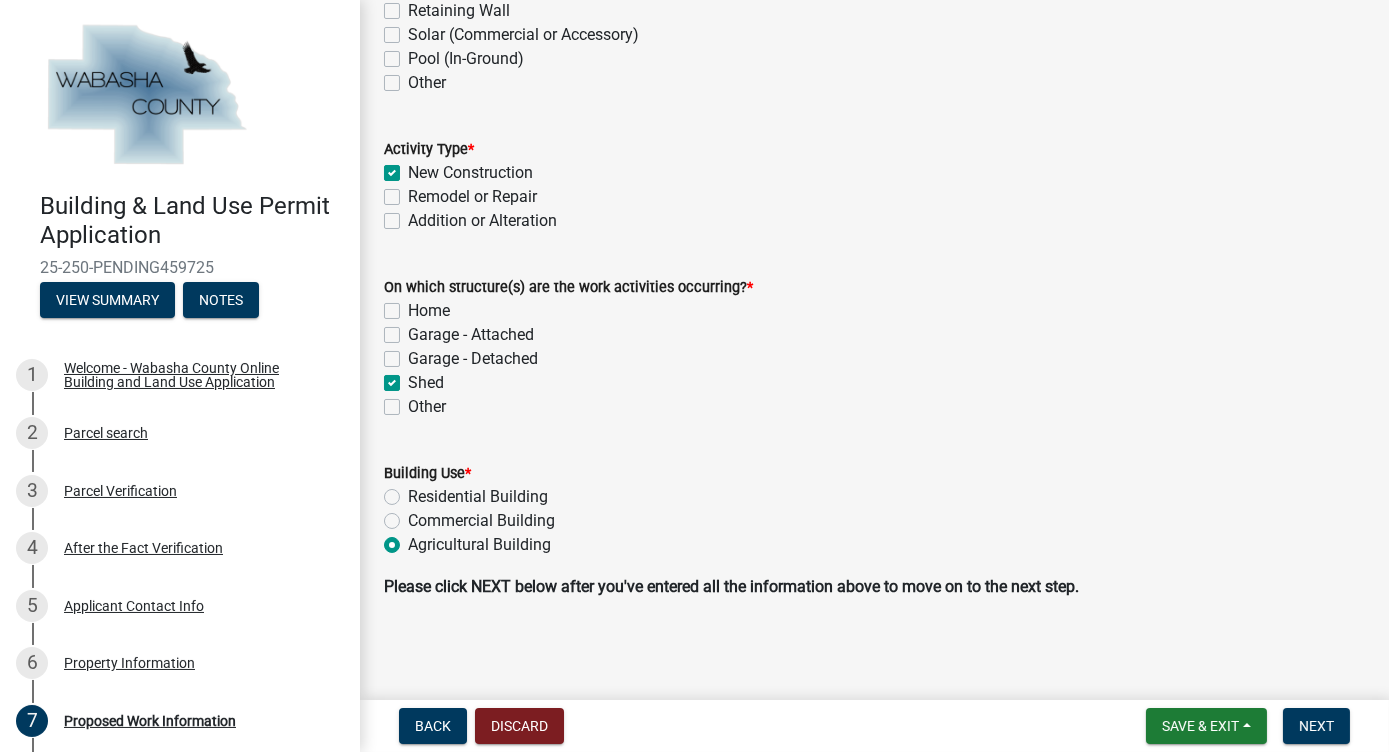 radio on "true" 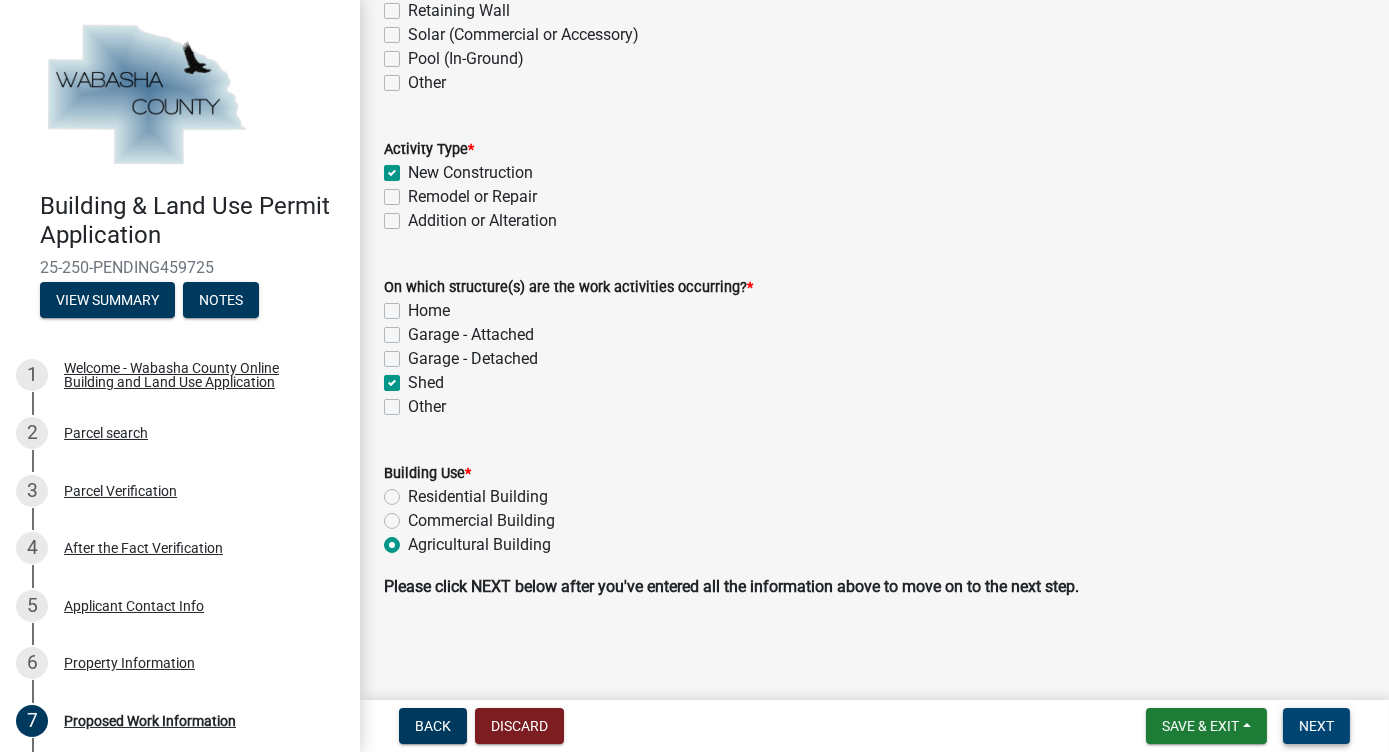 click on "Next" at bounding box center [1316, 726] 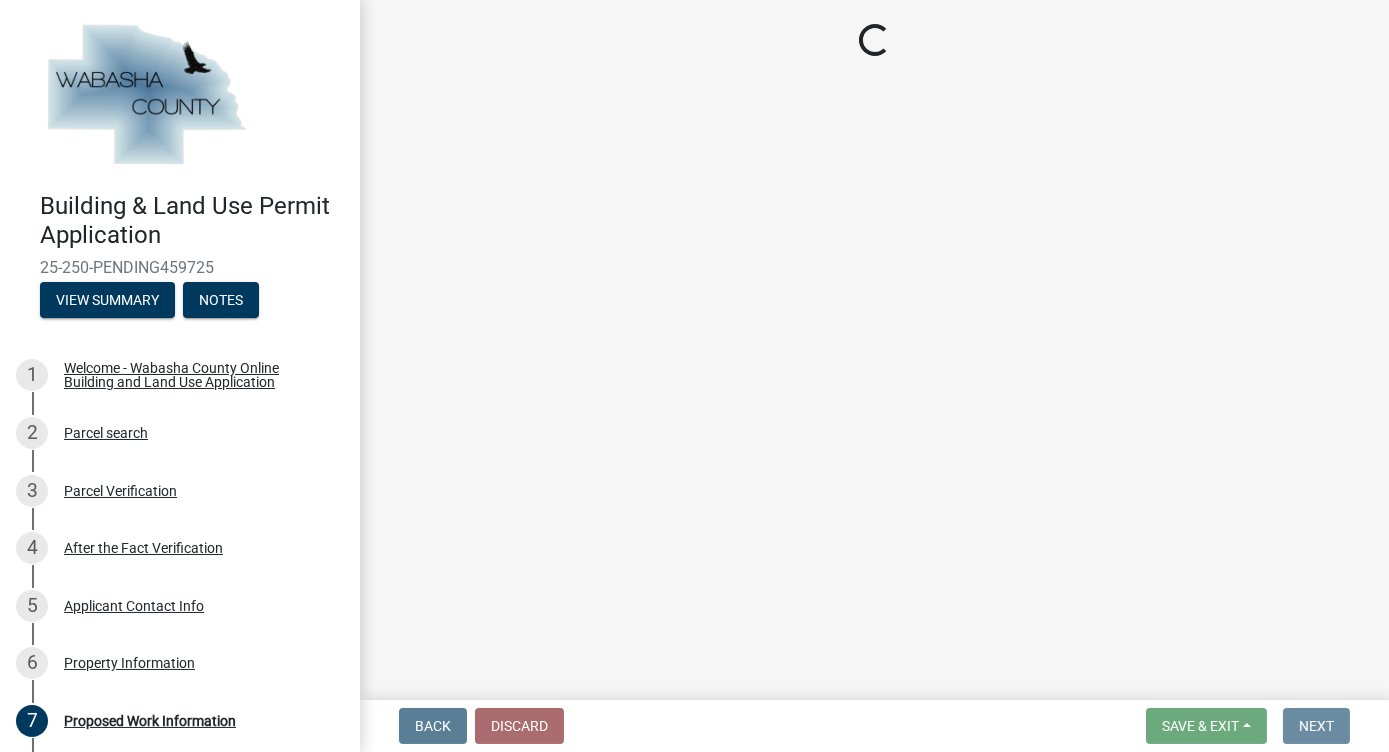 scroll, scrollTop: 0, scrollLeft: 0, axis: both 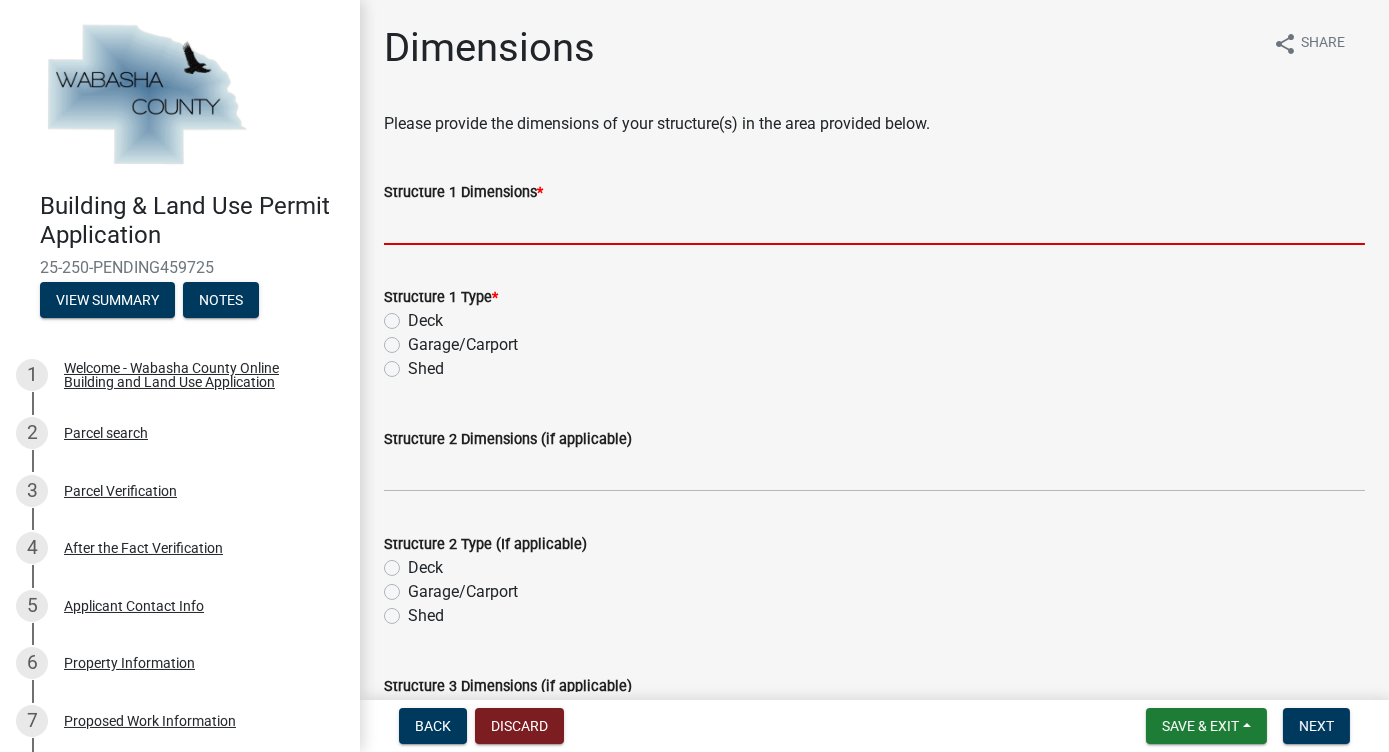 click on "Structure 1 Dimensions  *" at bounding box center [874, 224] 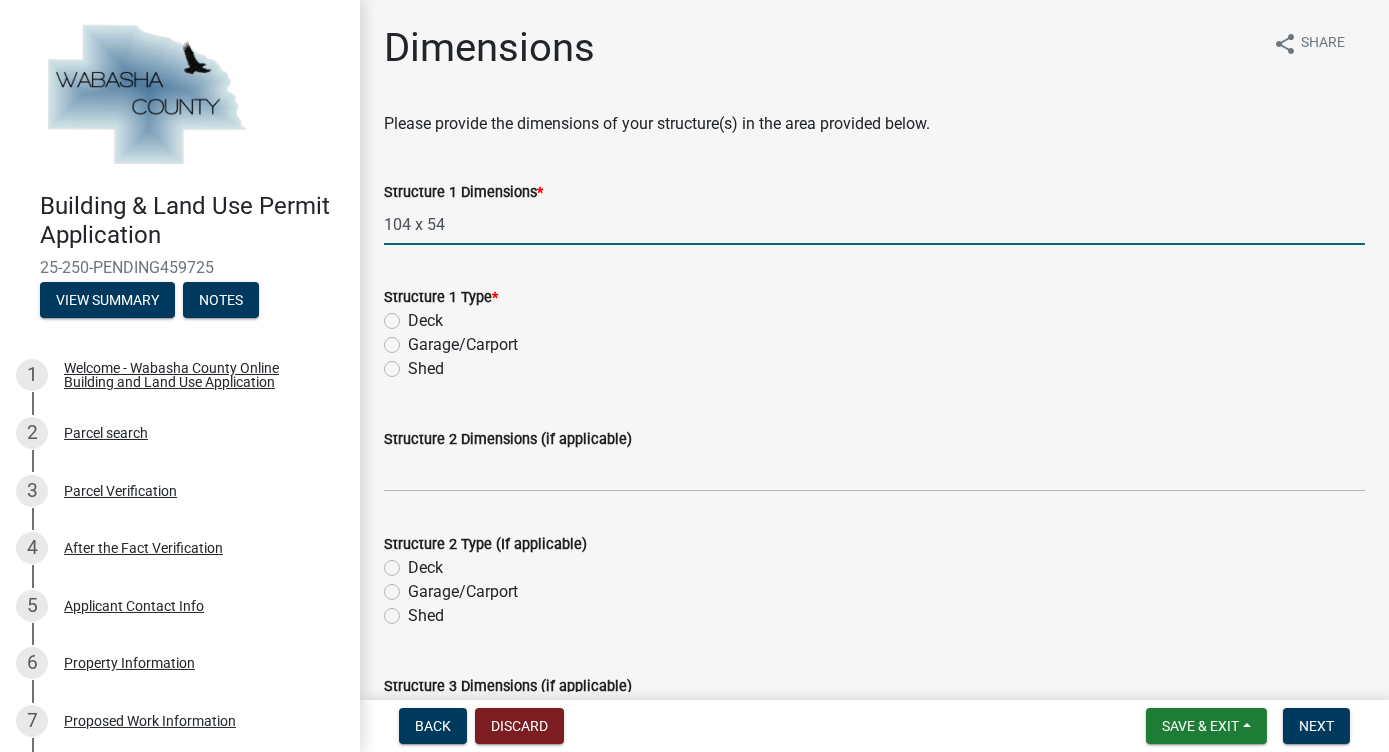 type on "104 x 54" 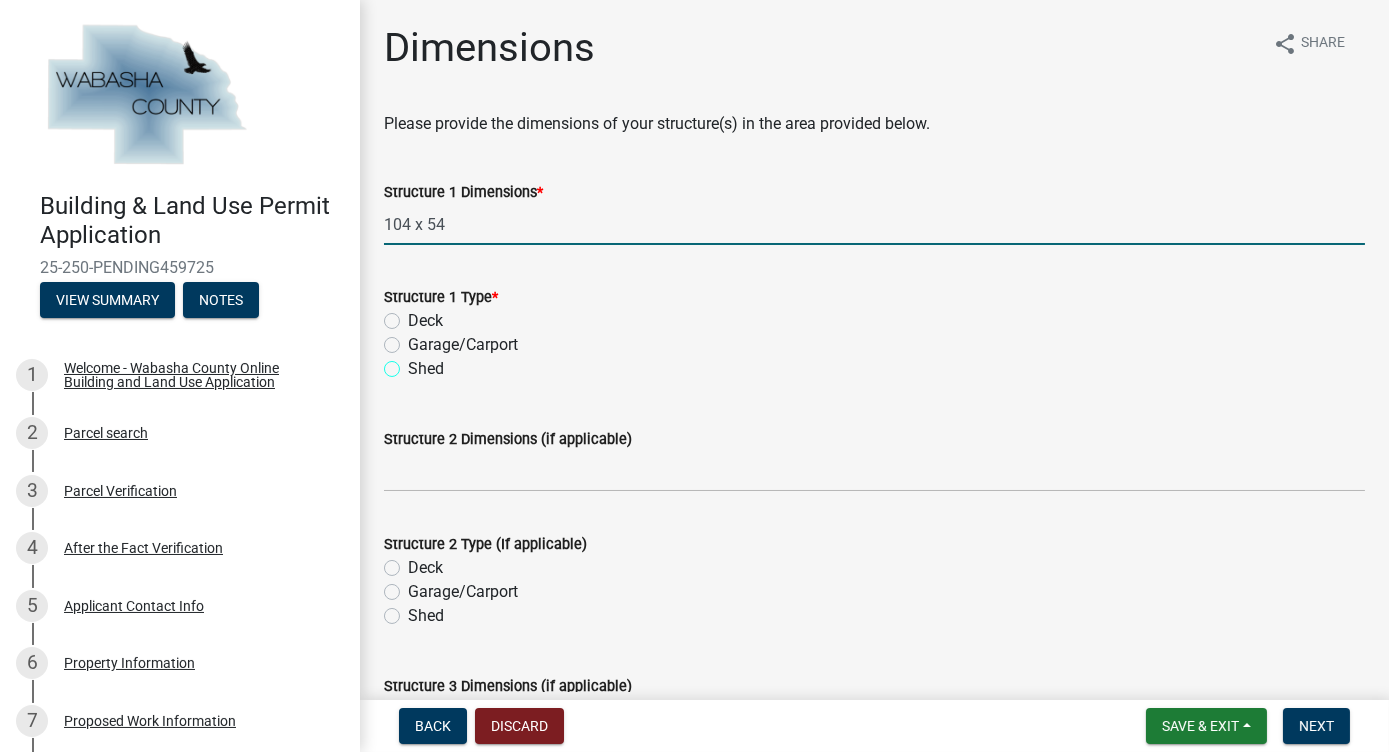 click on "Shed" at bounding box center [414, 363] 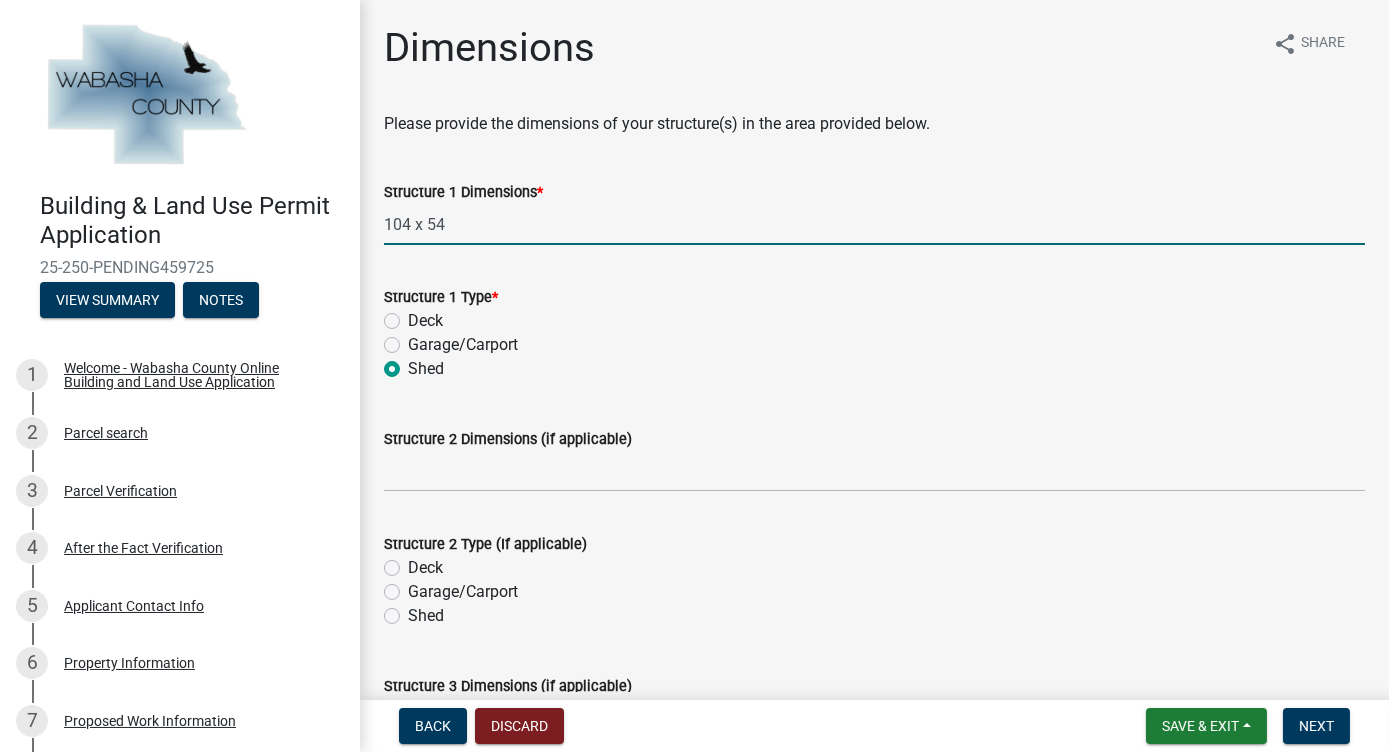 radio on "true" 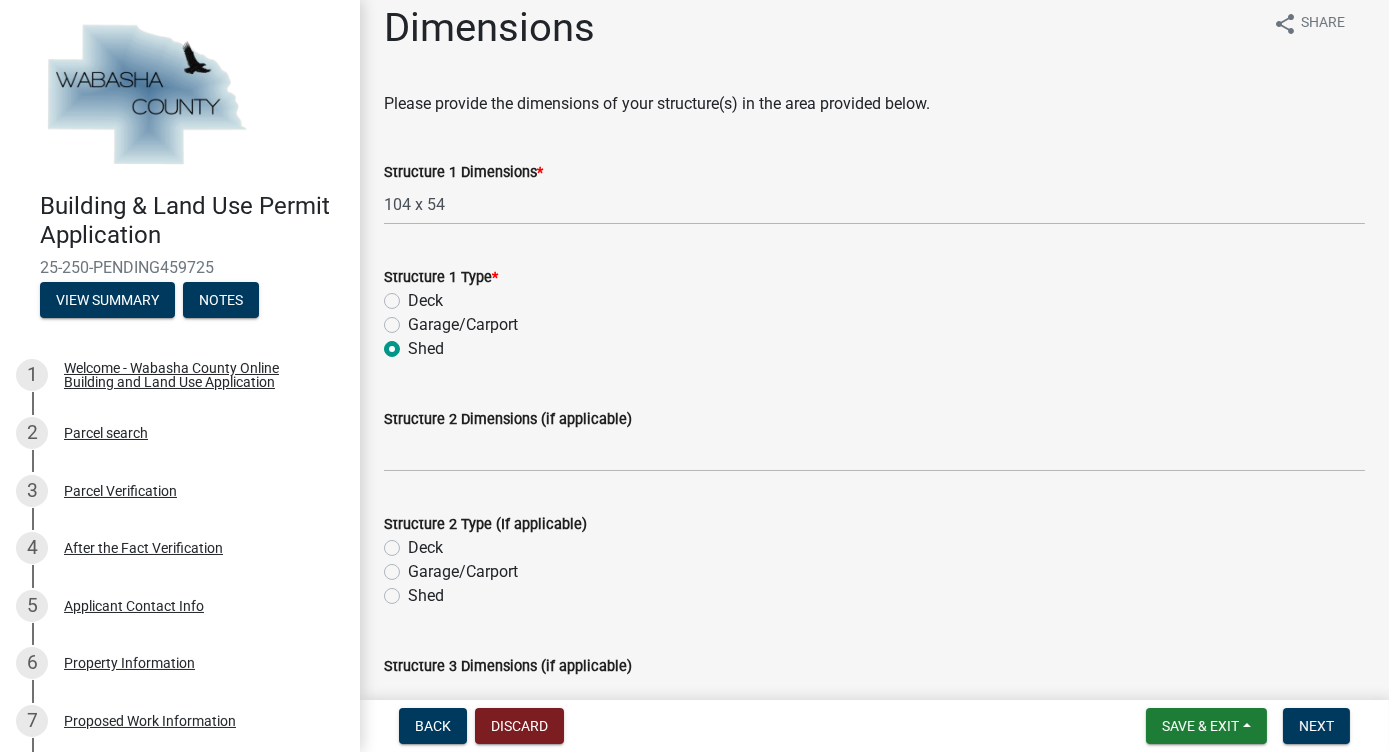 scroll, scrollTop: 29, scrollLeft: 0, axis: vertical 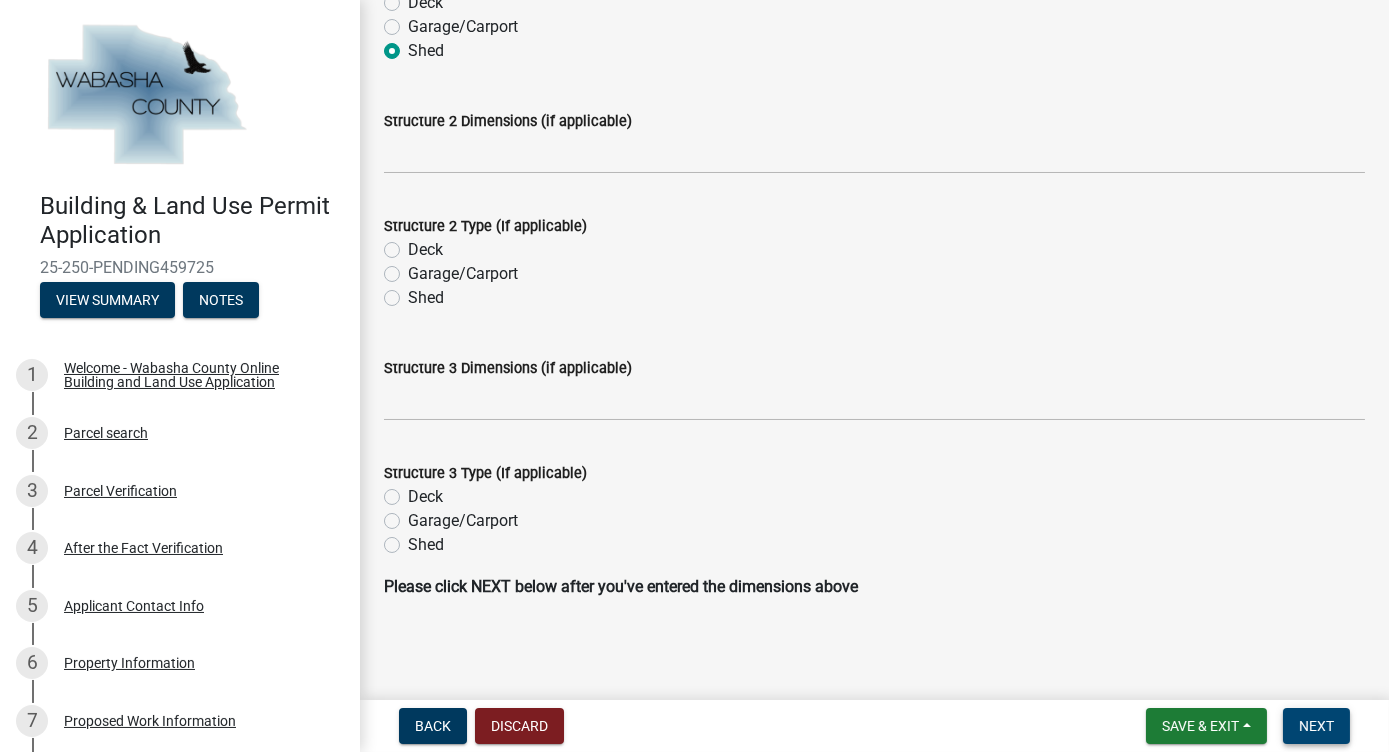 click on "Next" at bounding box center [1316, 726] 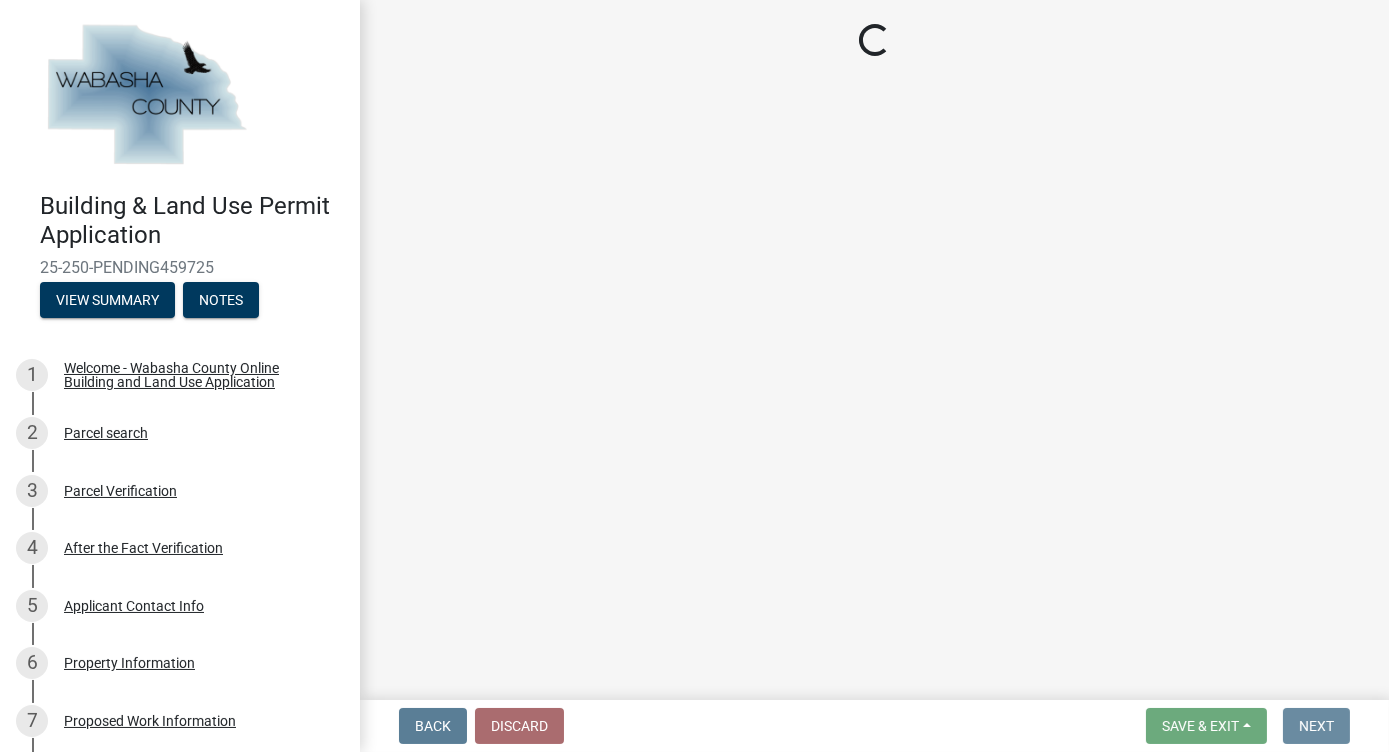 scroll, scrollTop: 0, scrollLeft: 0, axis: both 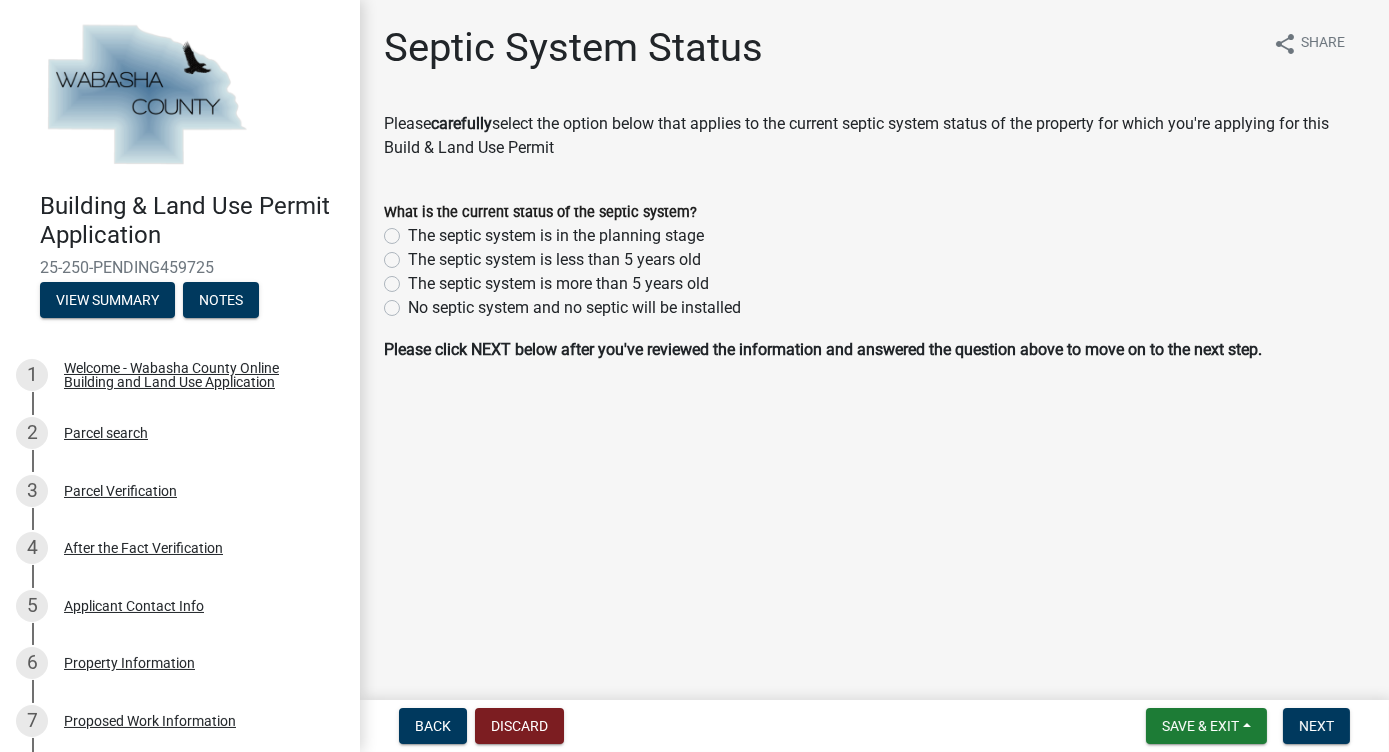 click on "The septic system is in the planning stage" 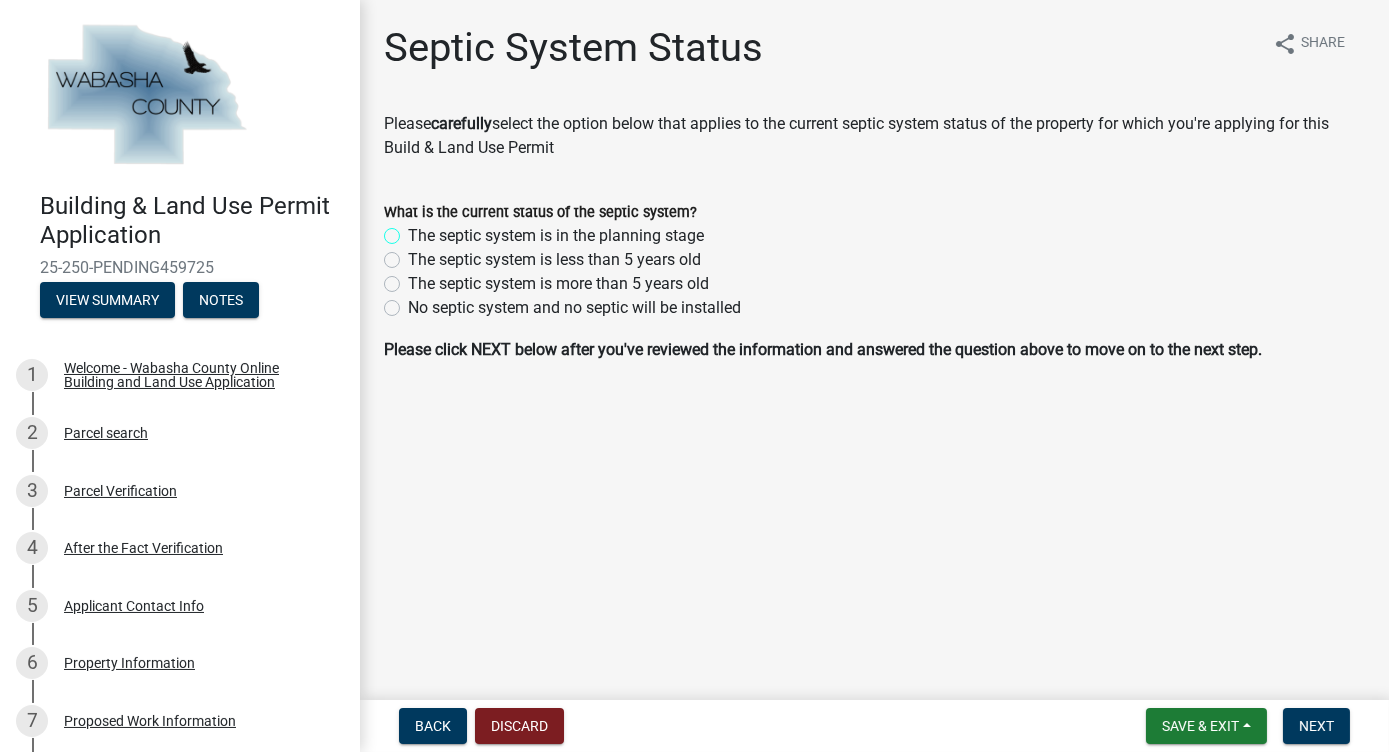 click on "The septic system is in the planning stage" at bounding box center [414, 230] 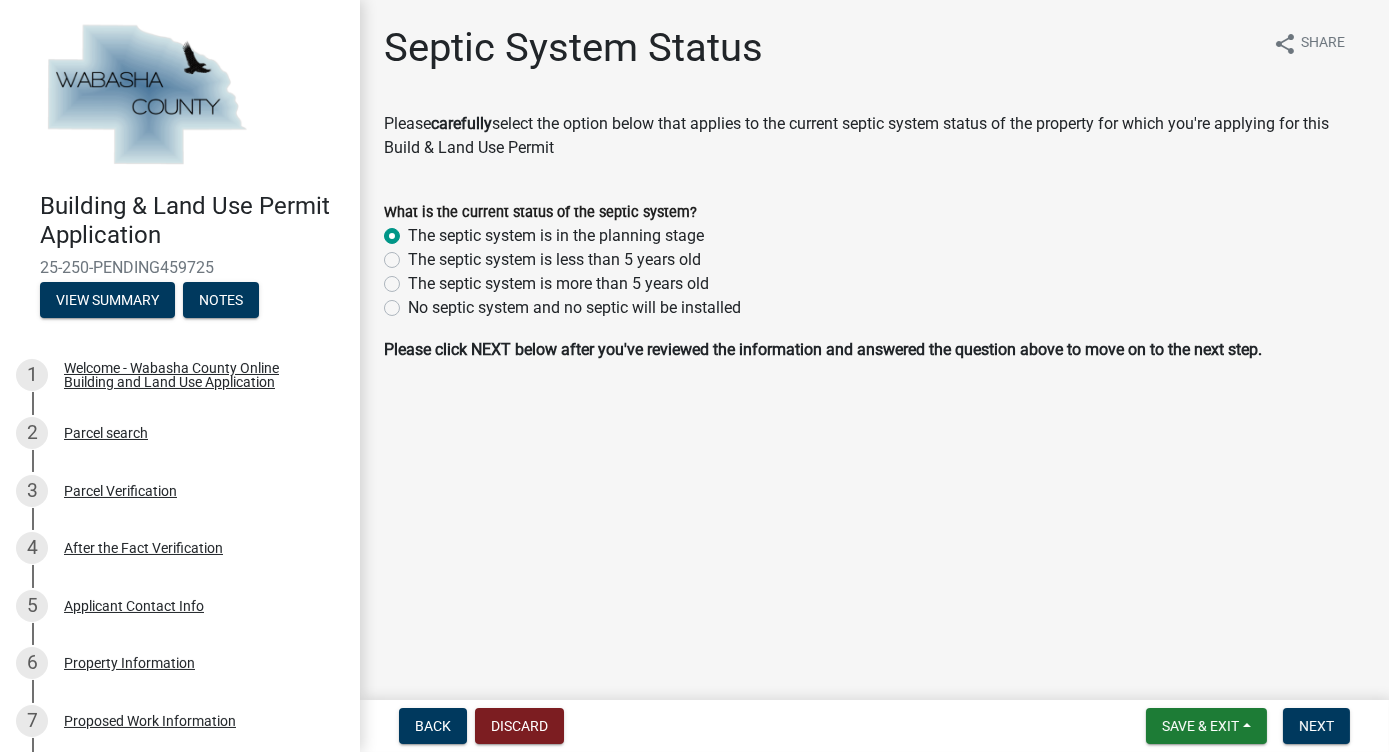 radio on "true" 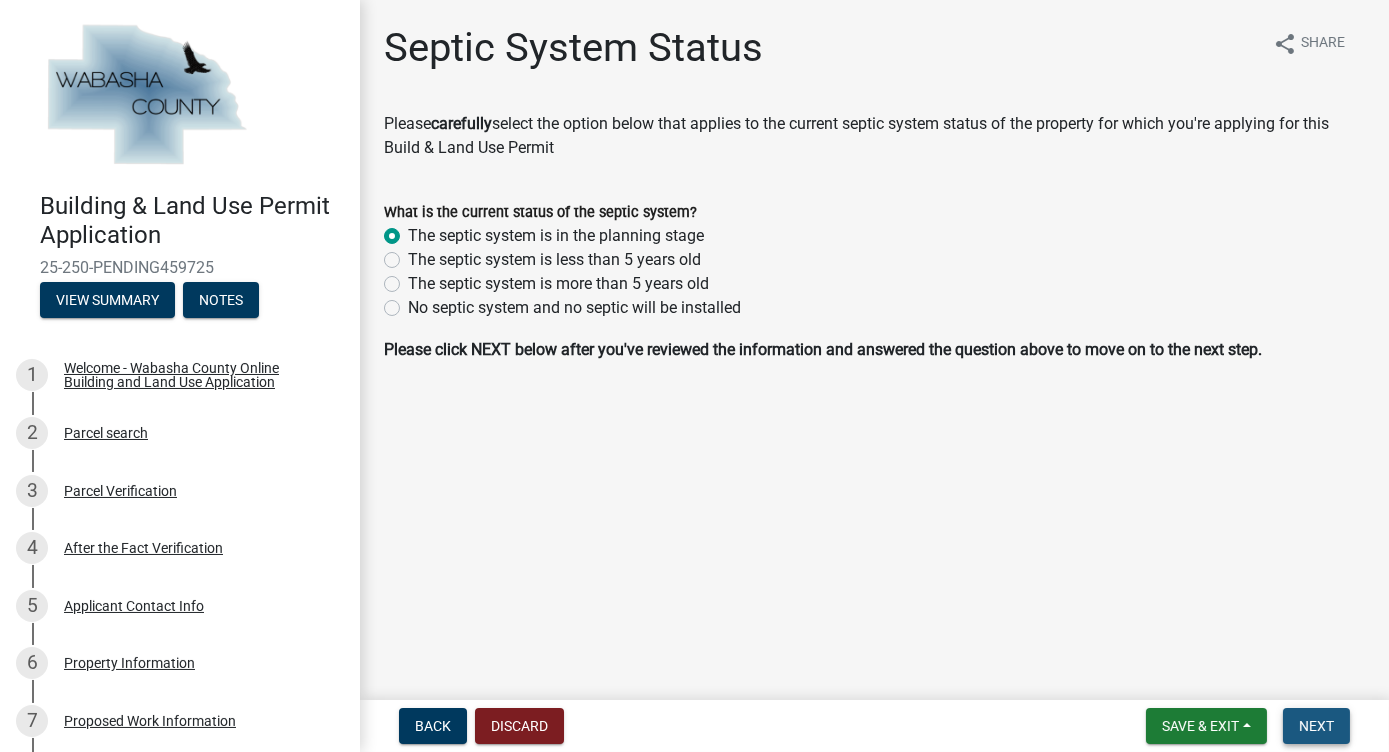 click on "Next" at bounding box center (1316, 726) 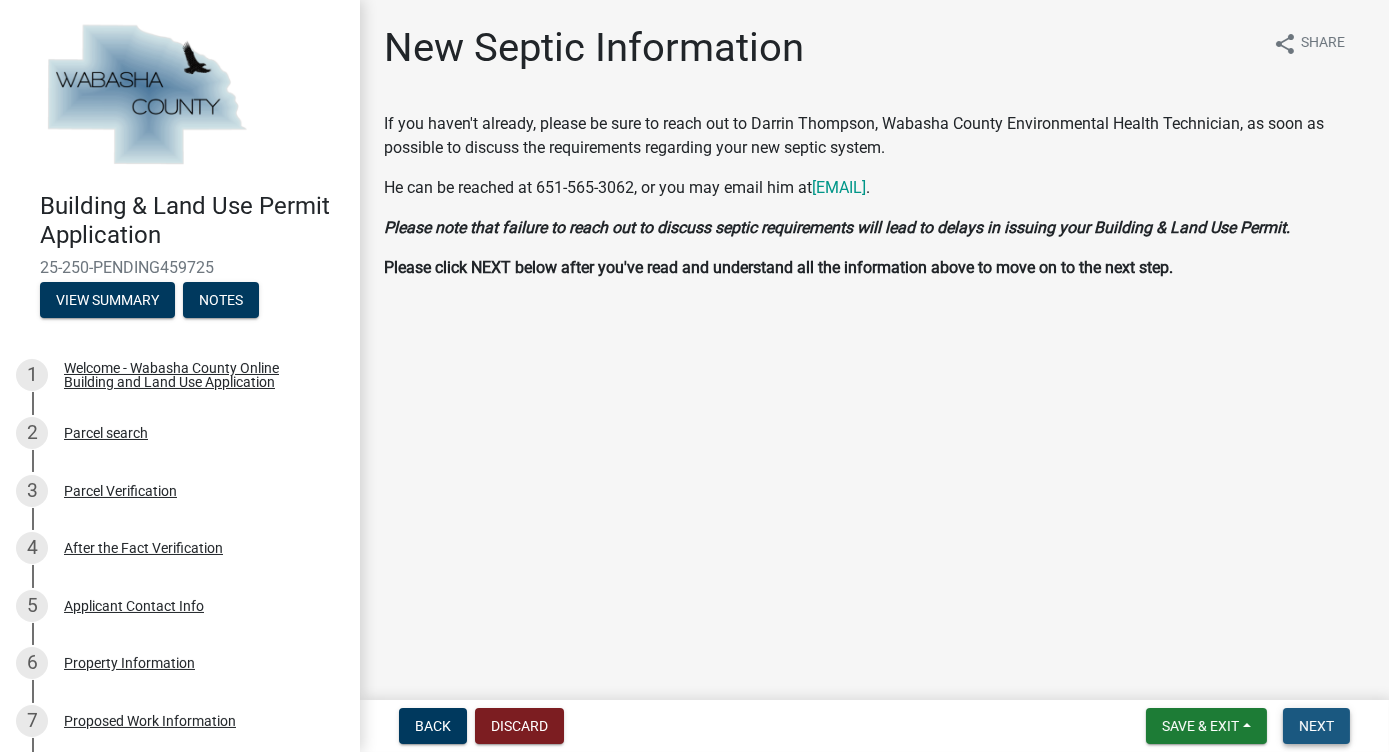 click on "Next" at bounding box center (1316, 726) 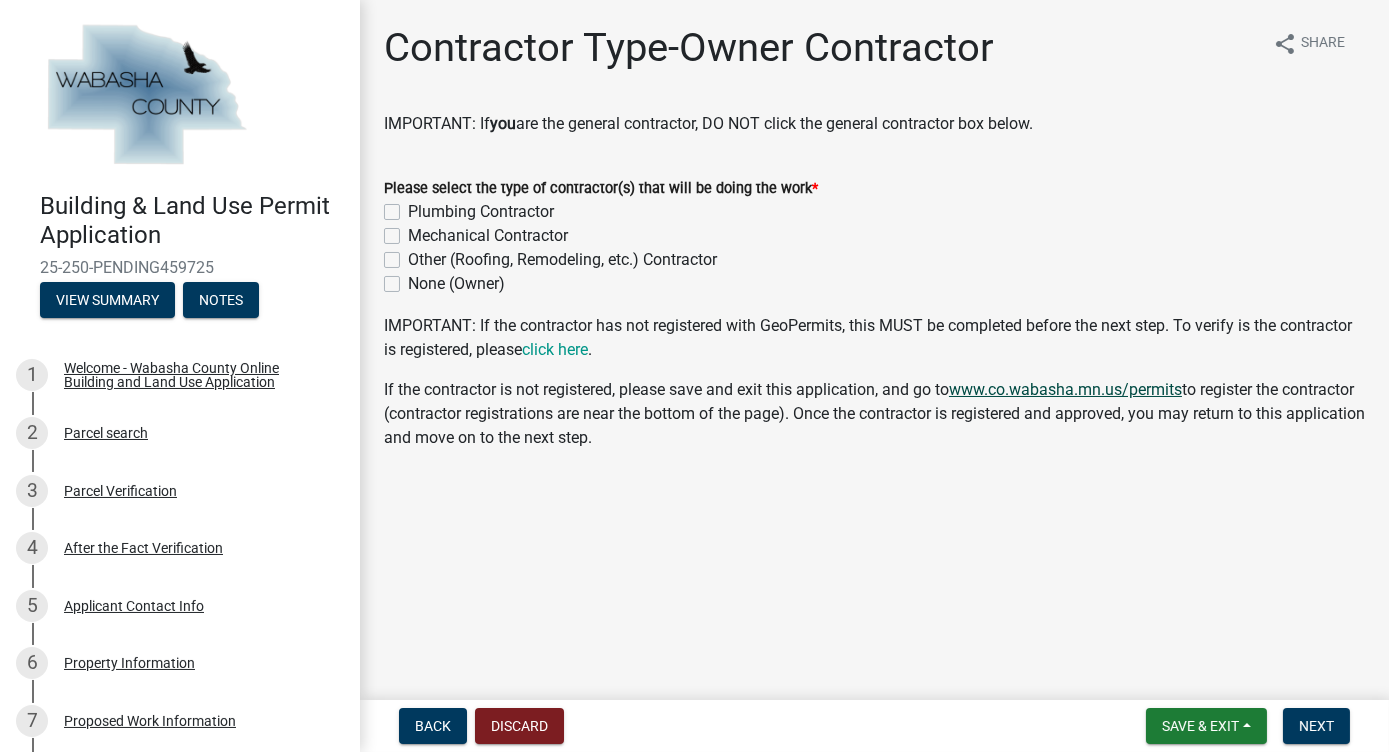 click on "www.co.wabasha.mn.us/permits" 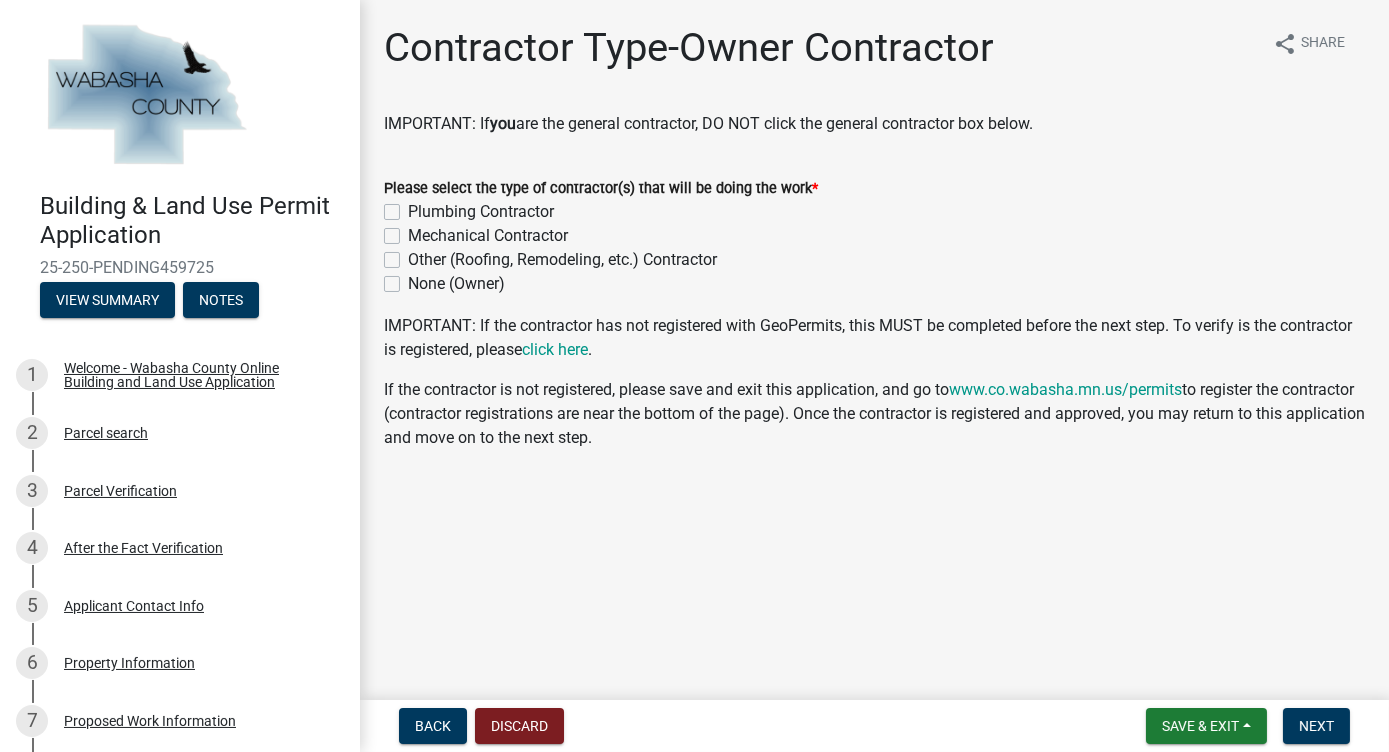 click on "None (Owner)" 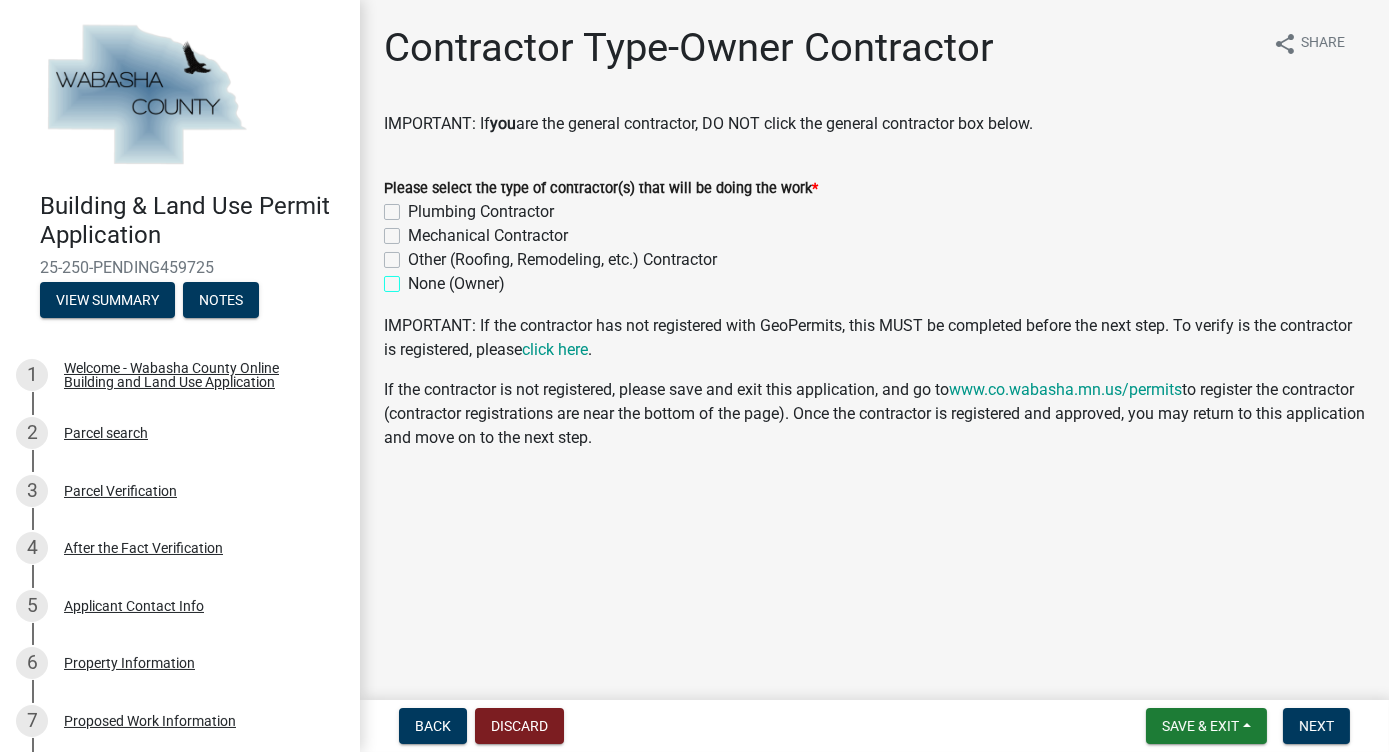 click on "None (Owner)" at bounding box center (414, 278) 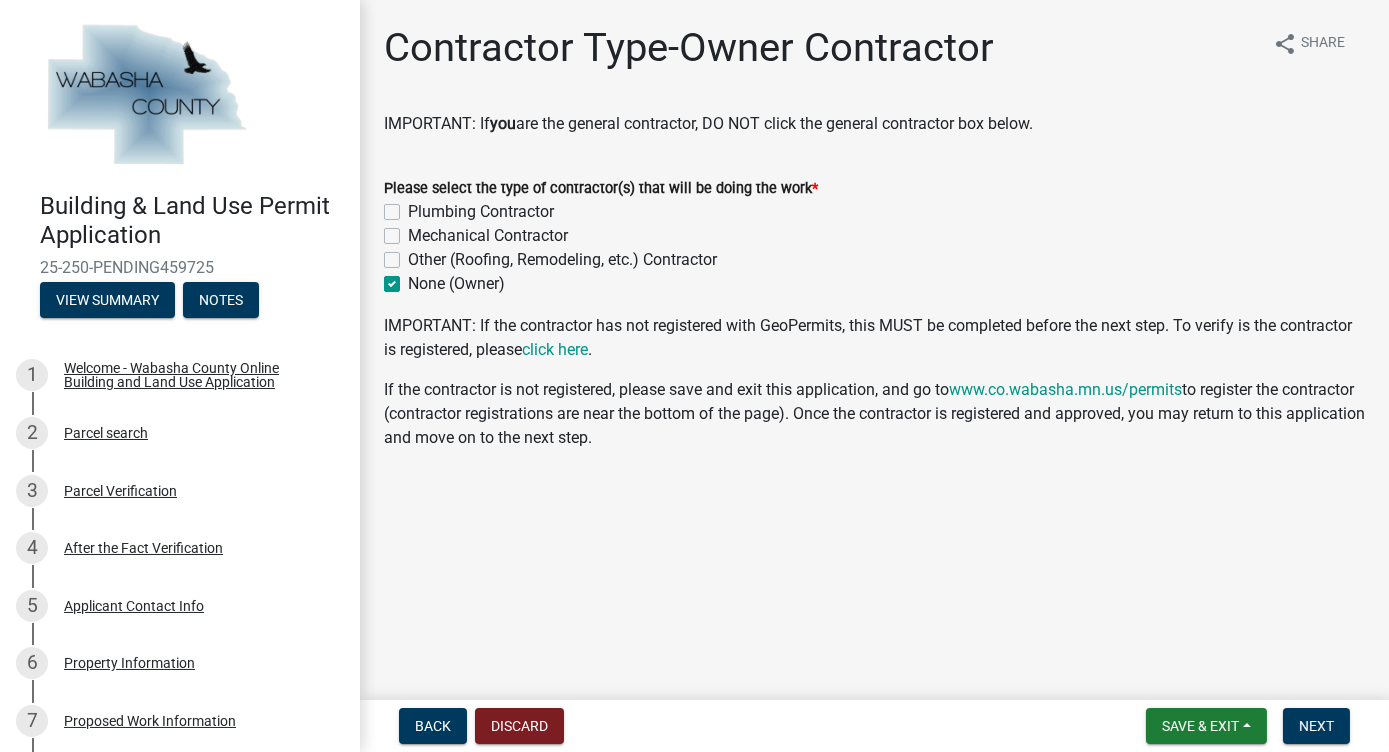 checkbox on "false" 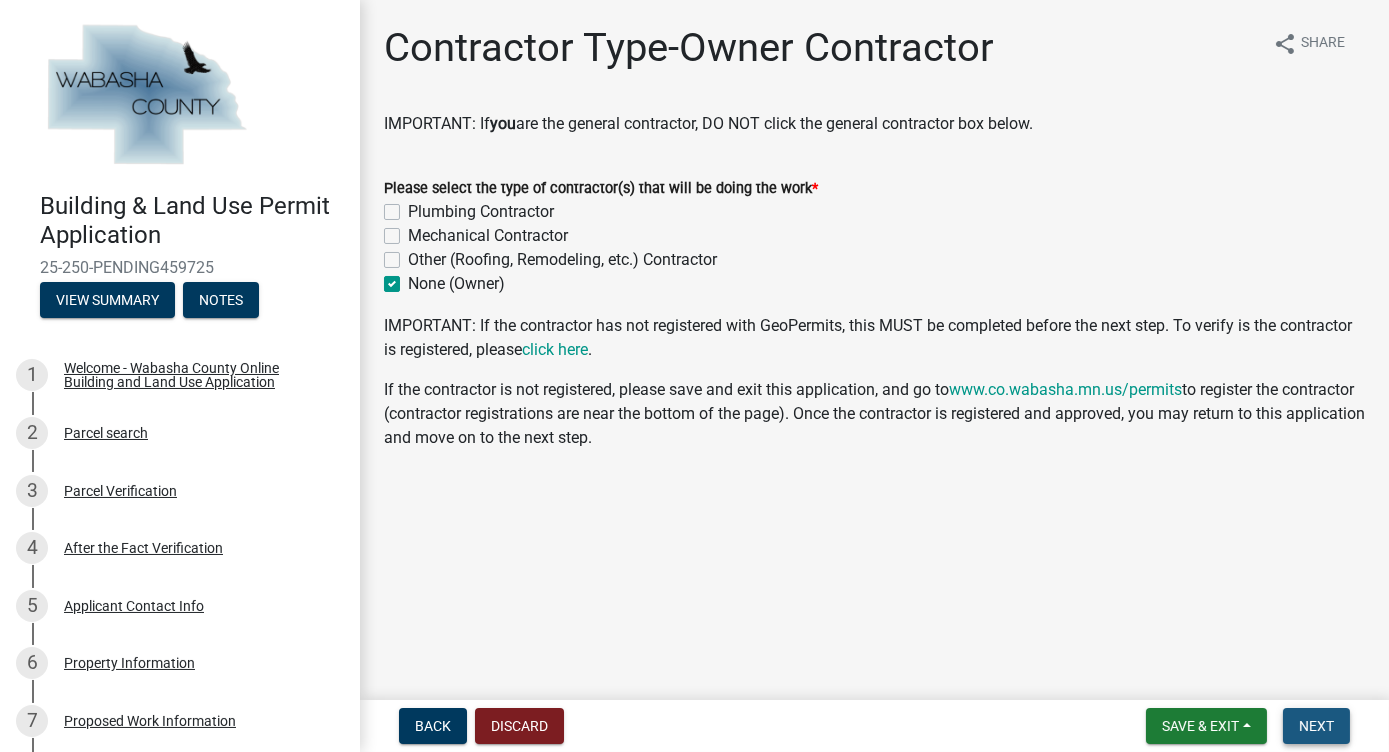 click on "Next" at bounding box center (1316, 726) 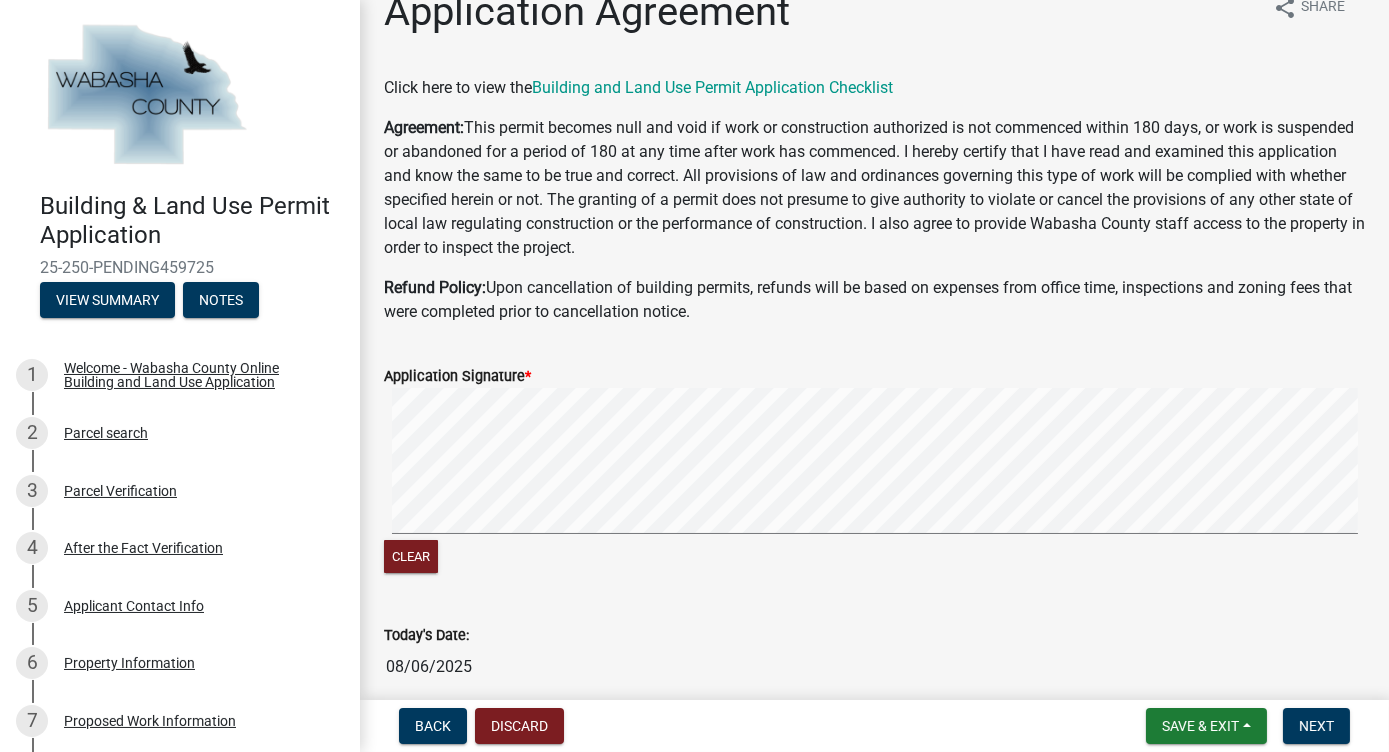 scroll, scrollTop: 35, scrollLeft: 0, axis: vertical 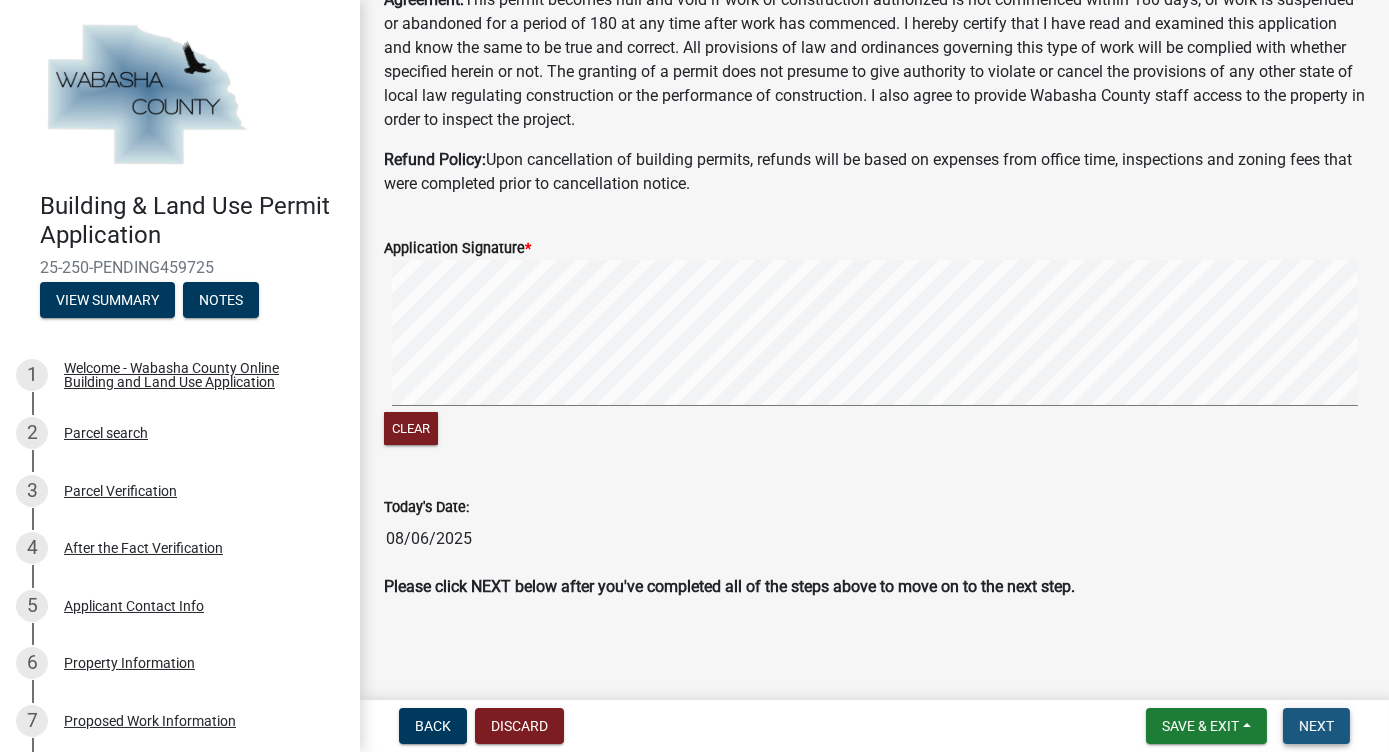 click on "Next" at bounding box center [1316, 726] 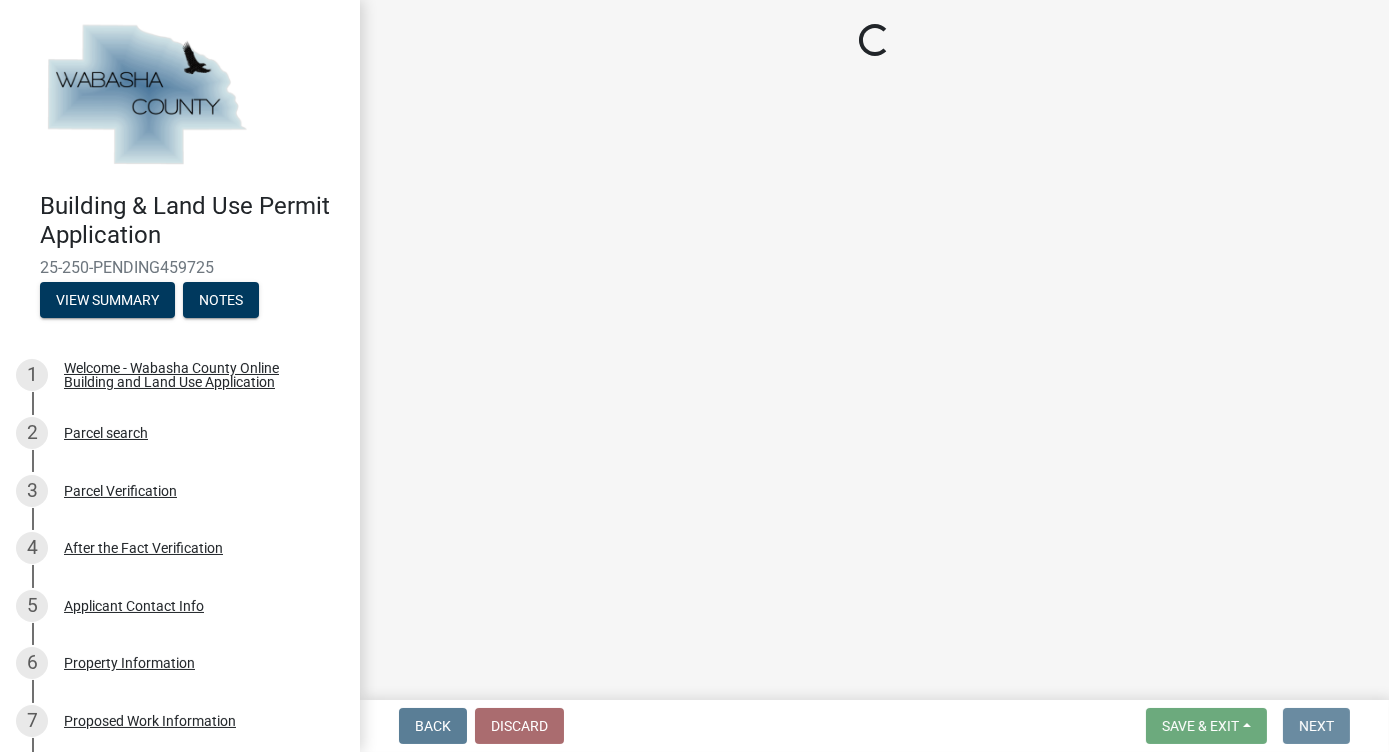 scroll, scrollTop: 0, scrollLeft: 0, axis: both 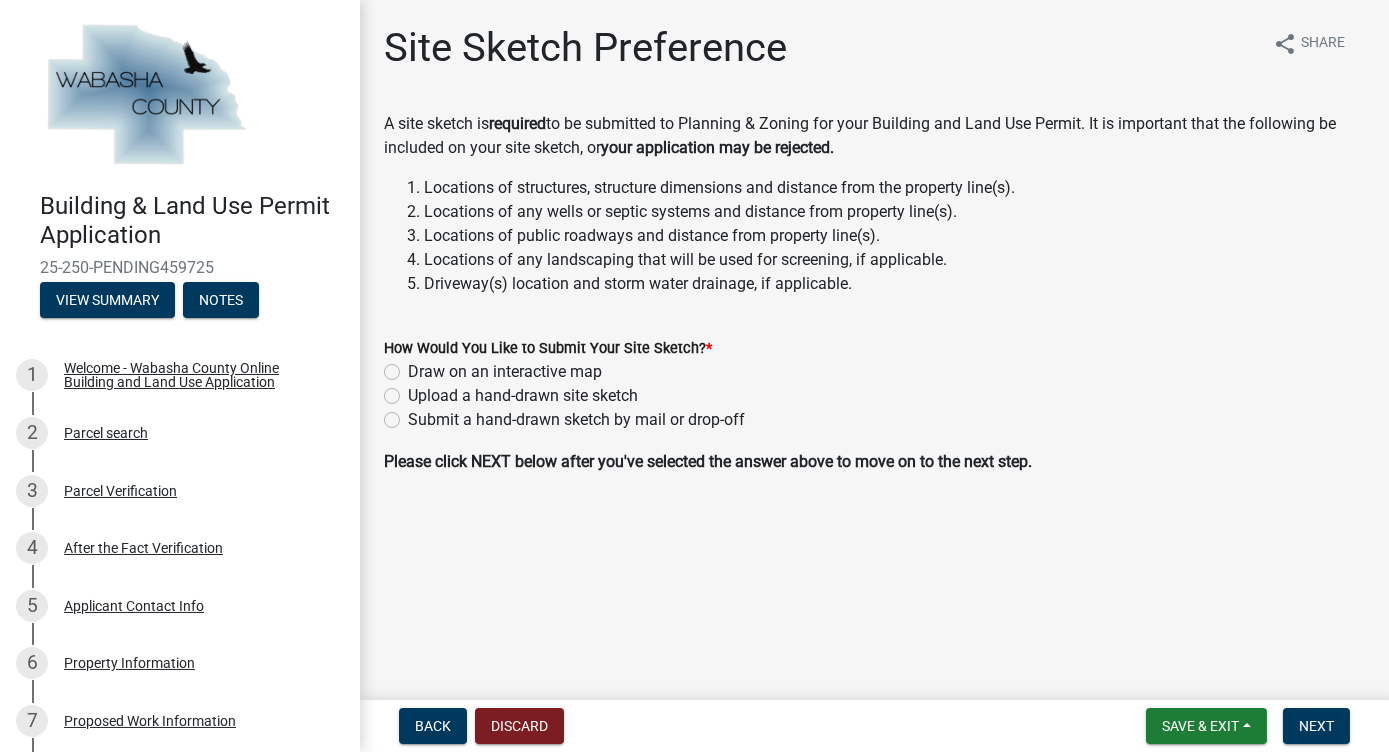 click on "Upload a hand-drawn site sketch" 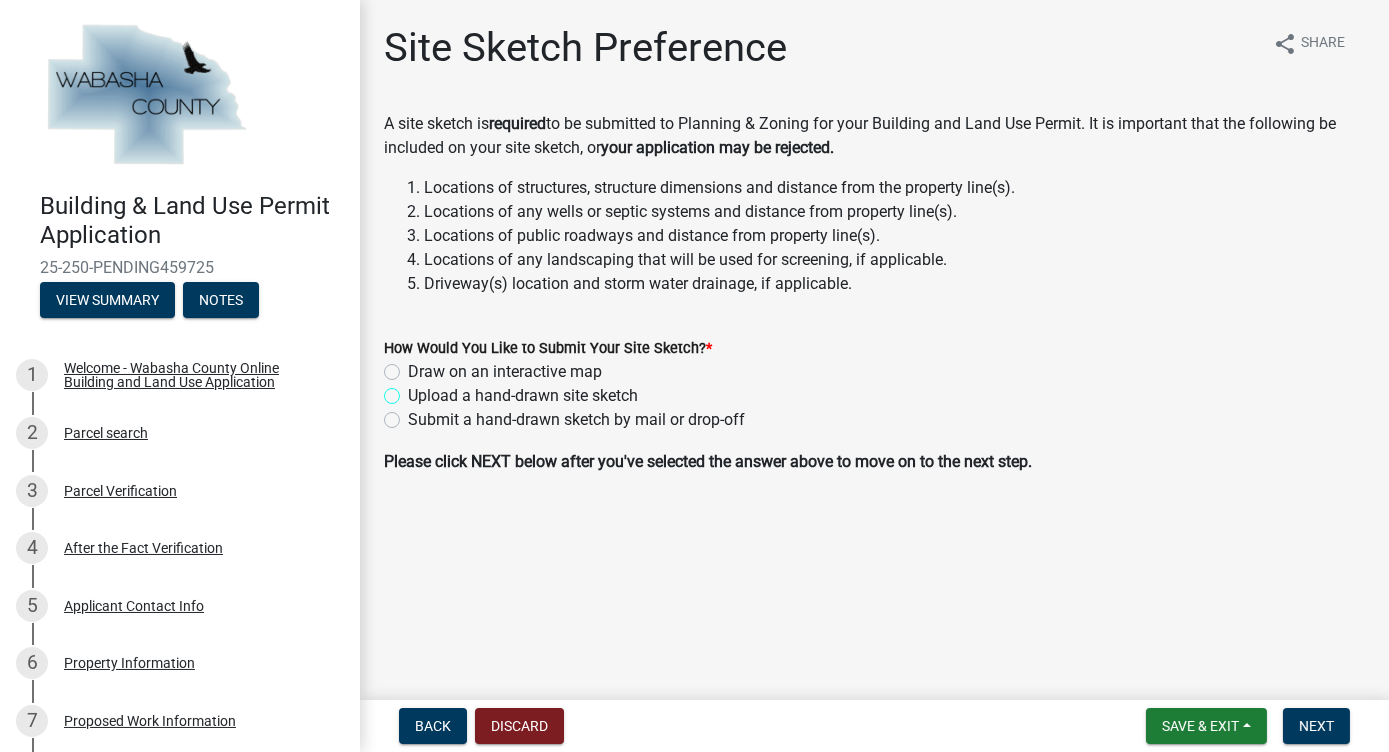 click on "Upload a hand-drawn site sketch" at bounding box center [414, 390] 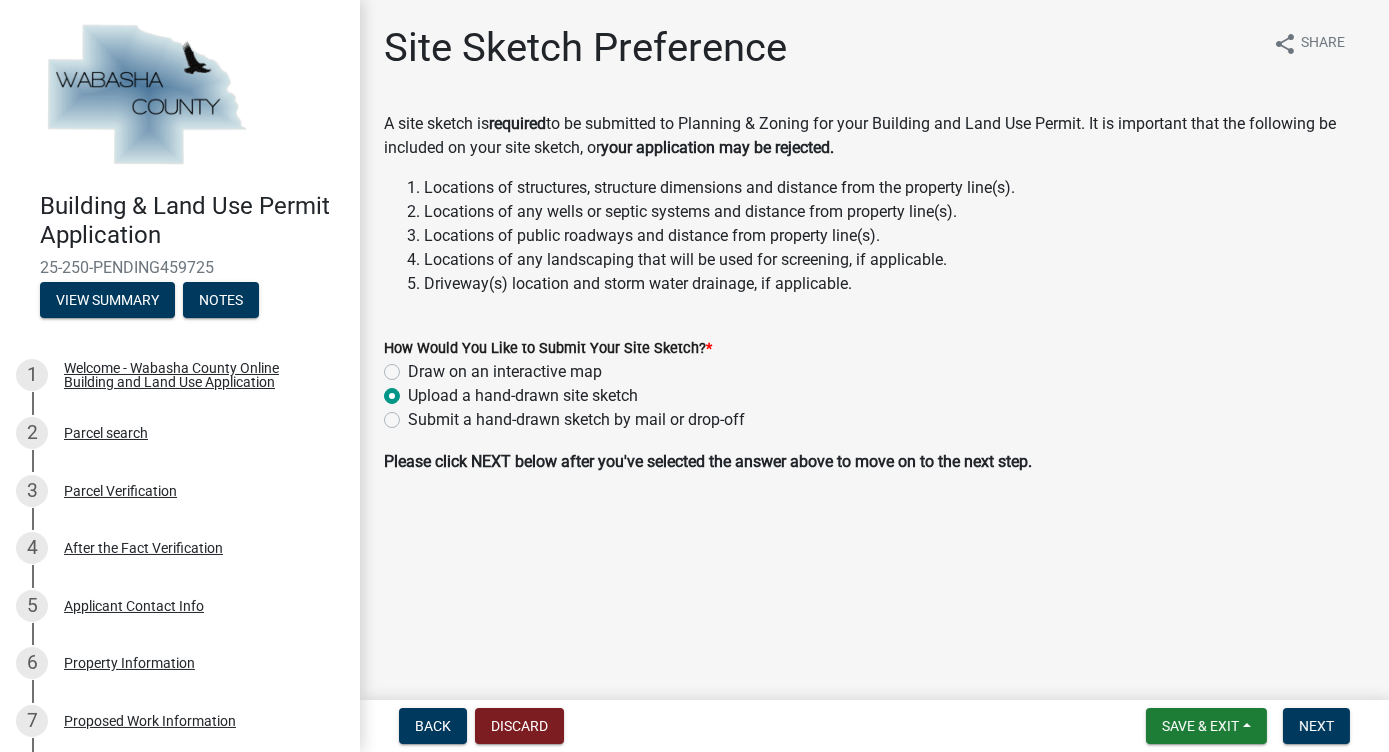 radio on "true" 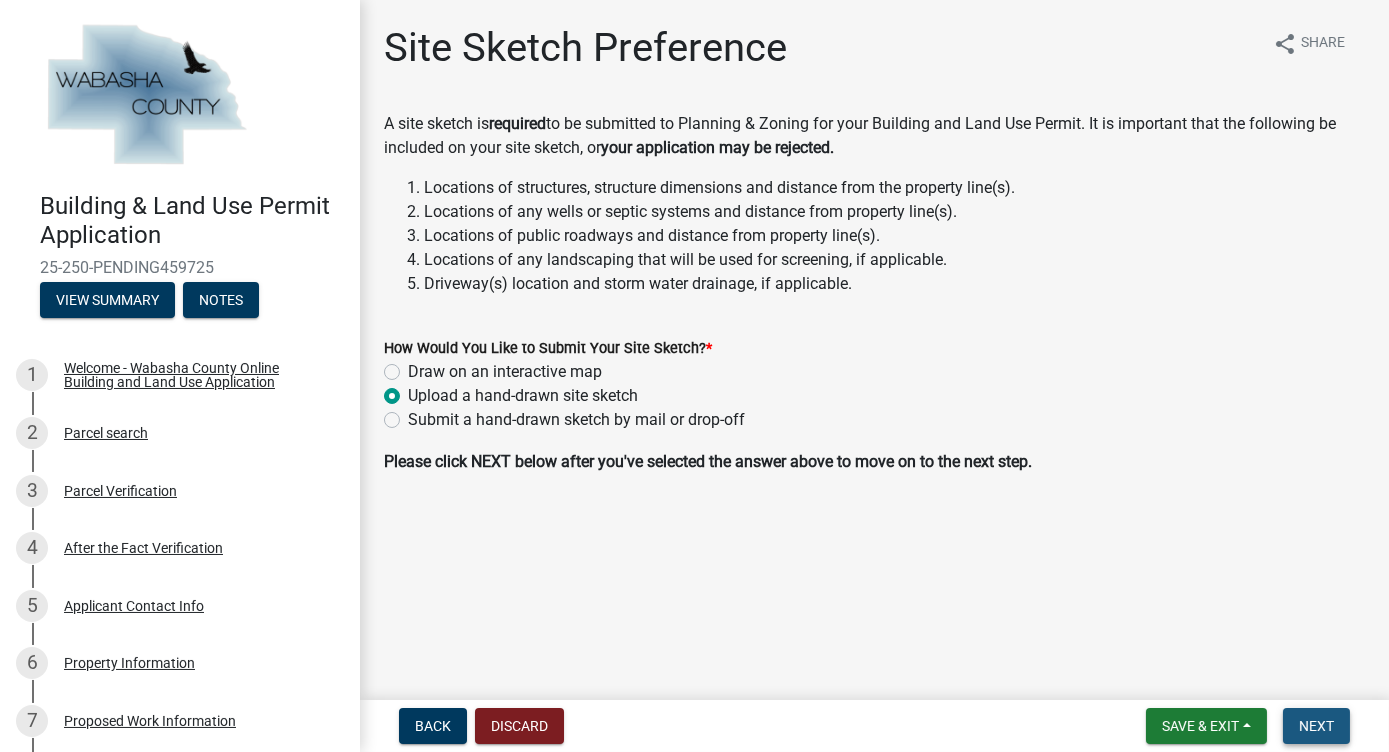 click on "Next" at bounding box center (1316, 726) 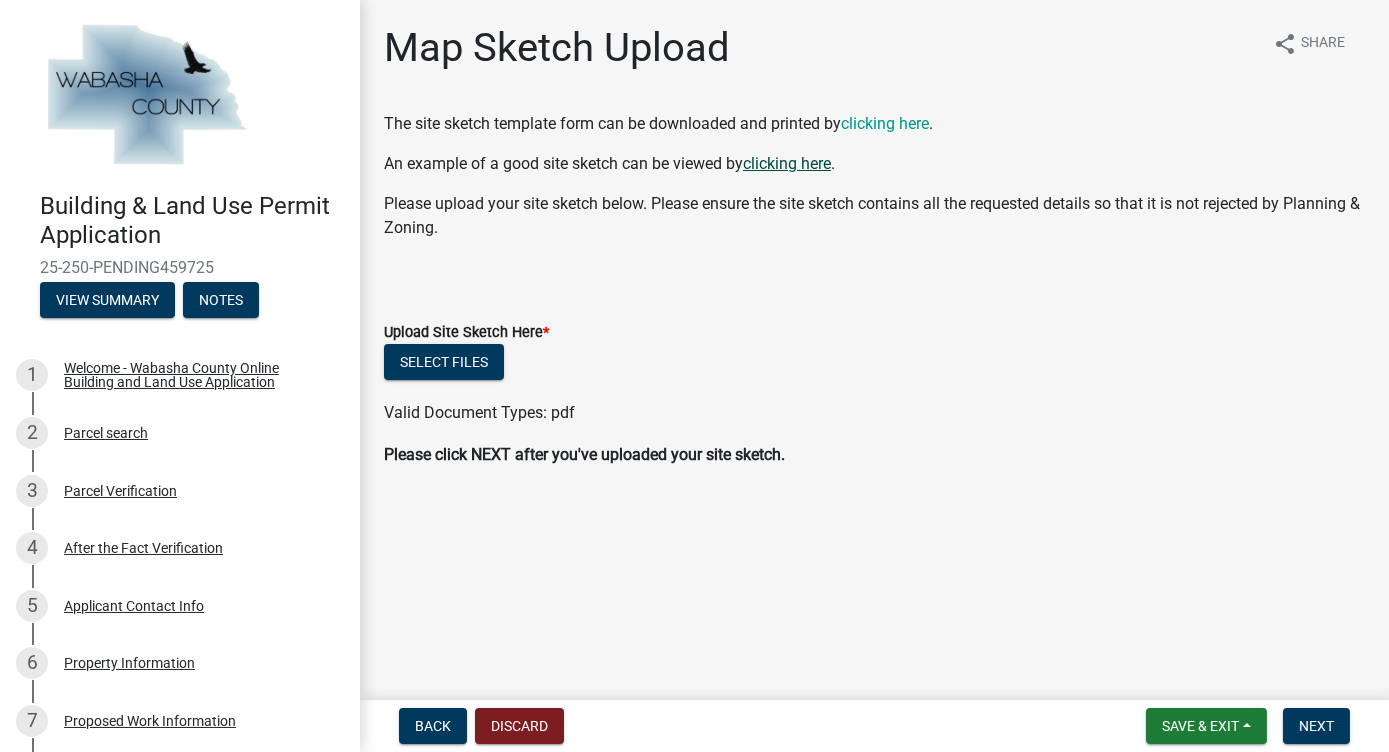 click on "clicking here" 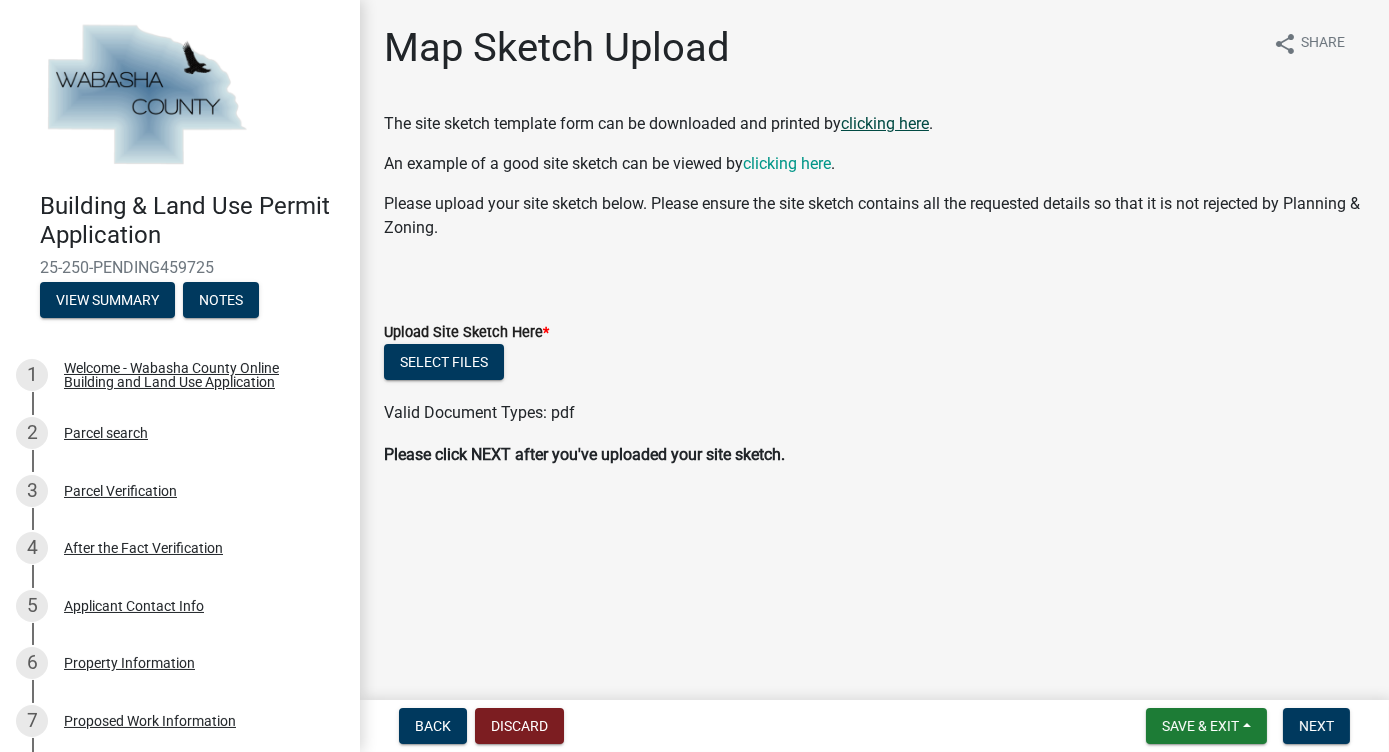 click on "clicking here" 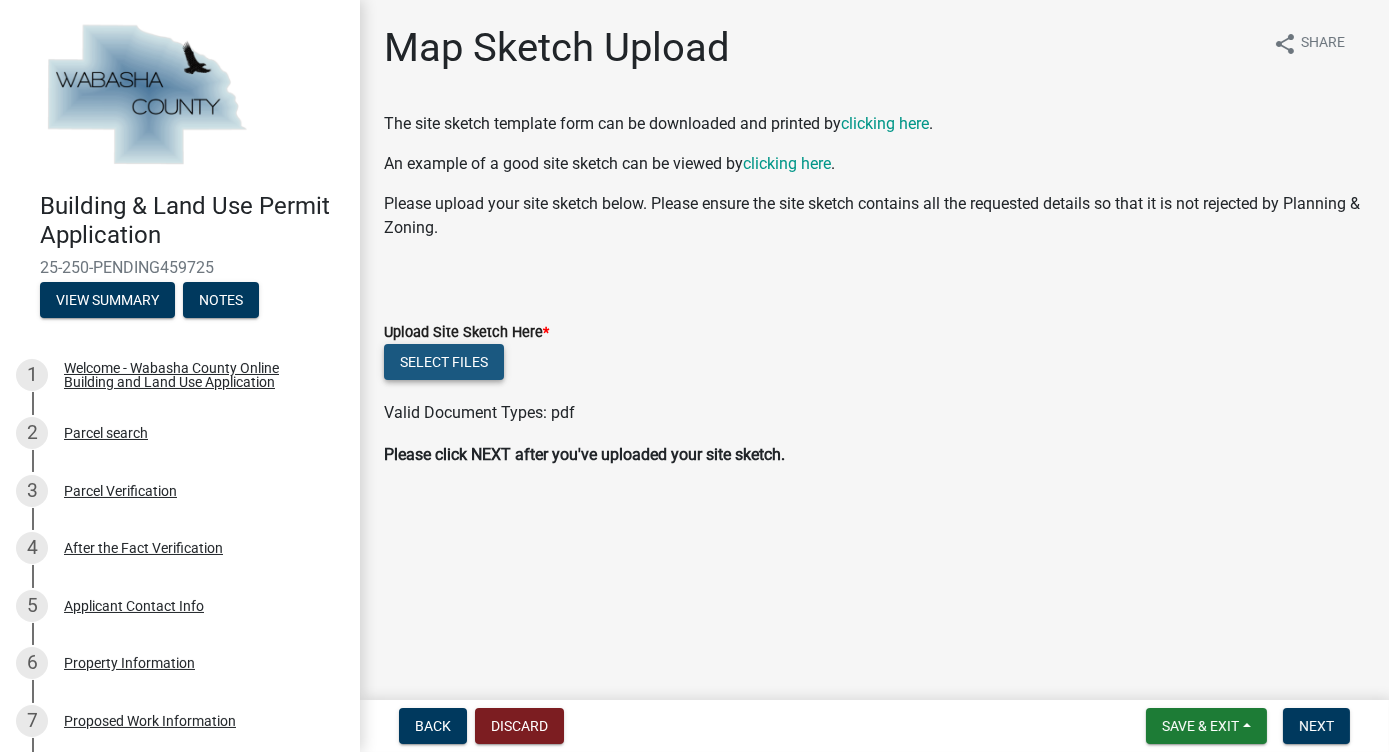 click on "Select files" 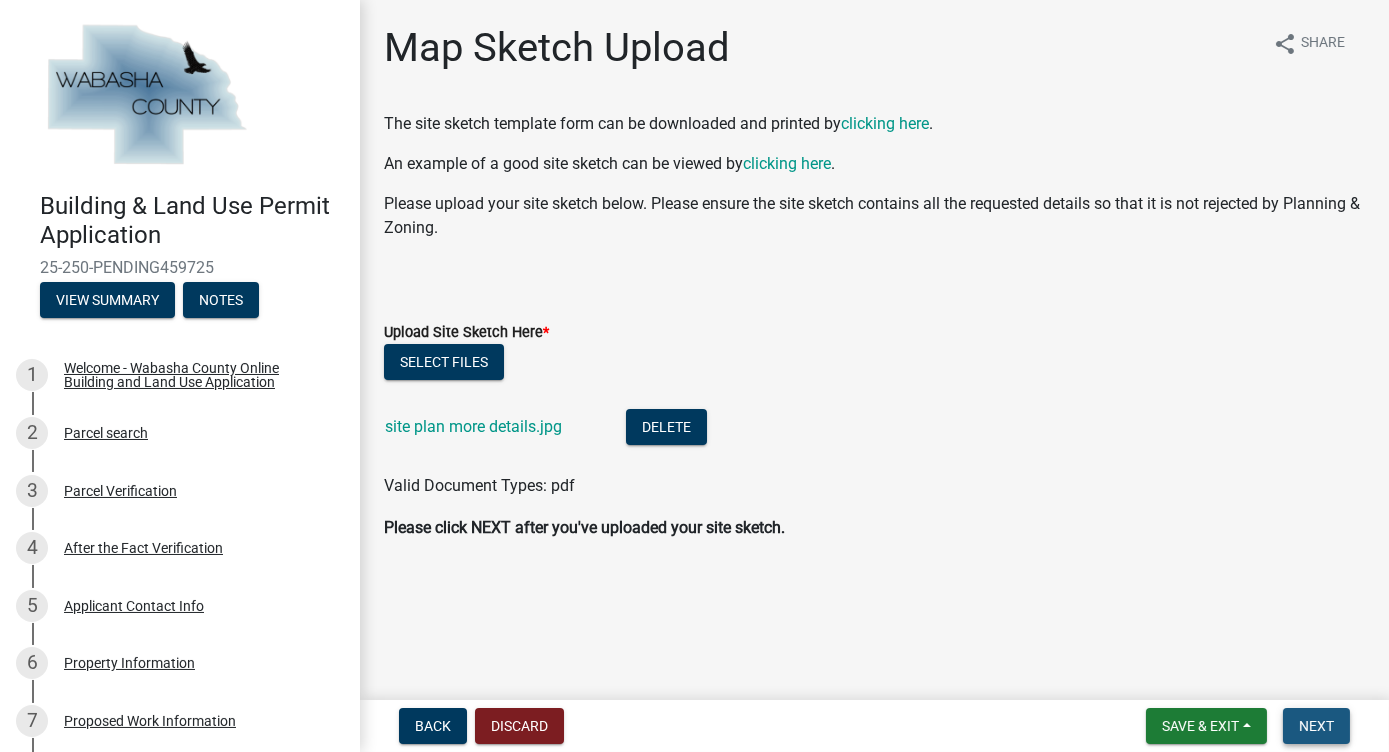 click on "Next" at bounding box center (1316, 726) 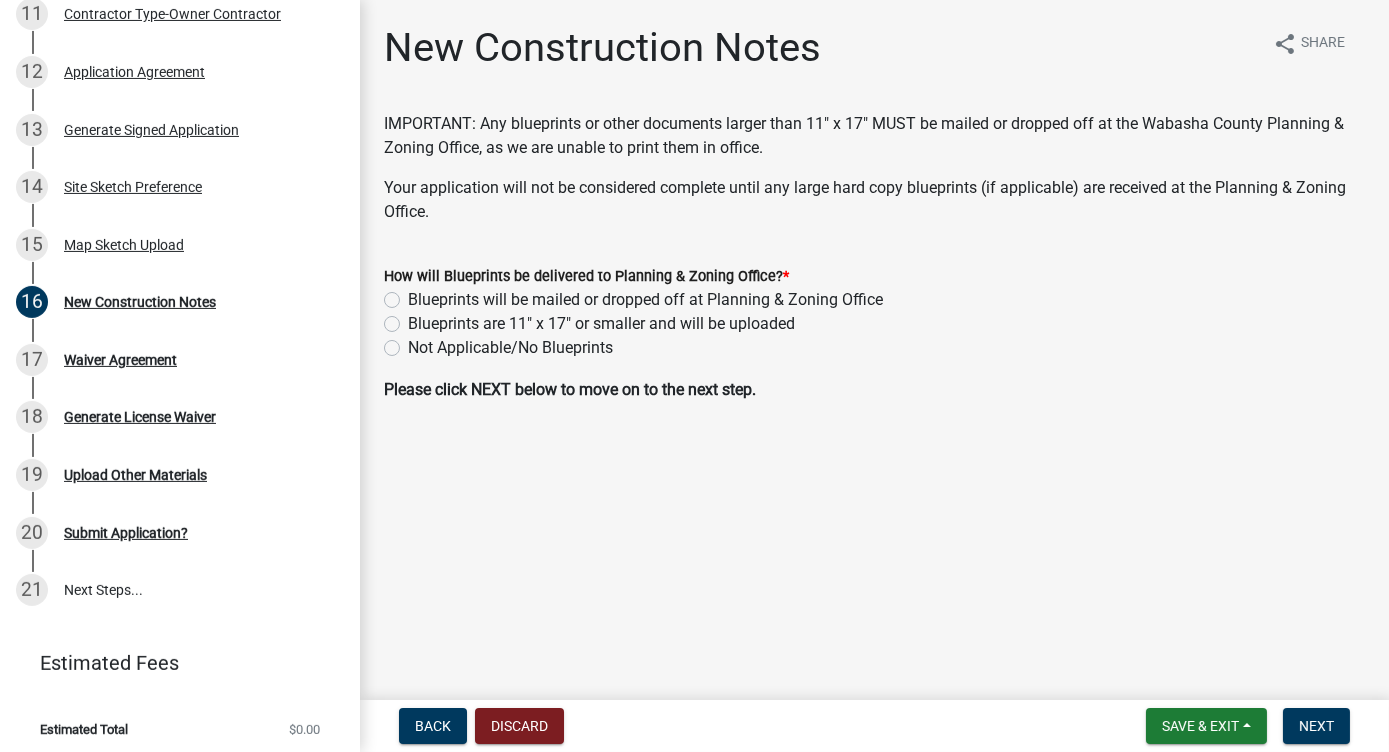 scroll, scrollTop: 944, scrollLeft: 0, axis: vertical 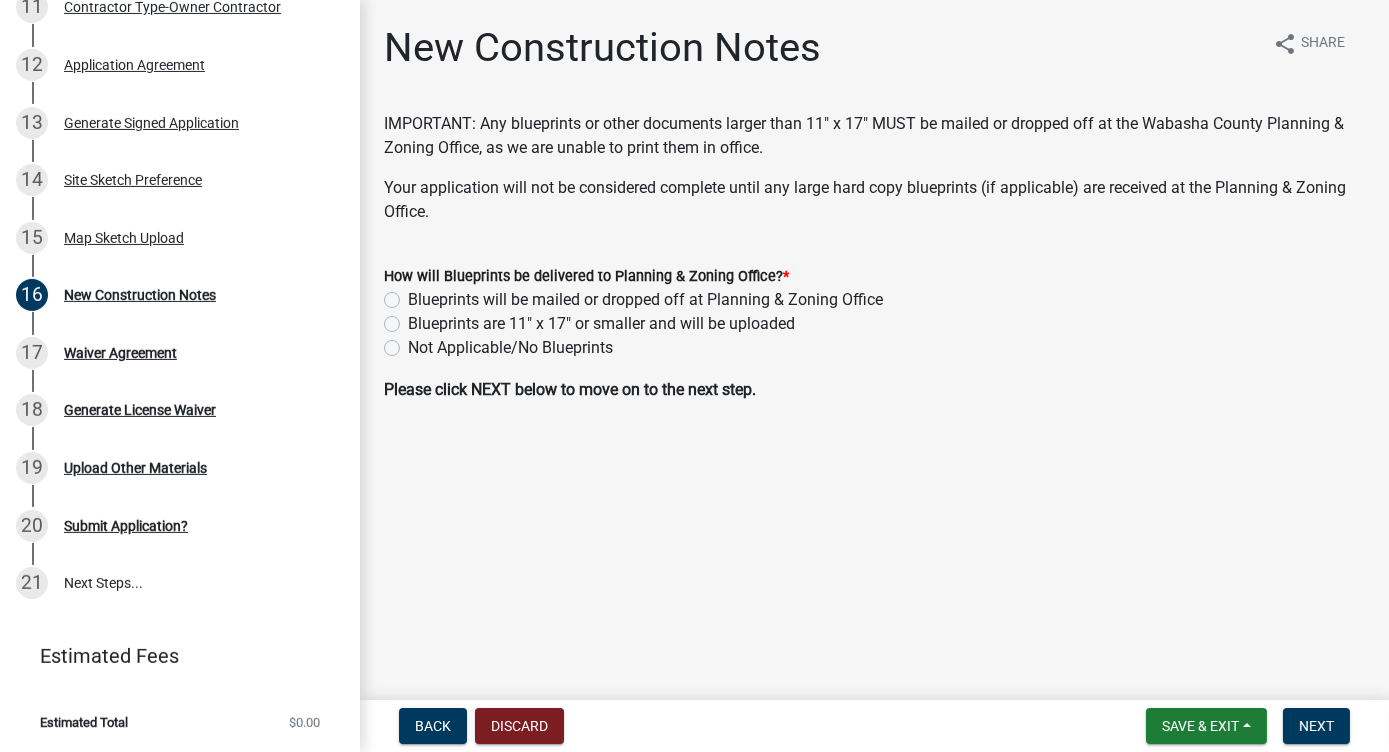 click on "Blueprints are 11" x 17" or smaller and will be uploaded" 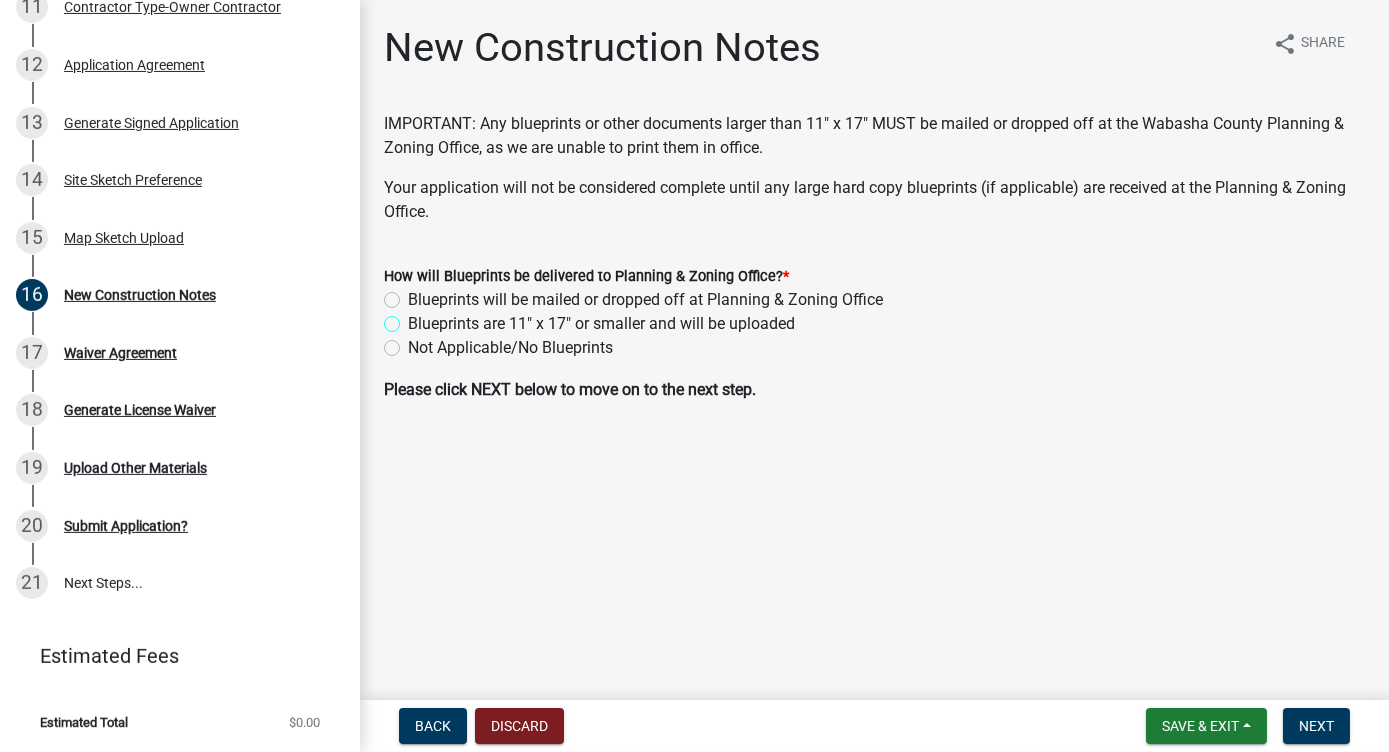 click on "Blueprints are 11" x 17" or smaller and will be uploaded" at bounding box center [414, 318] 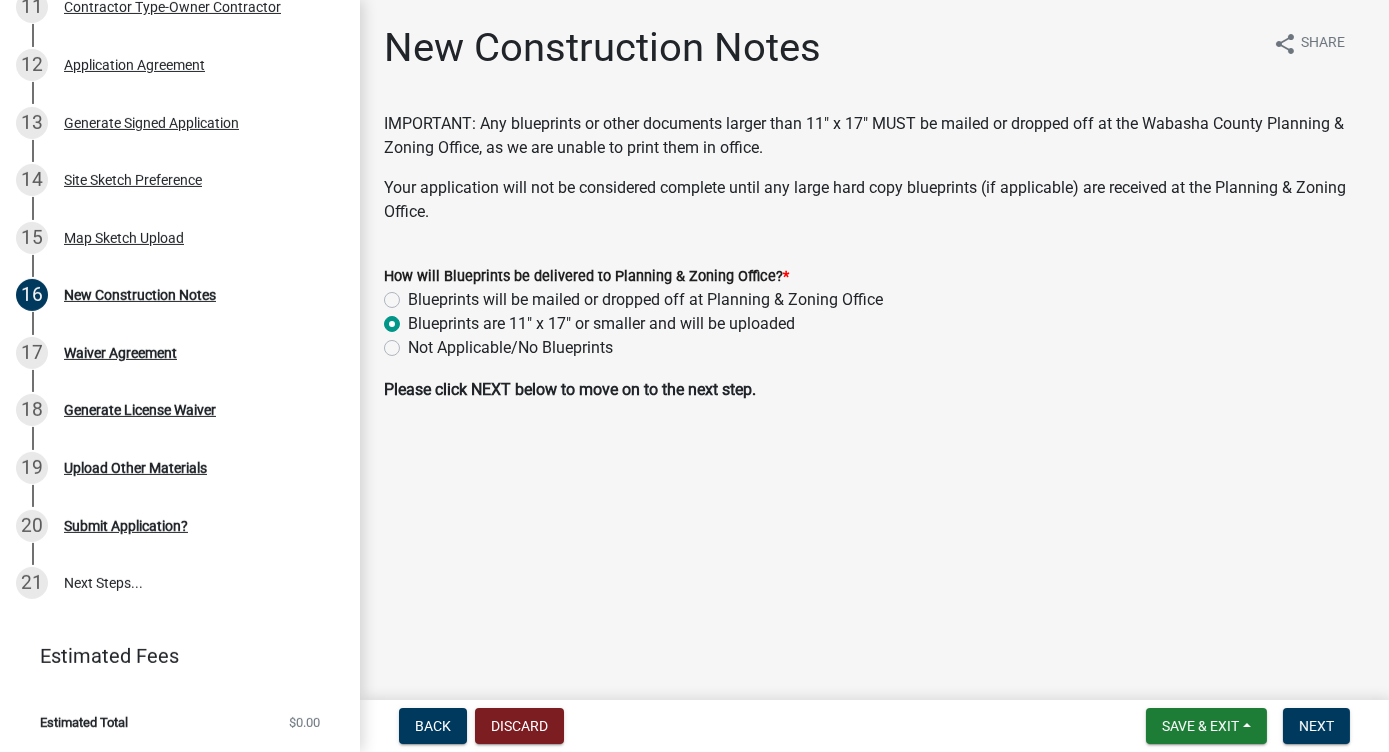 radio on "true" 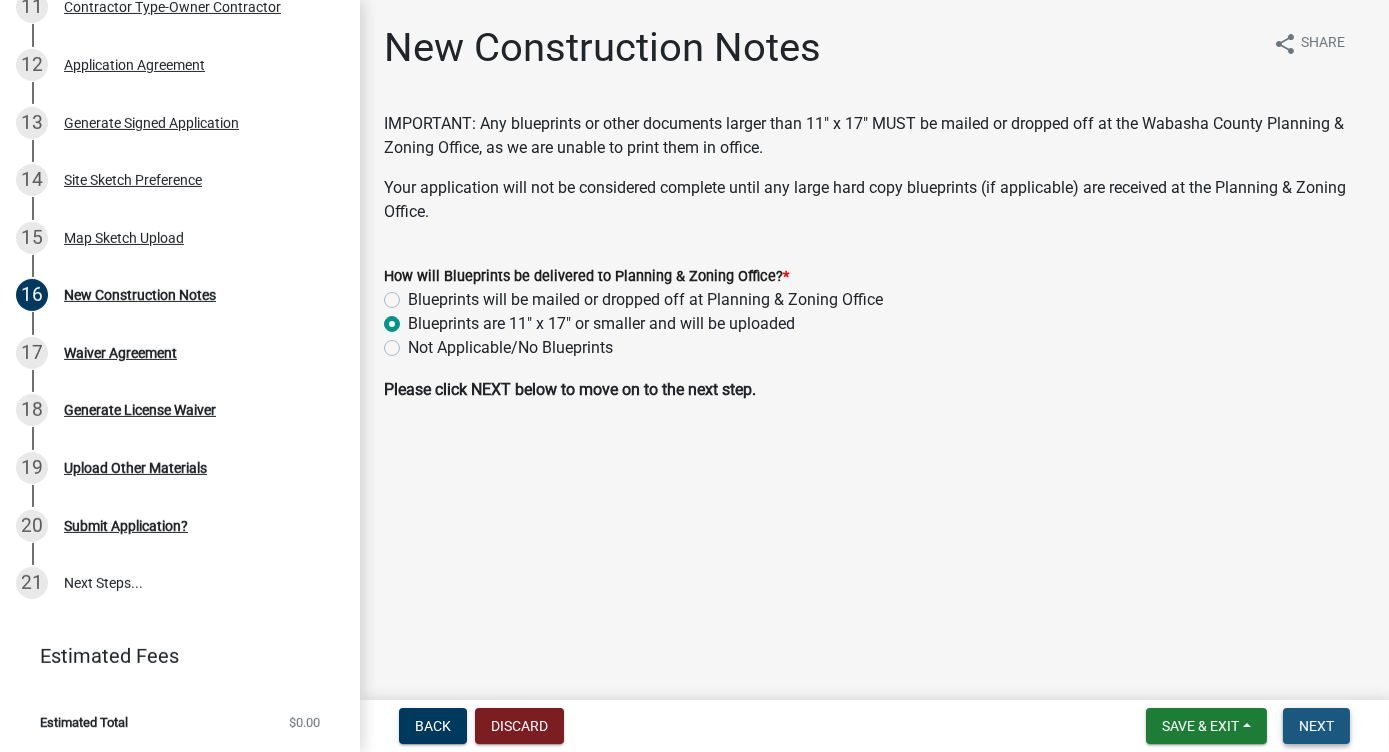click on "Next" at bounding box center [1316, 726] 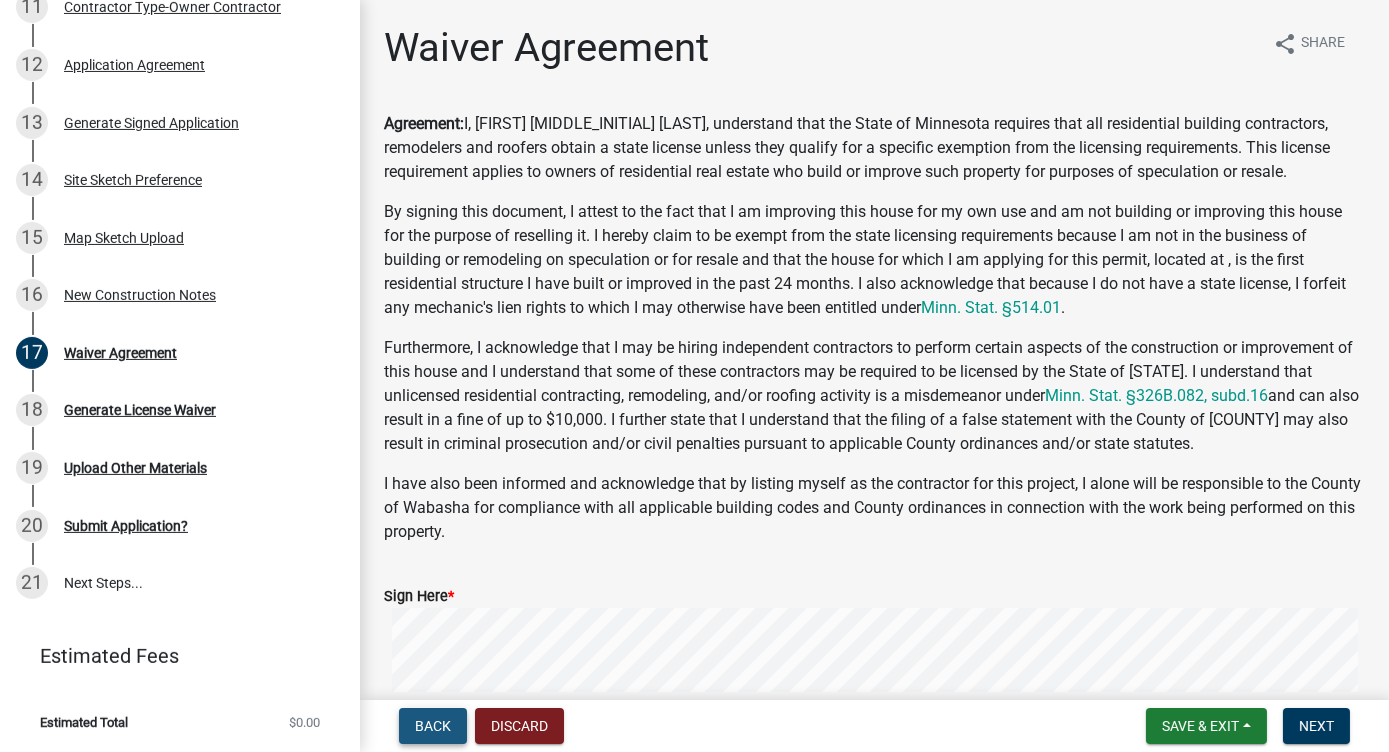 click on "Back" at bounding box center [433, 726] 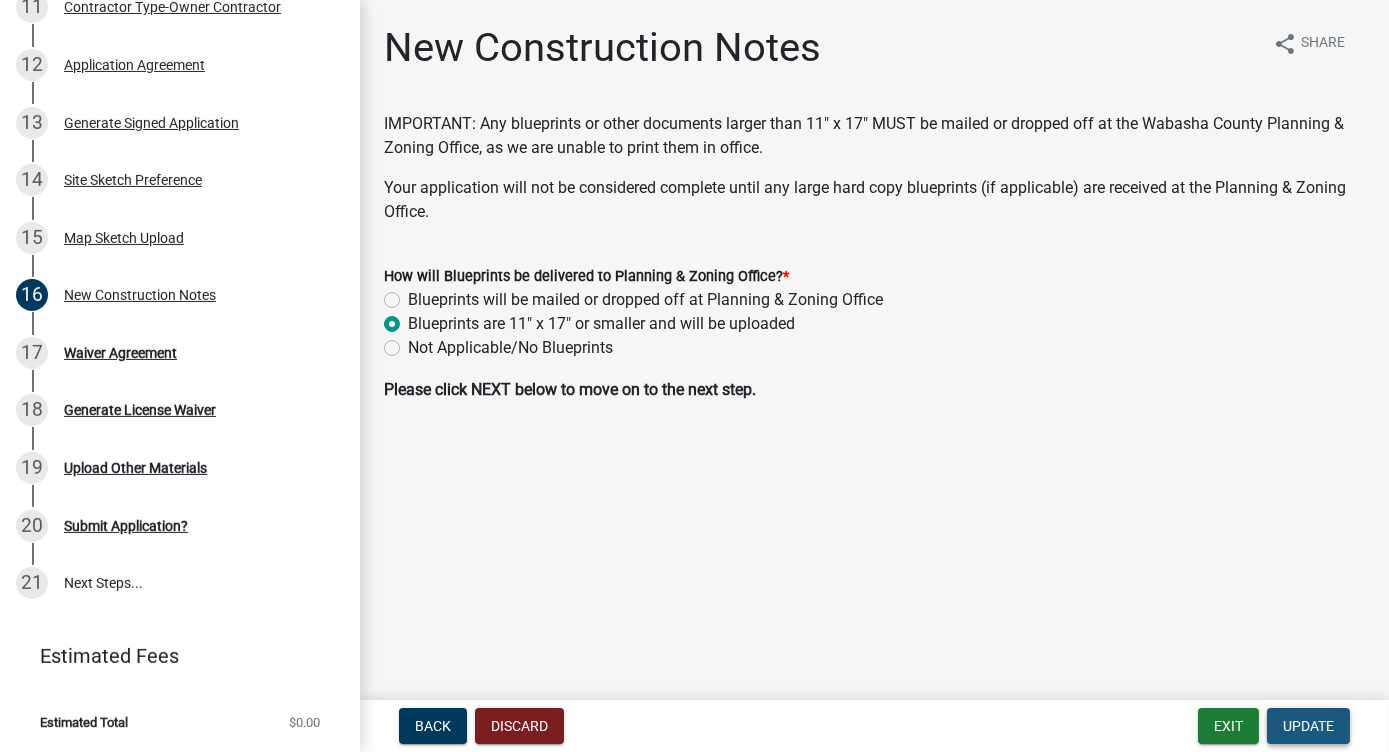 click on "Update" at bounding box center (1308, 726) 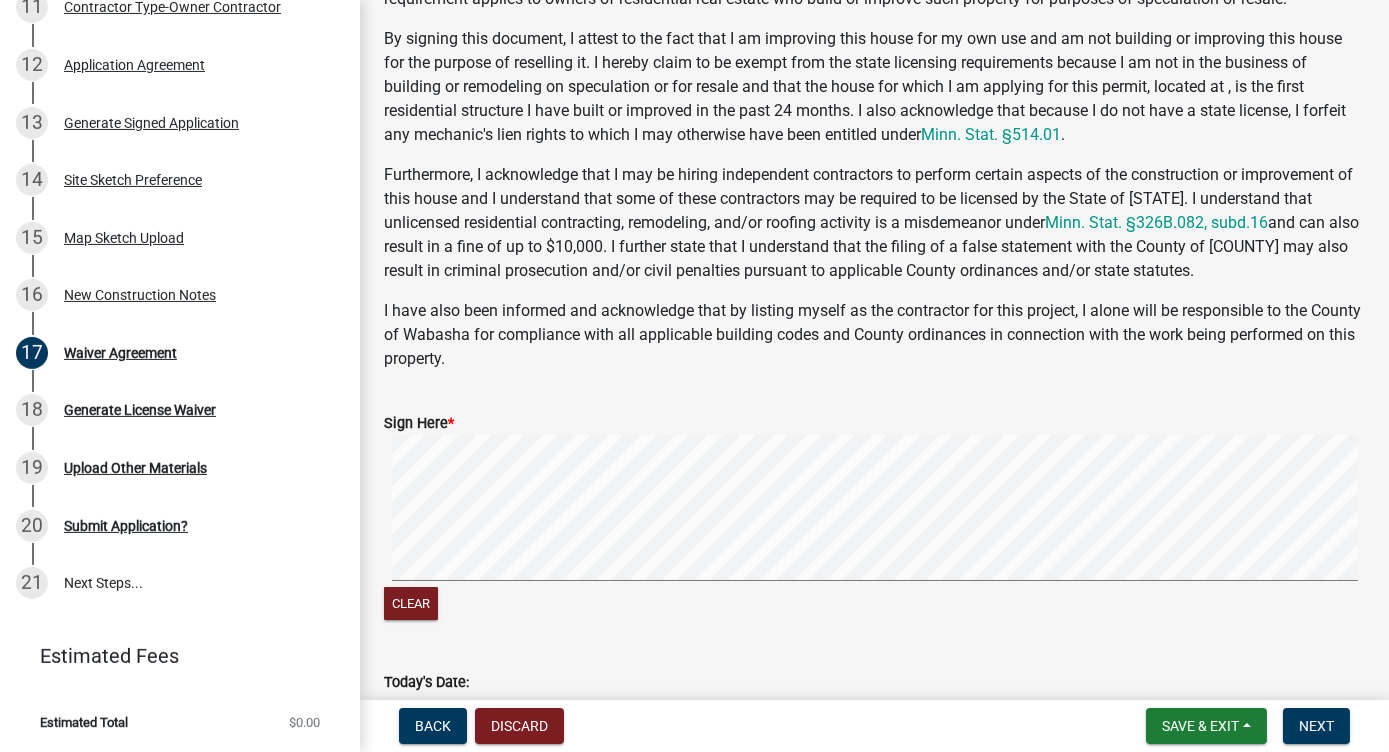 scroll, scrollTop: 193, scrollLeft: 0, axis: vertical 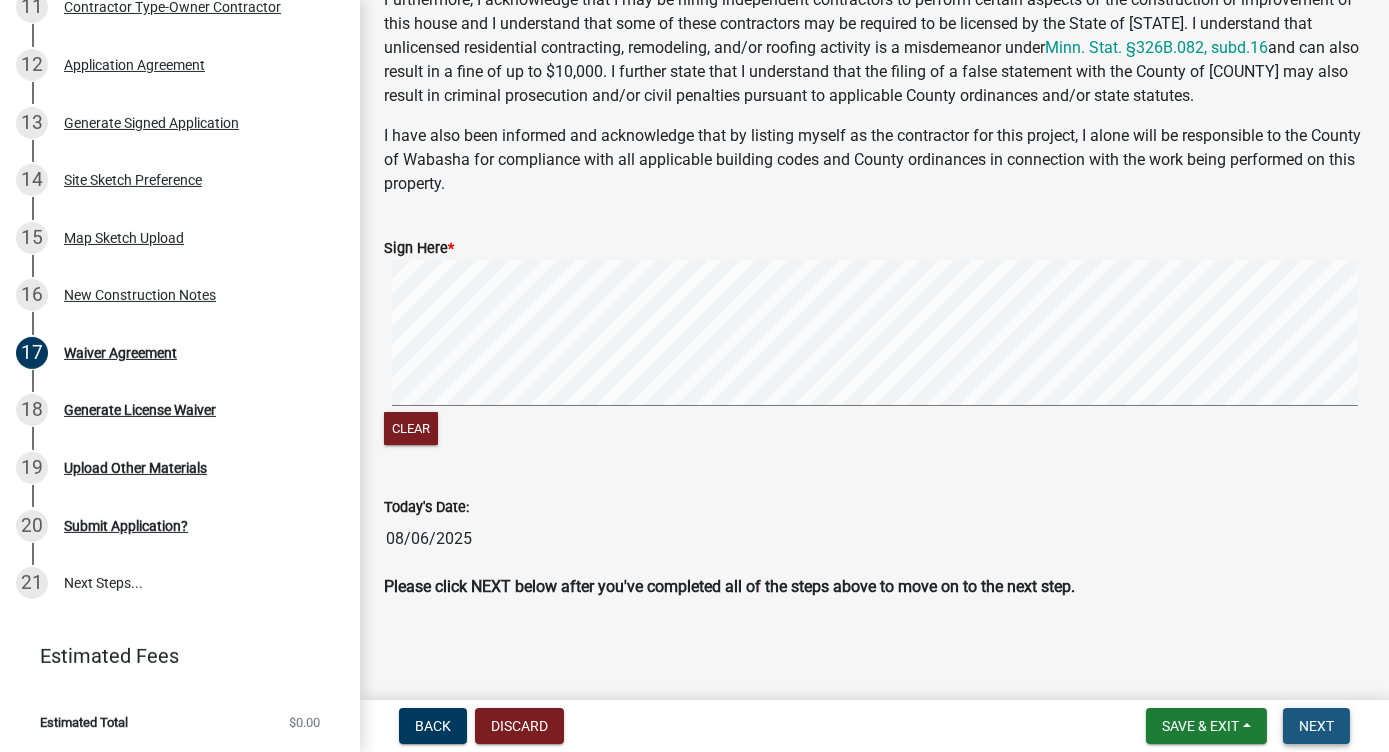 click on "Next" at bounding box center [1316, 726] 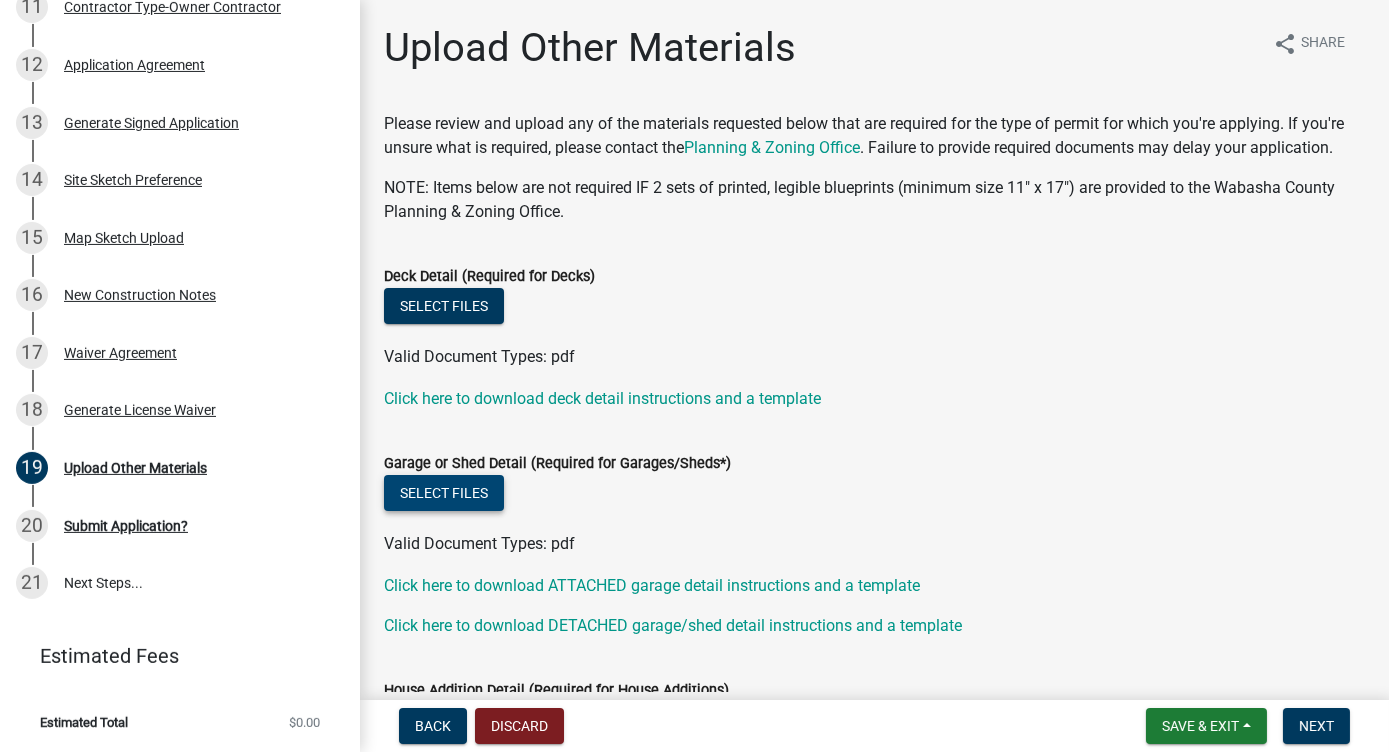 click on "Select files" 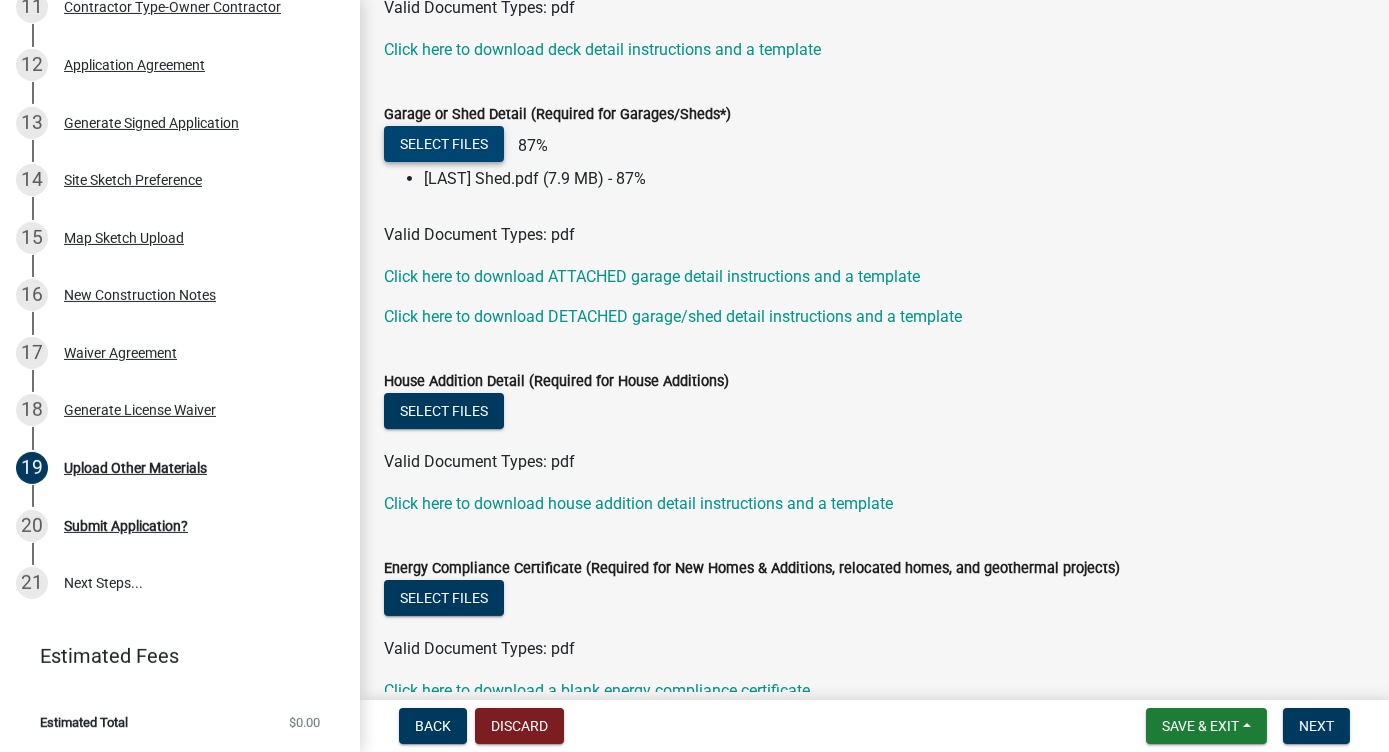 scroll, scrollTop: 352, scrollLeft: 0, axis: vertical 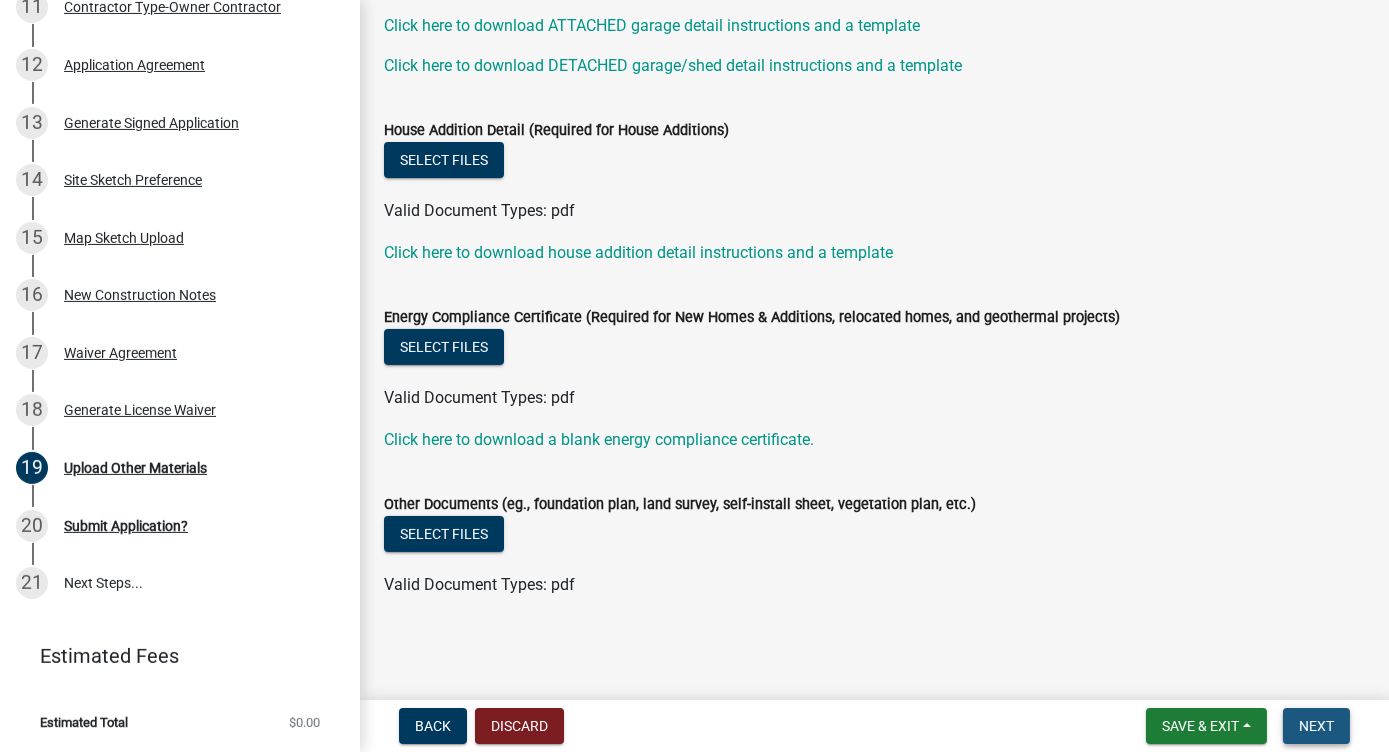 click on "Next" at bounding box center (1316, 726) 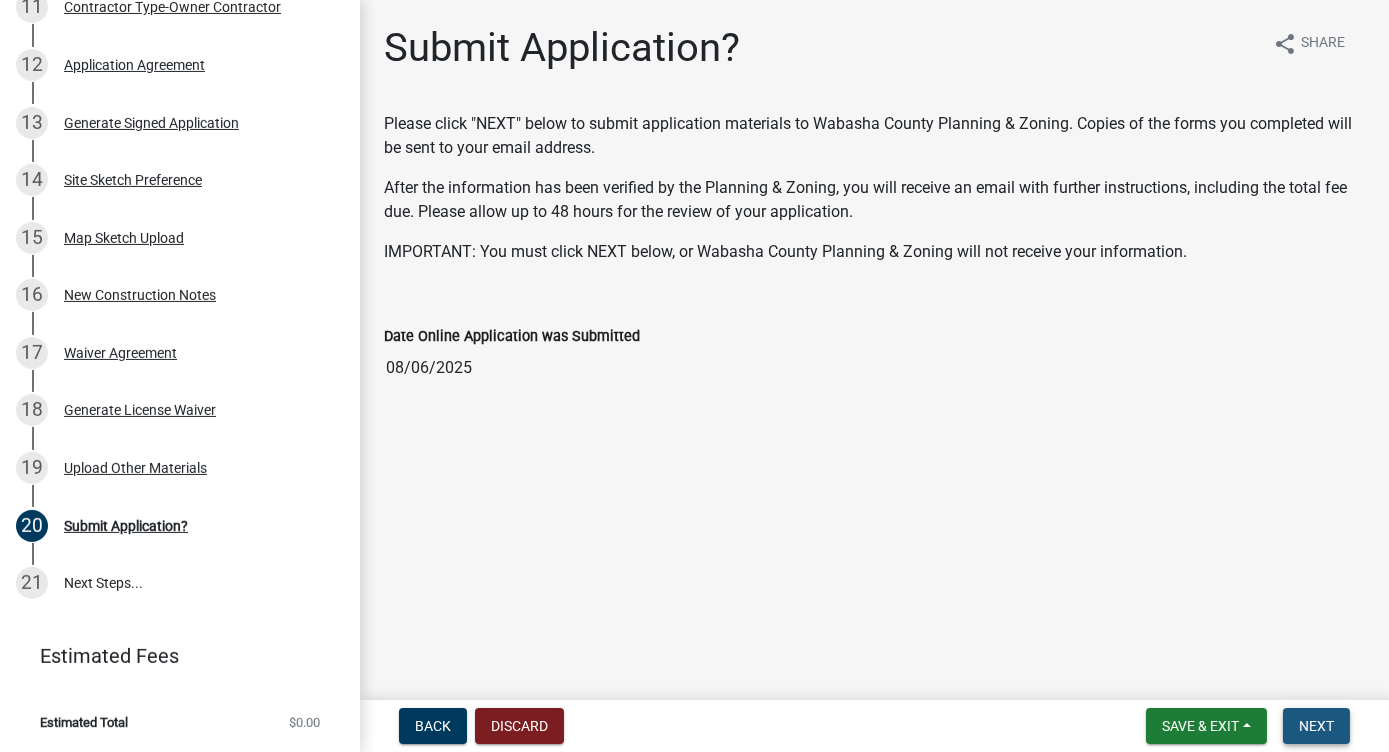 click on "Next" at bounding box center (1316, 726) 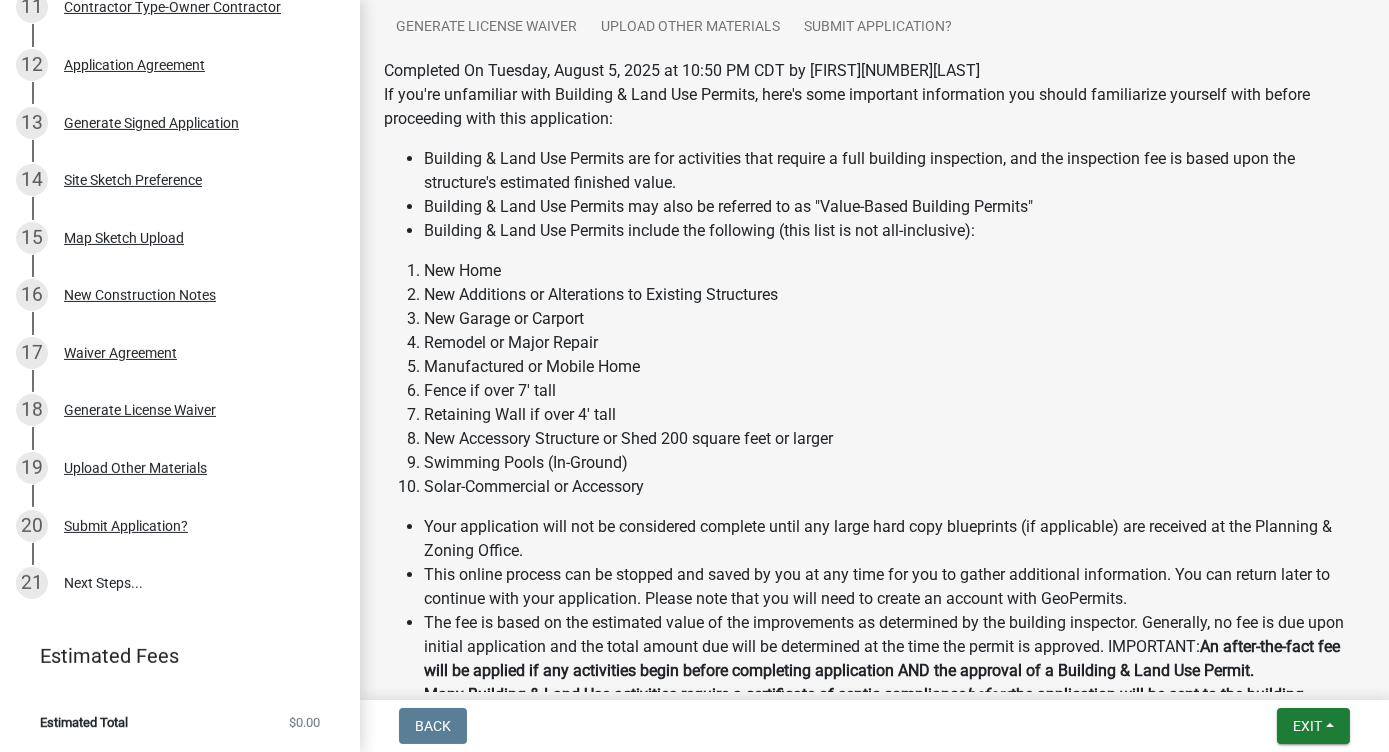 scroll, scrollTop: 414, scrollLeft: 0, axis: vertical 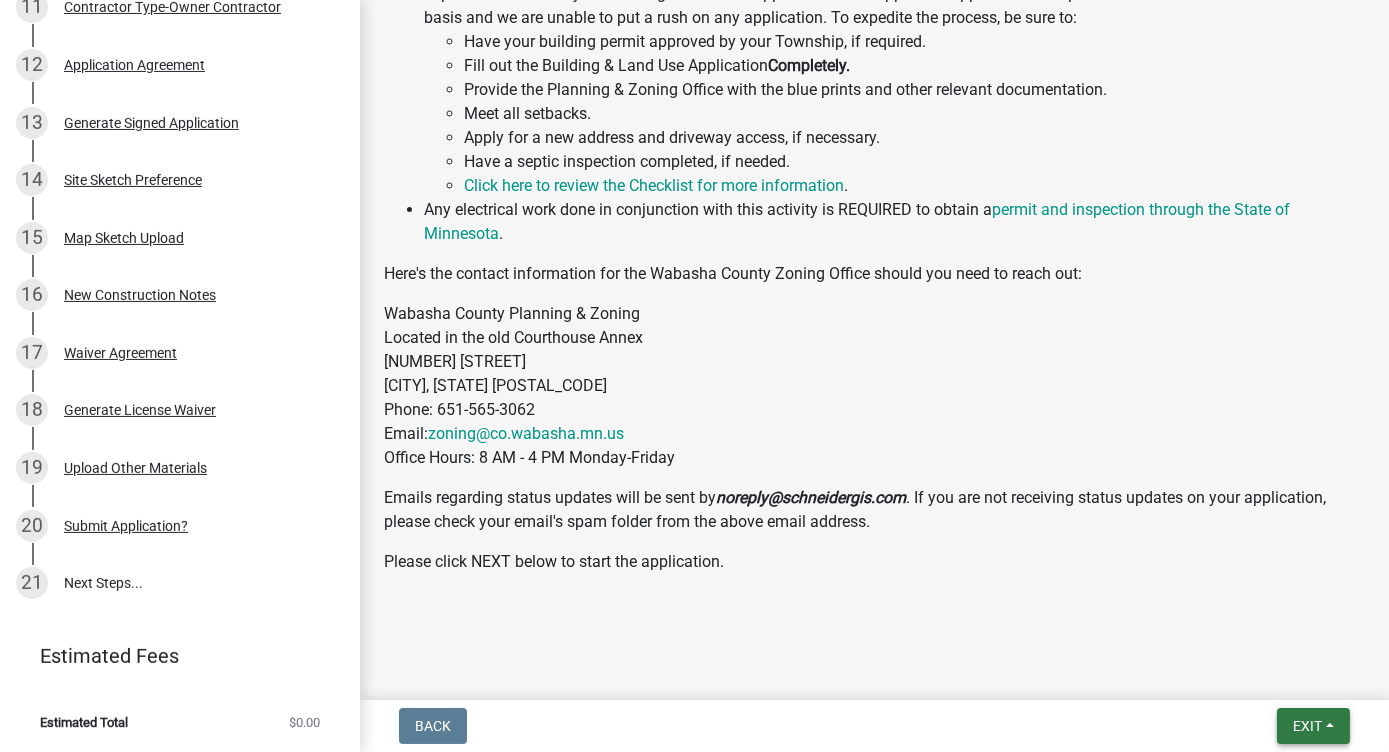 click on "Exit" at bounding box center [1313, 726] 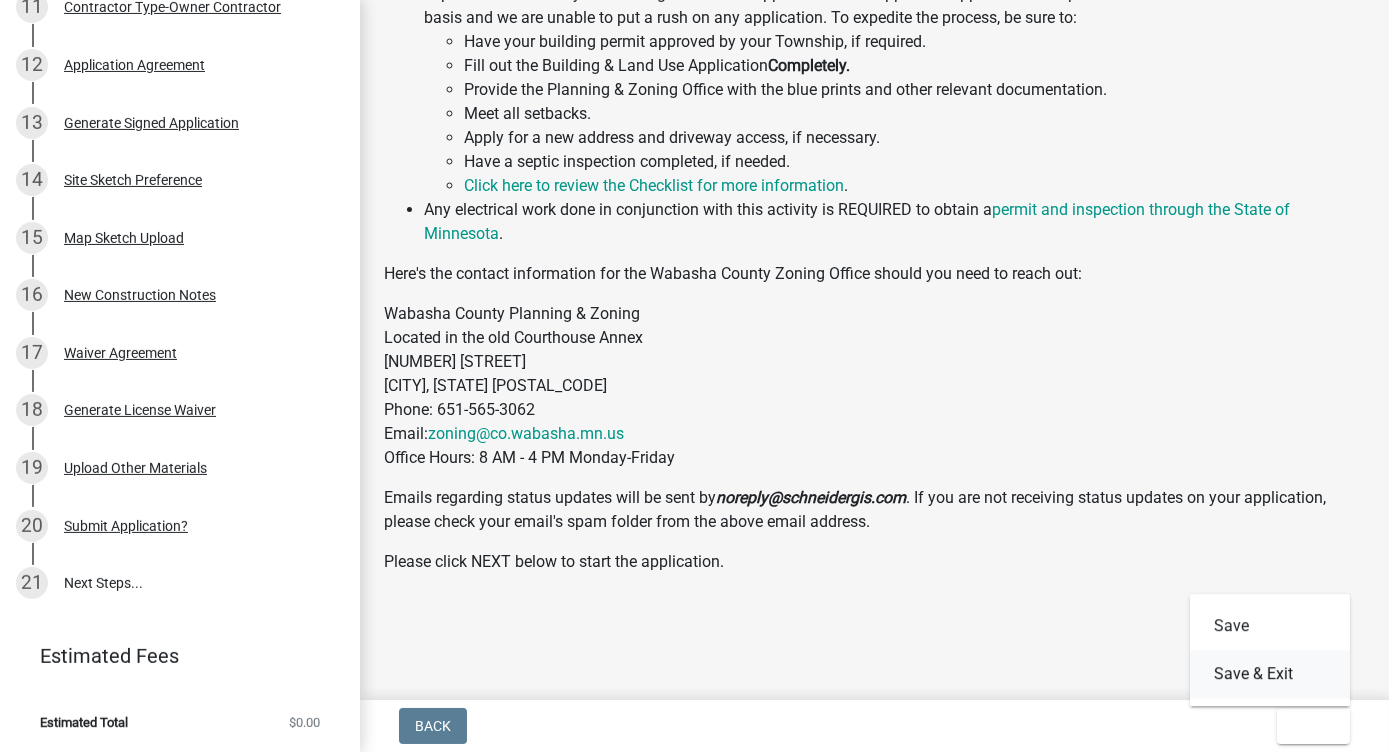 click on "Save & Exit" at bounding box center [1270, 674] 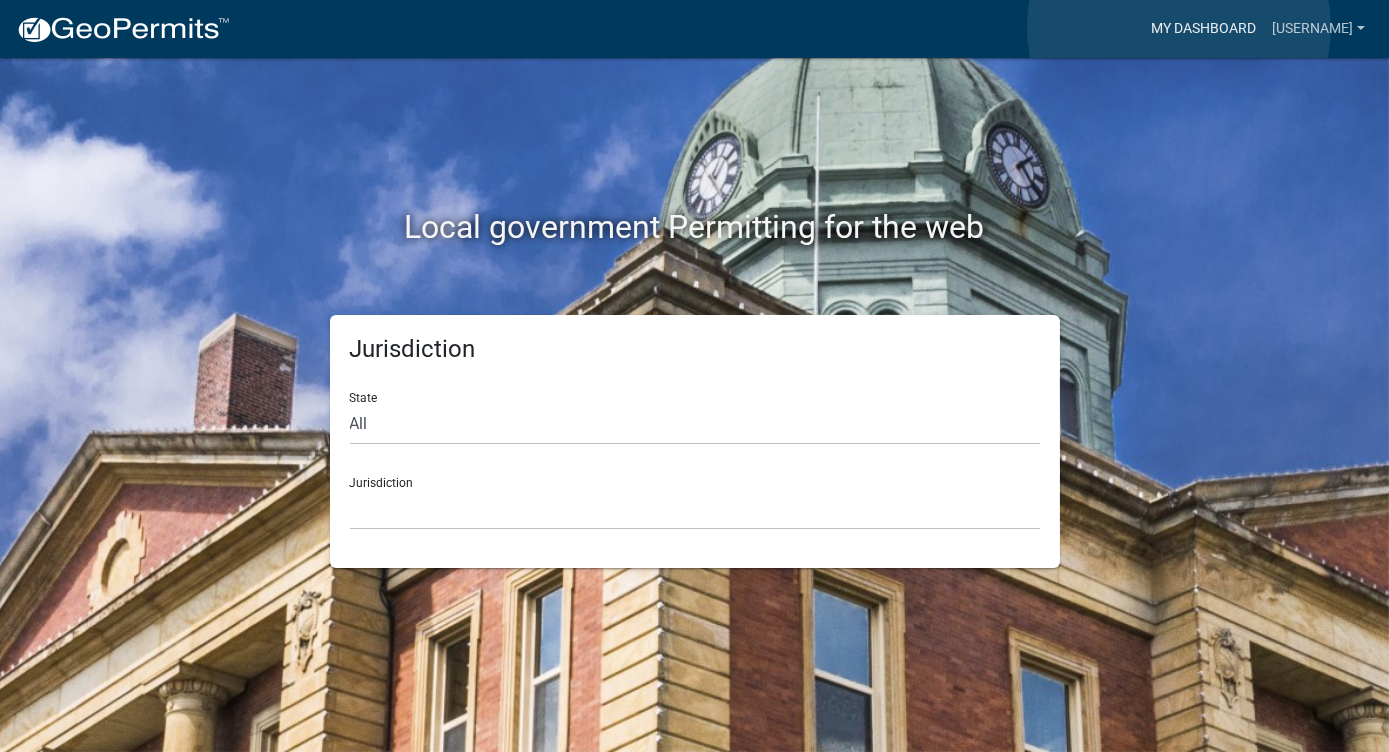 click on "My Dashboard" at bounding box center (1203, 29) 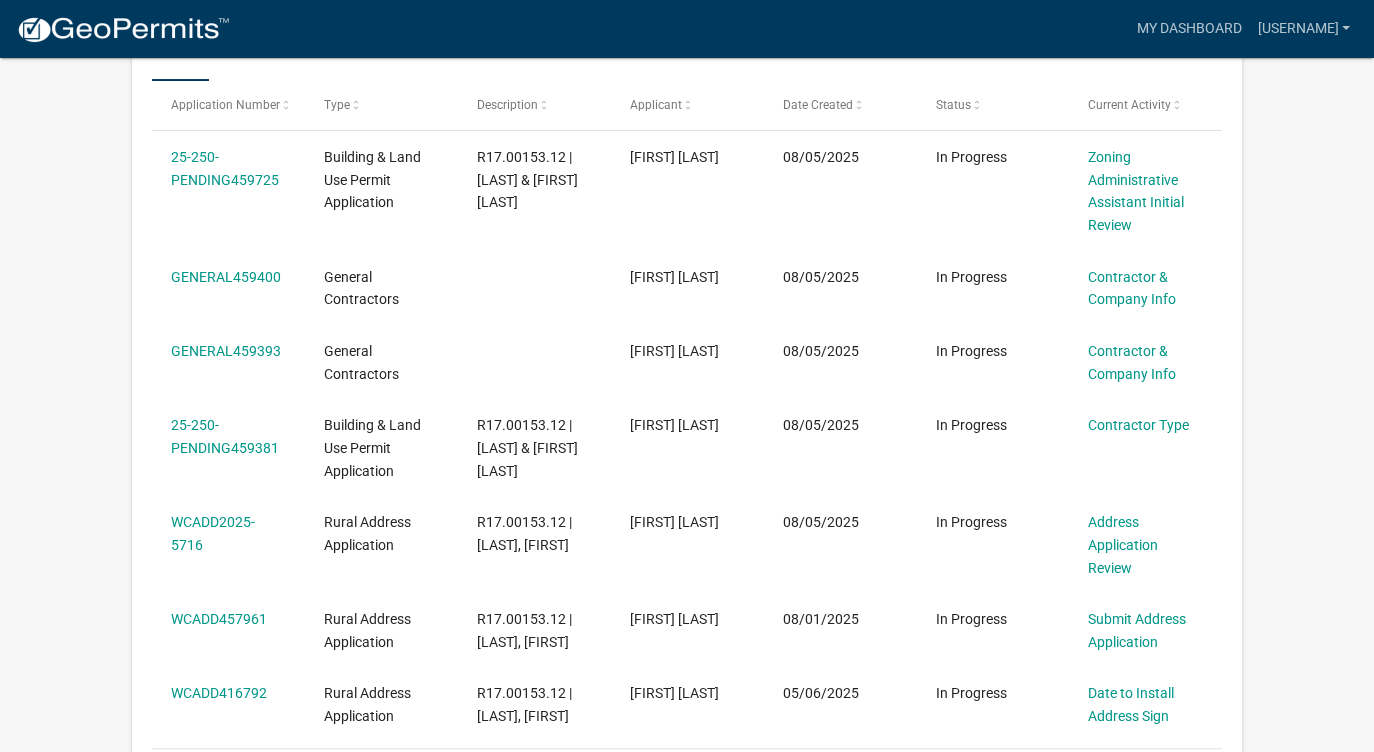 scroll, scrollTop: 330, scrollLeft: 0, axis: vertical 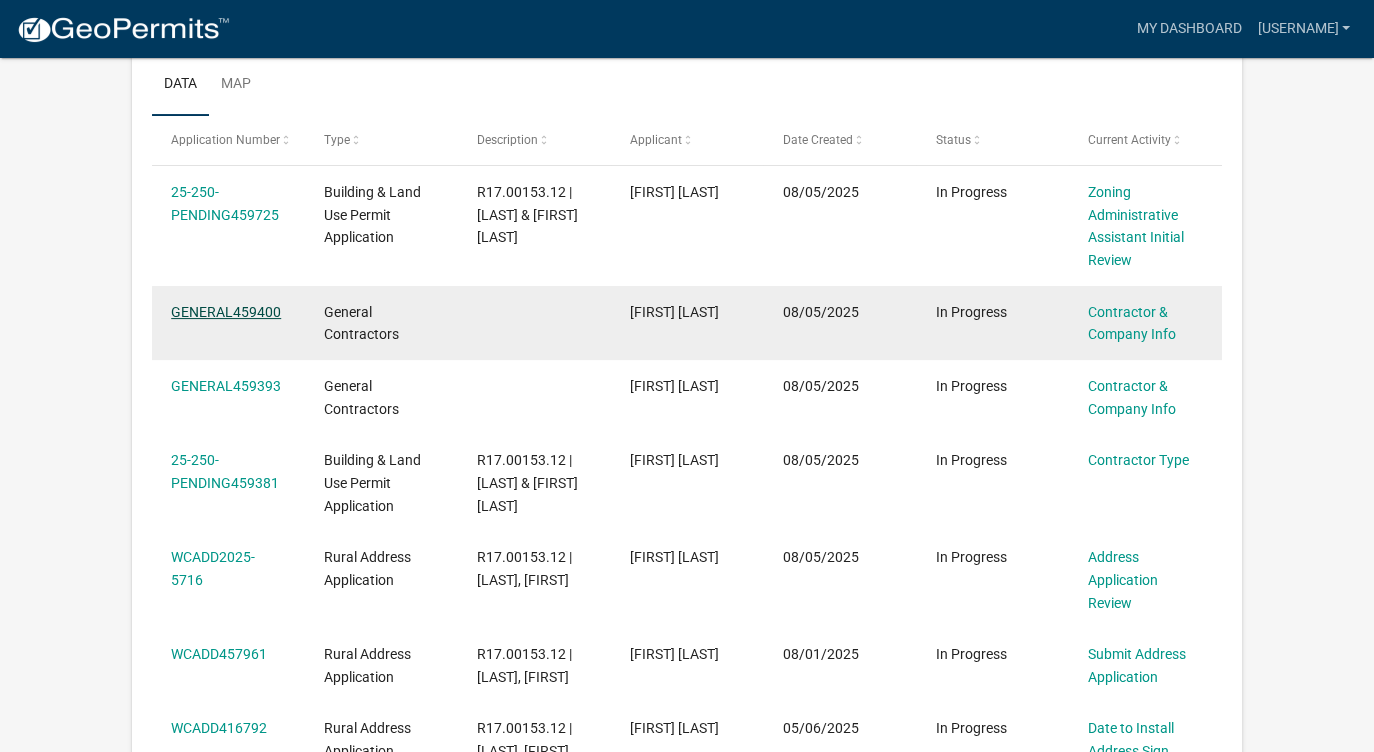 click on "GENERAL459400" 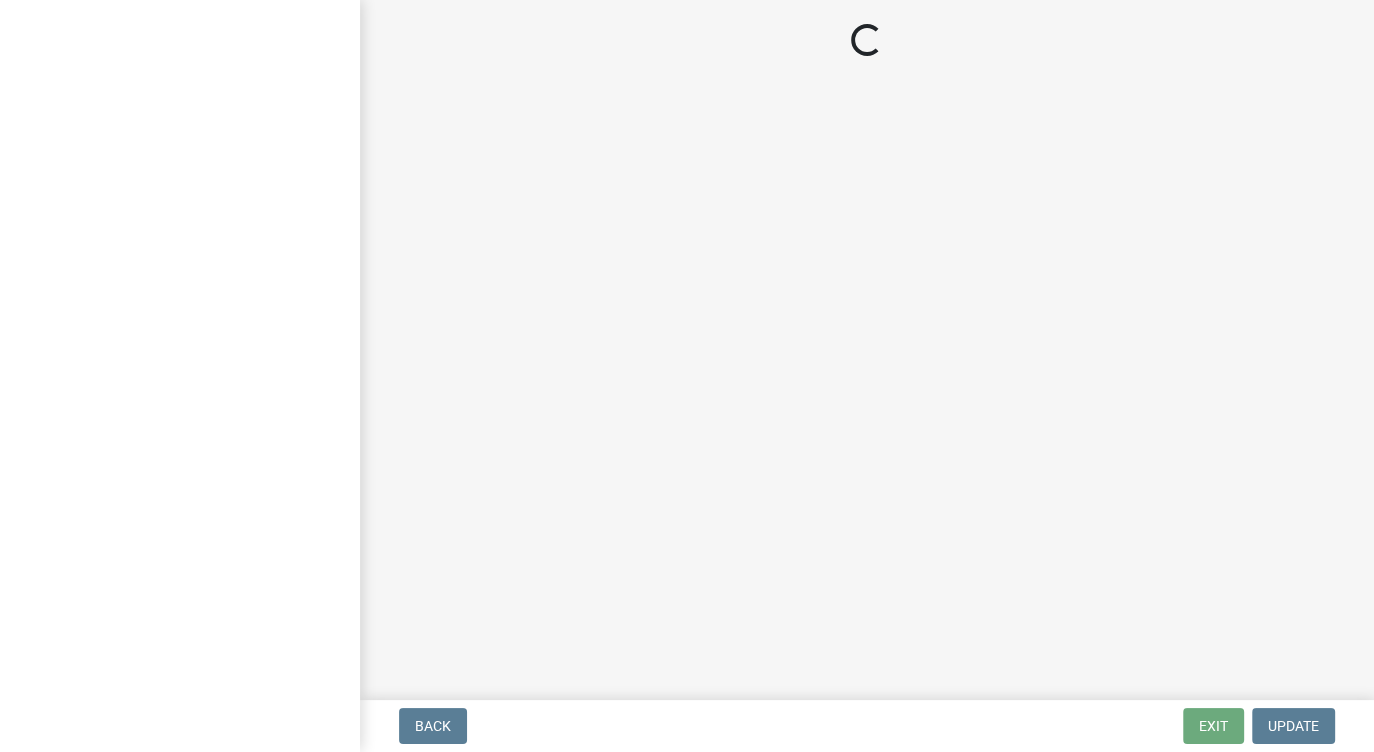 scroll, scrollTop: 0, scrollLeft: 0, axis: both 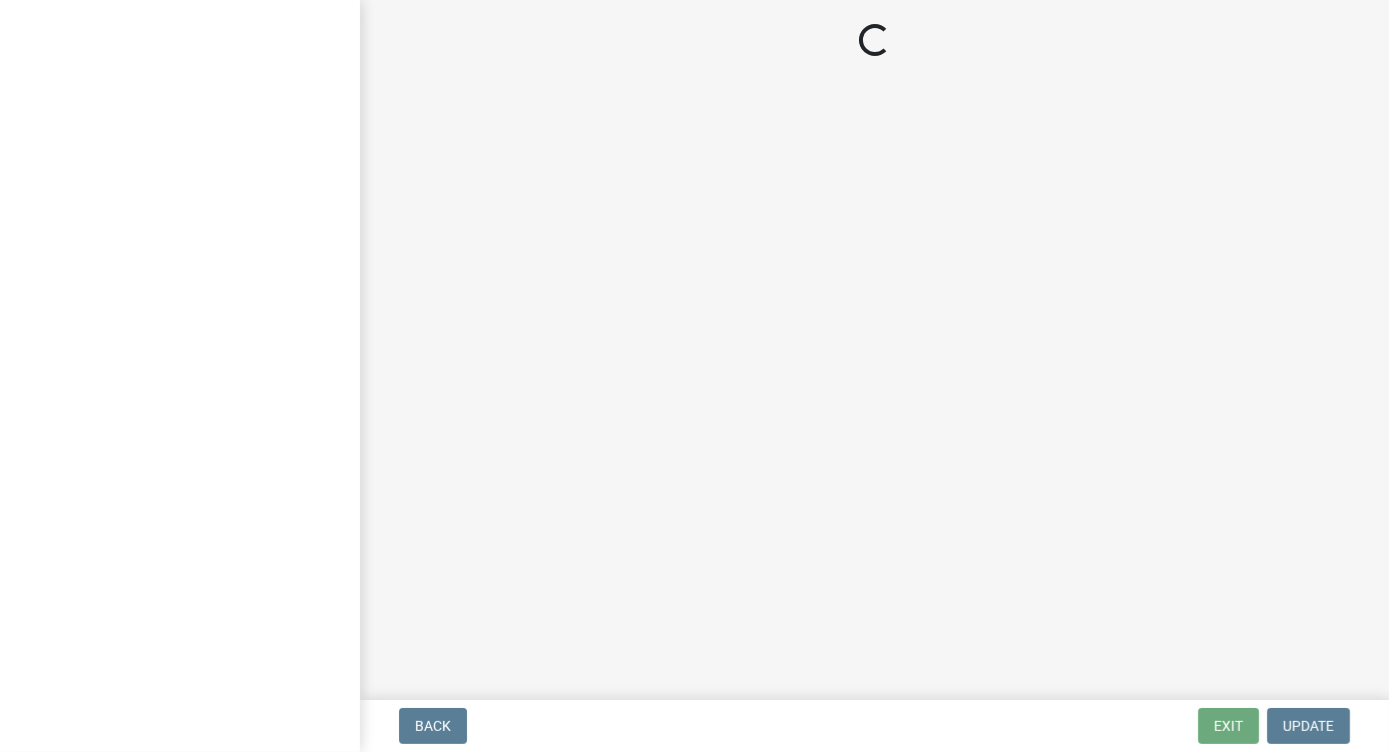 select on "MN" 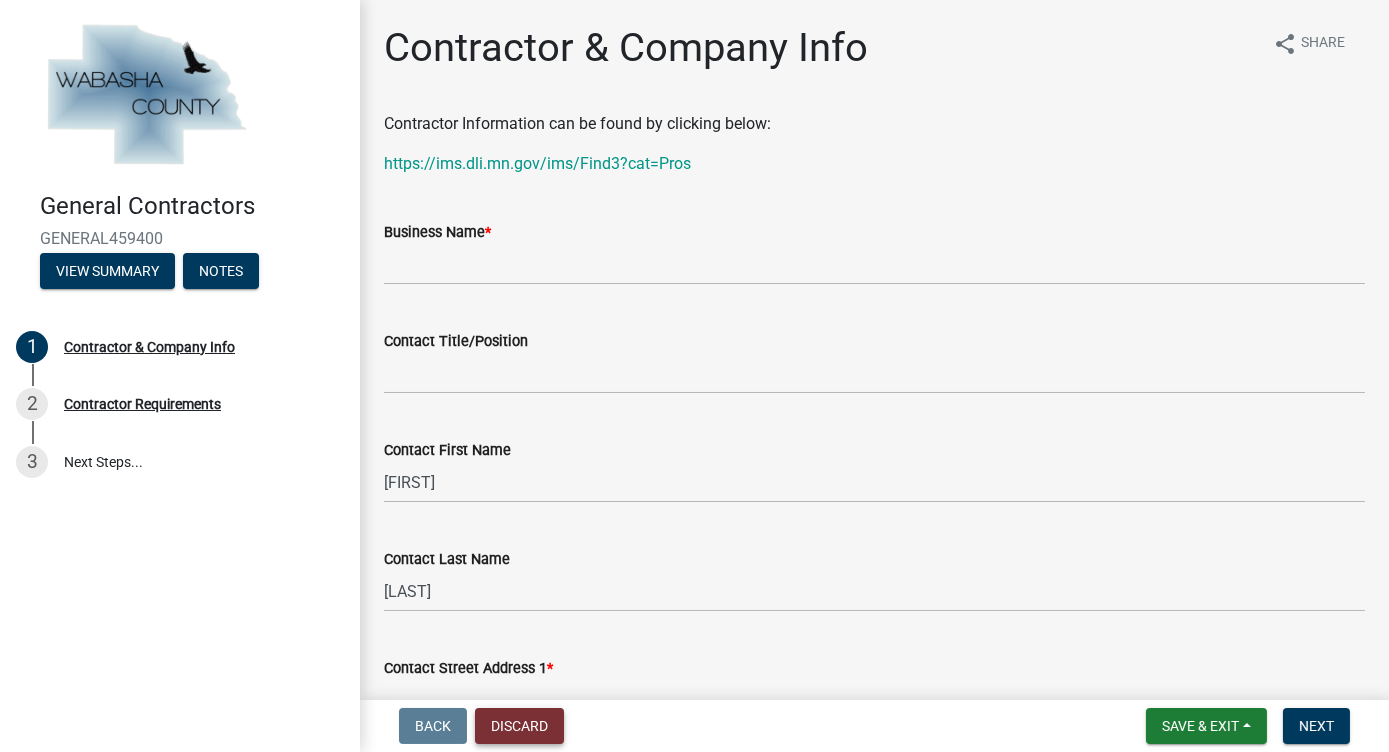 click on "Discard" at bounding box center (519, 726) 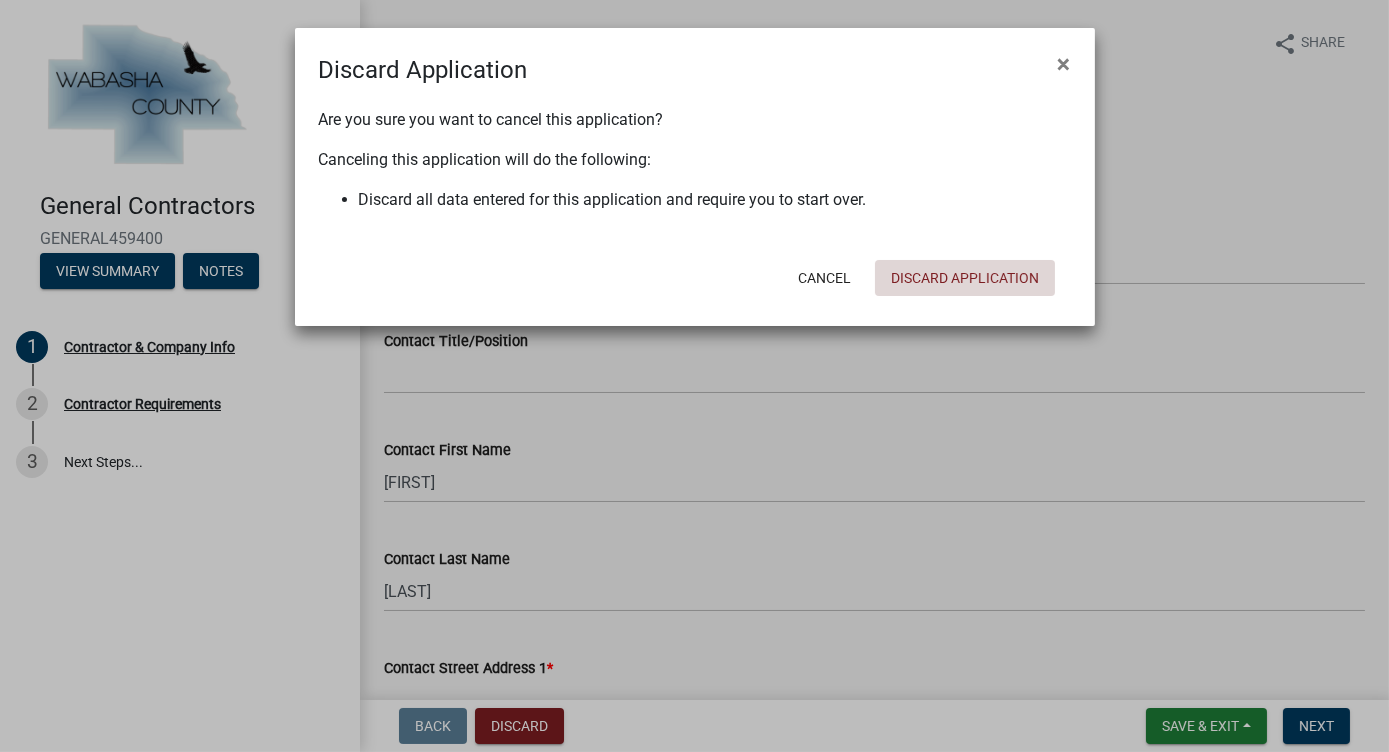 click on "Discard Application" 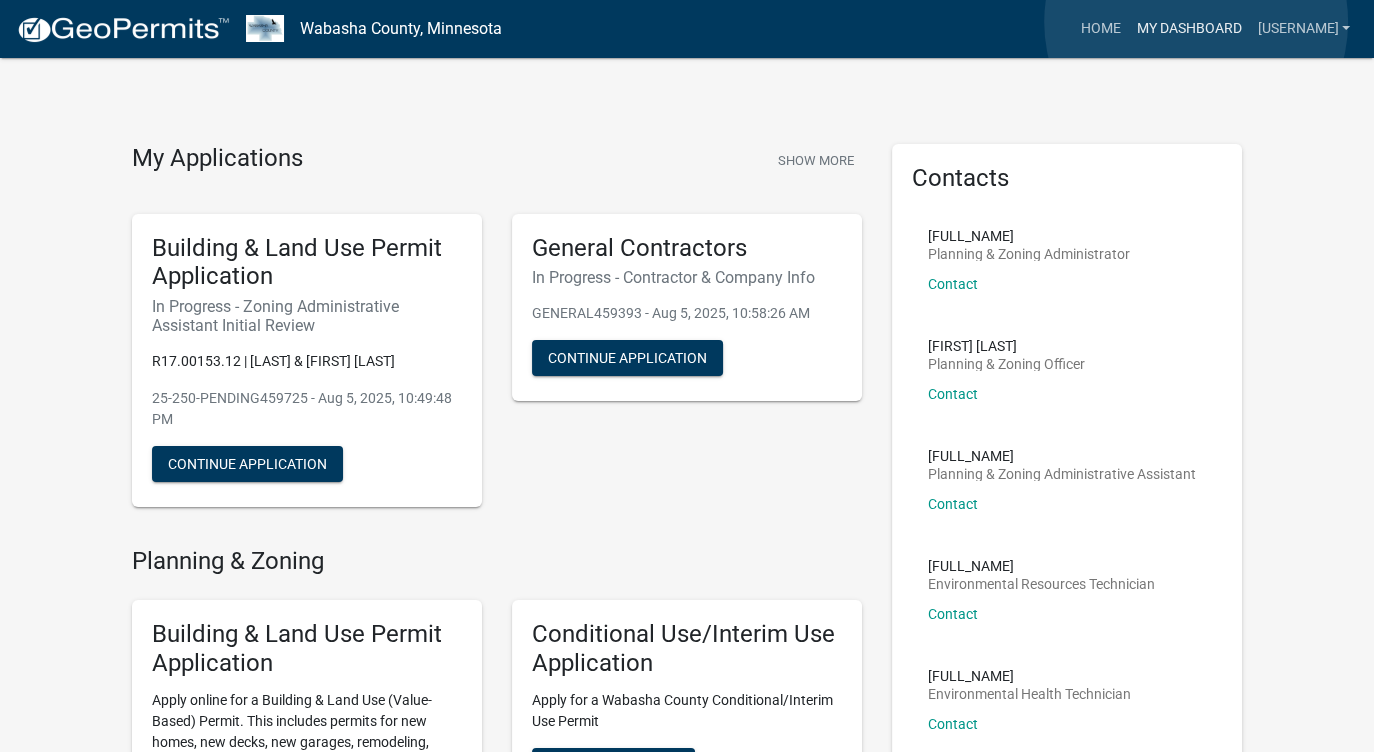 click on "My Dashboard" at bounding box center (1188, 29) 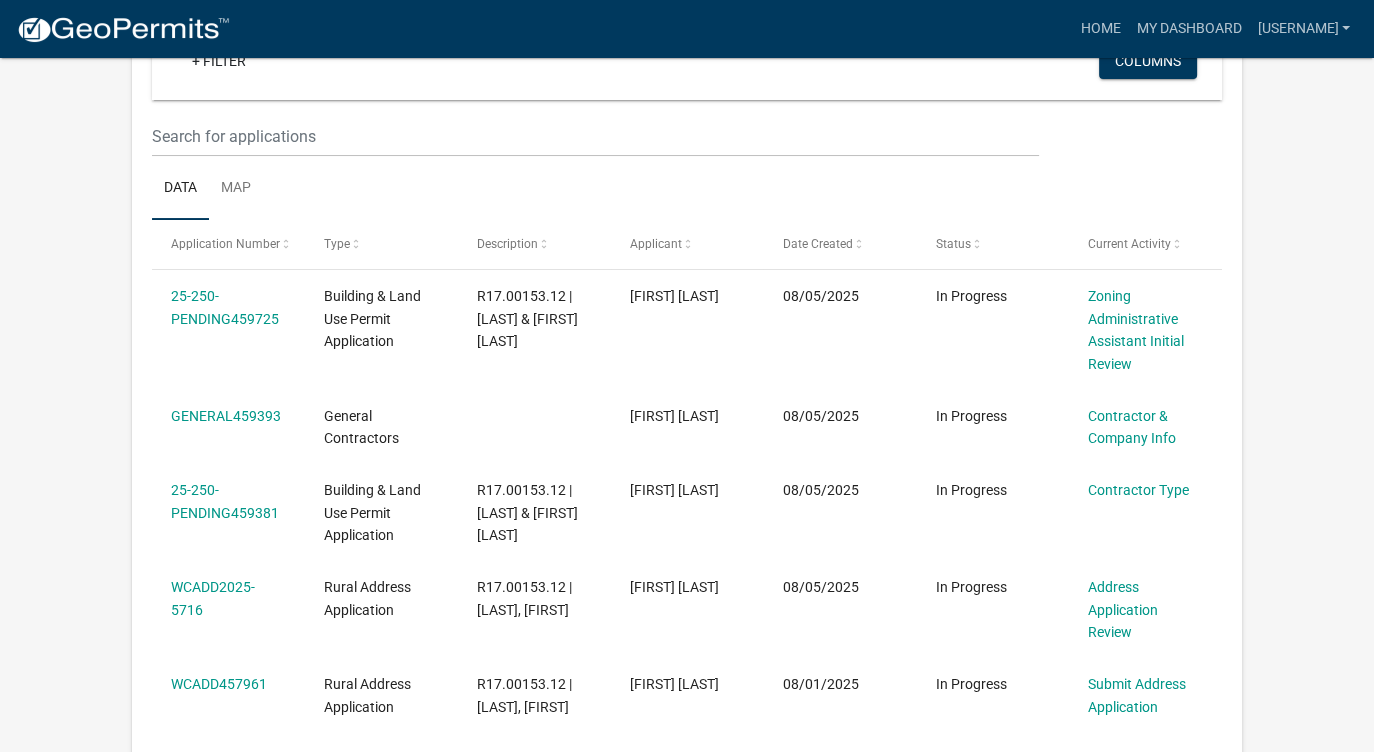 scroll, scrollTop: 301, scrollLeft: 0, axis: vertical 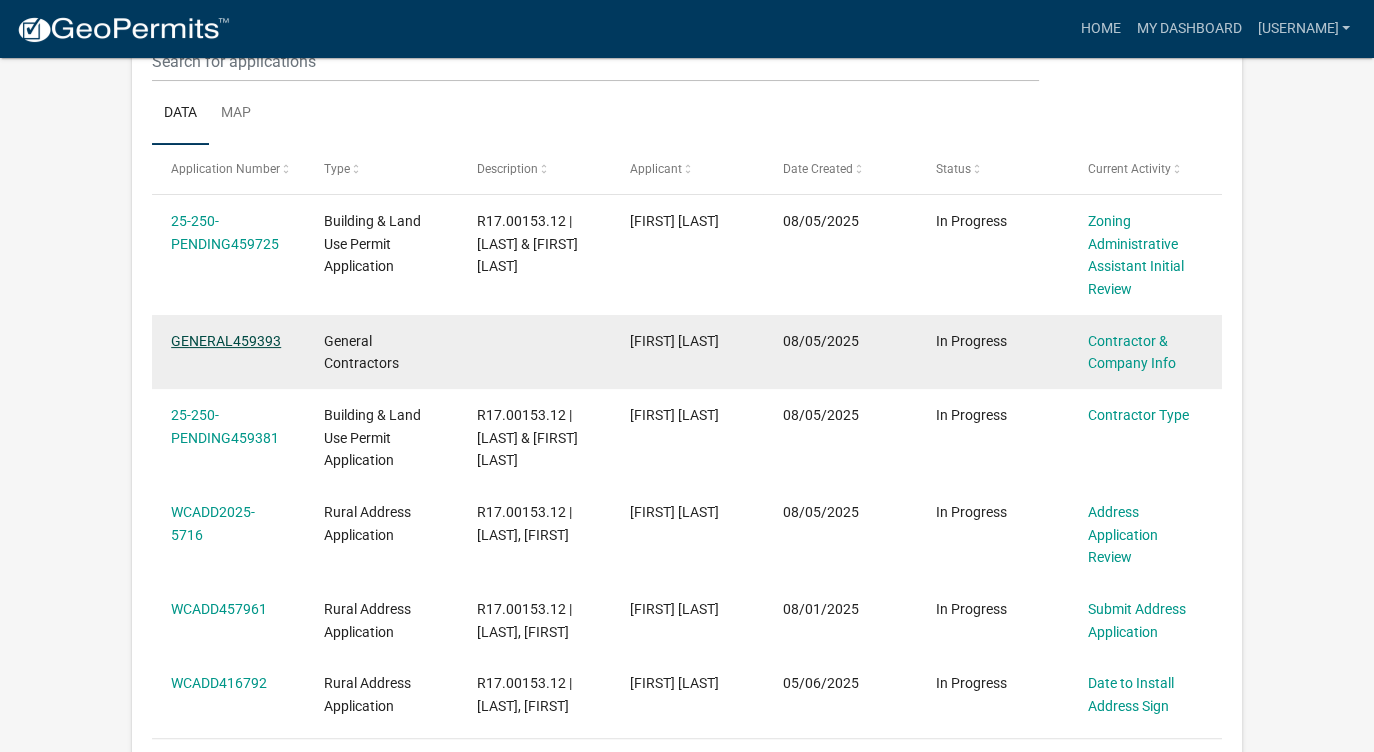 click on "GENERAL459393" 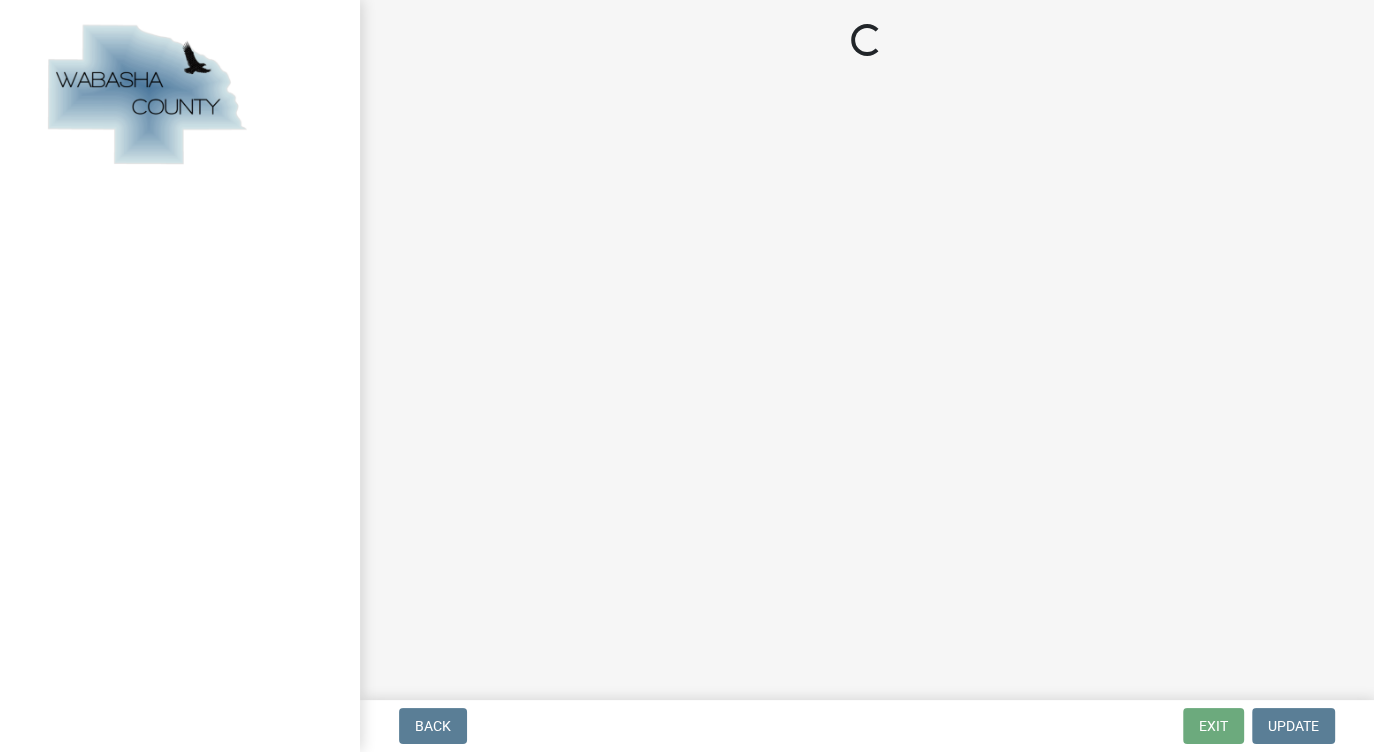 scroll, scrollTop: 0, scrollLeft: 0, axis: both 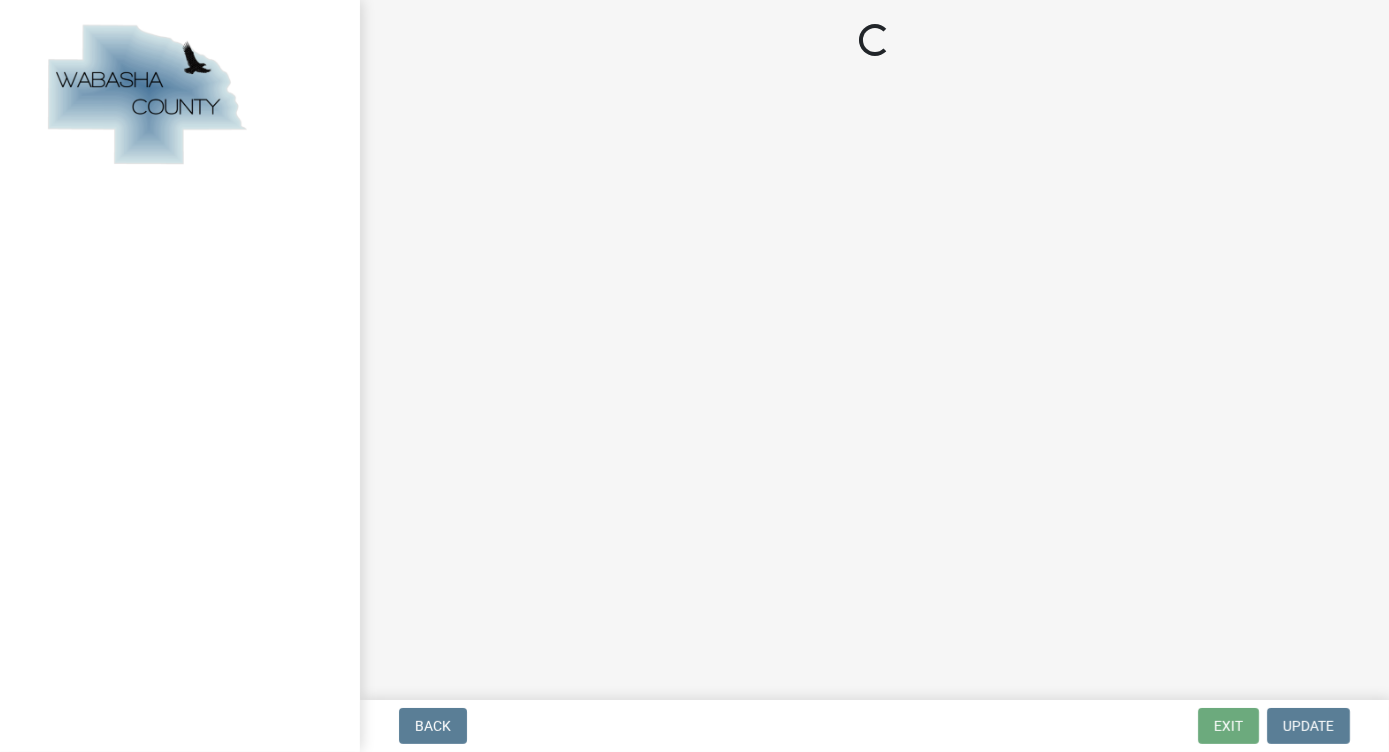 select on "MN" 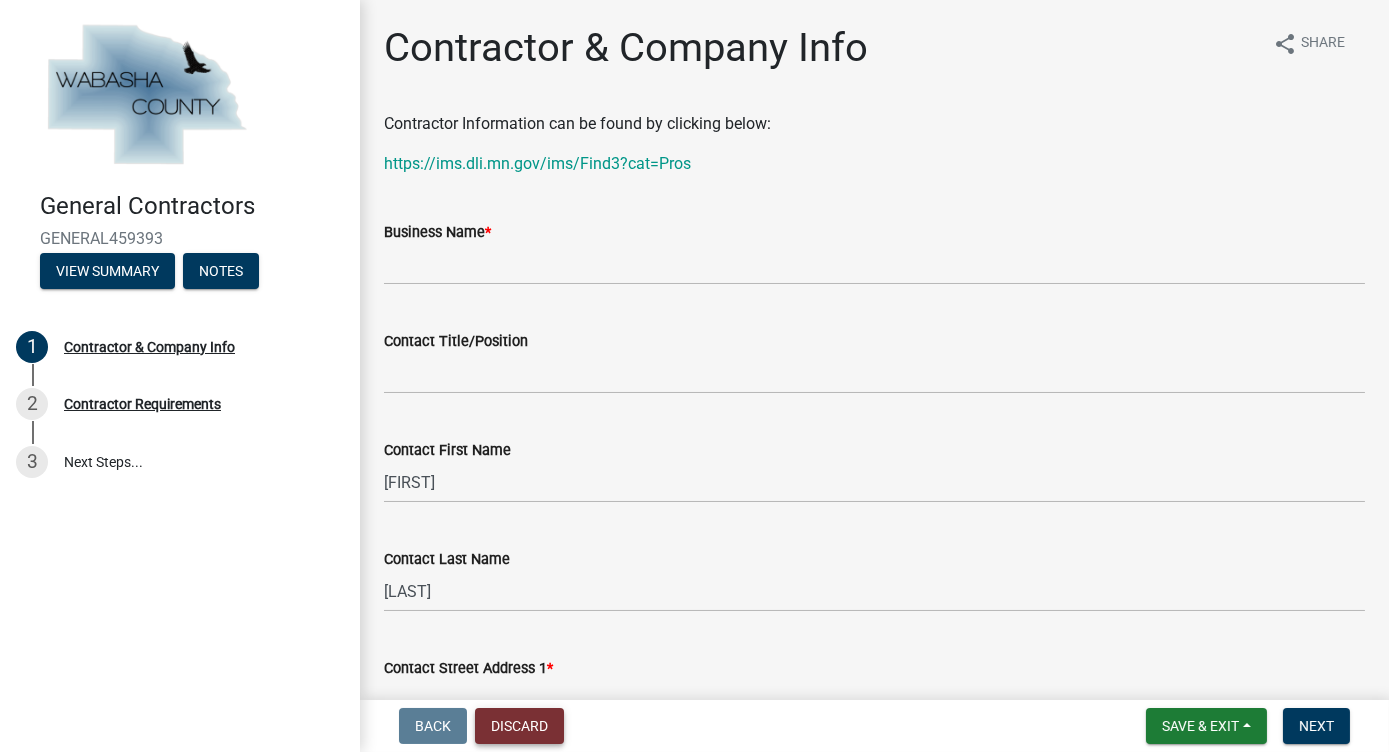 click on "Discard" at bounding box center [519, 726] 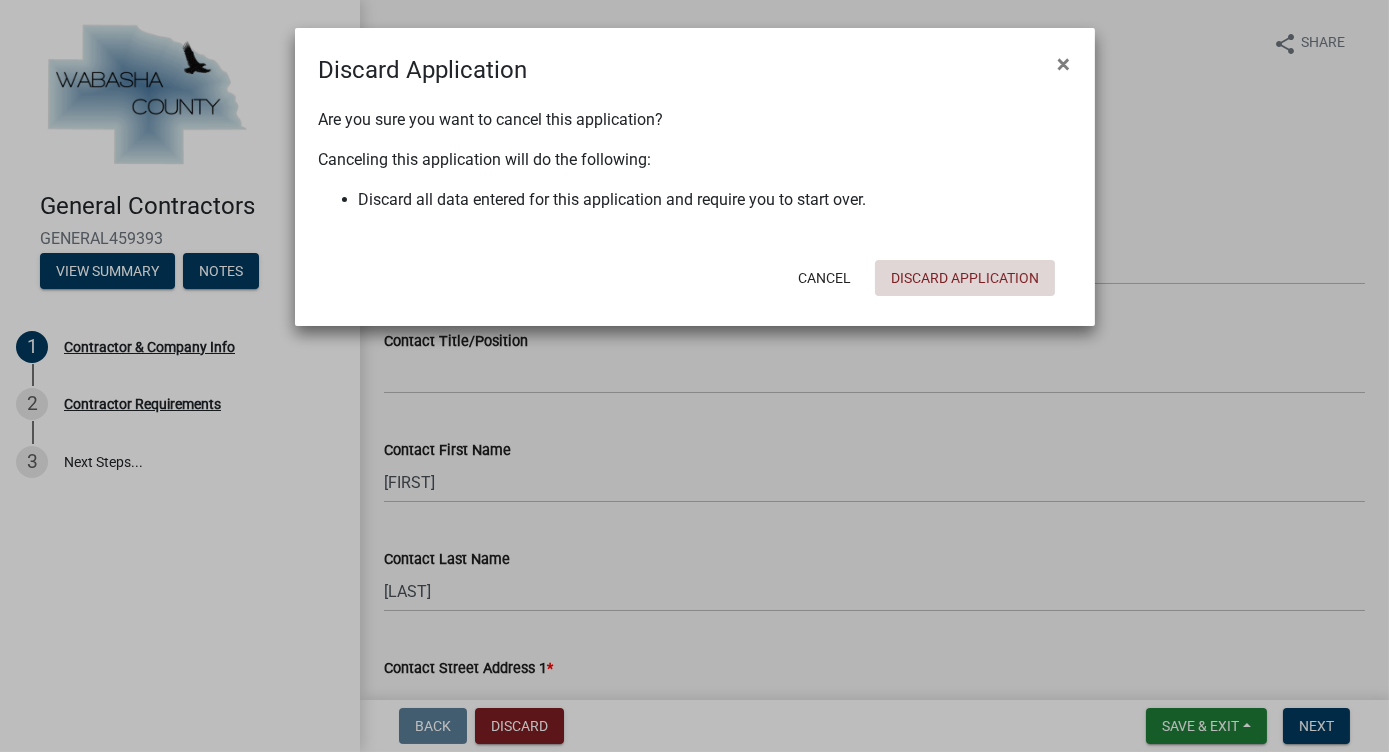 click on "Discard Application" 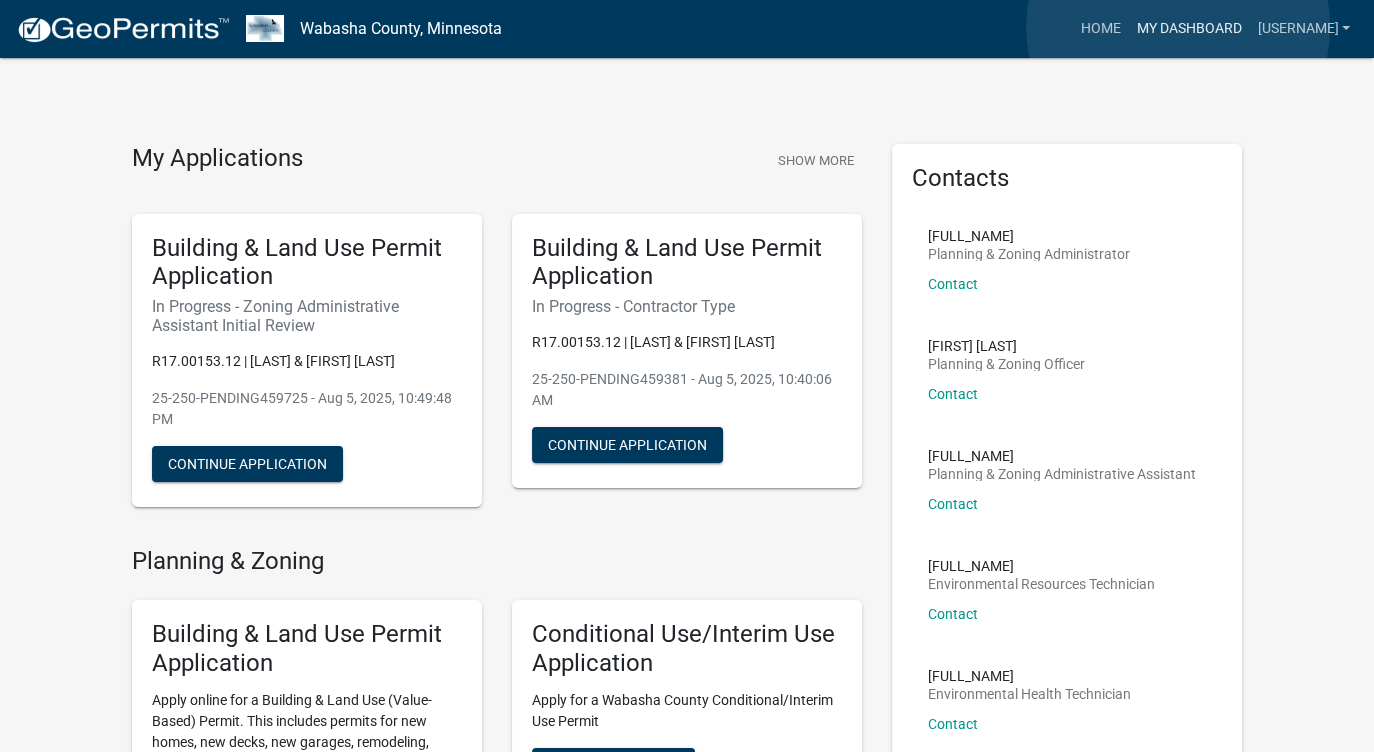 click on "My Dashboard" at bounding box center (1188, 29) 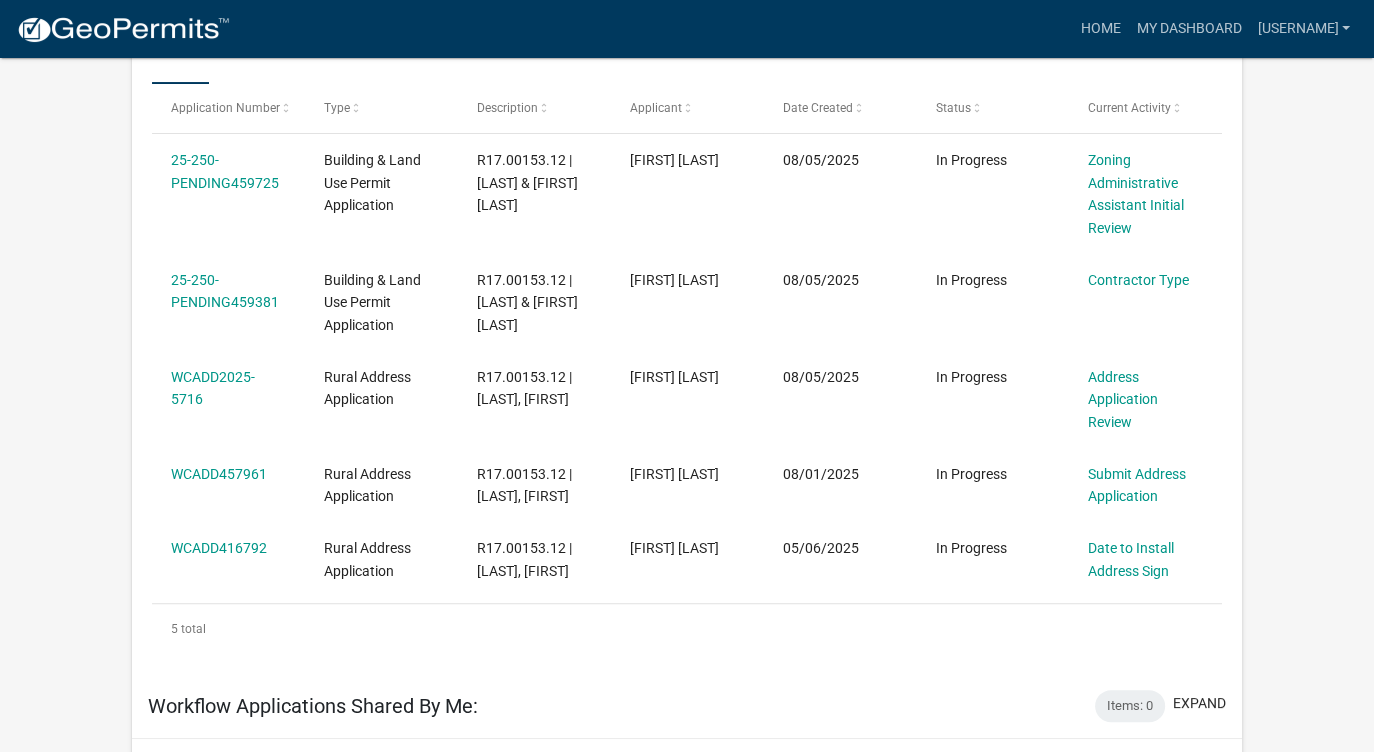 scroll, scrollTop: 357, scrollLeft: 0, axis: vertical 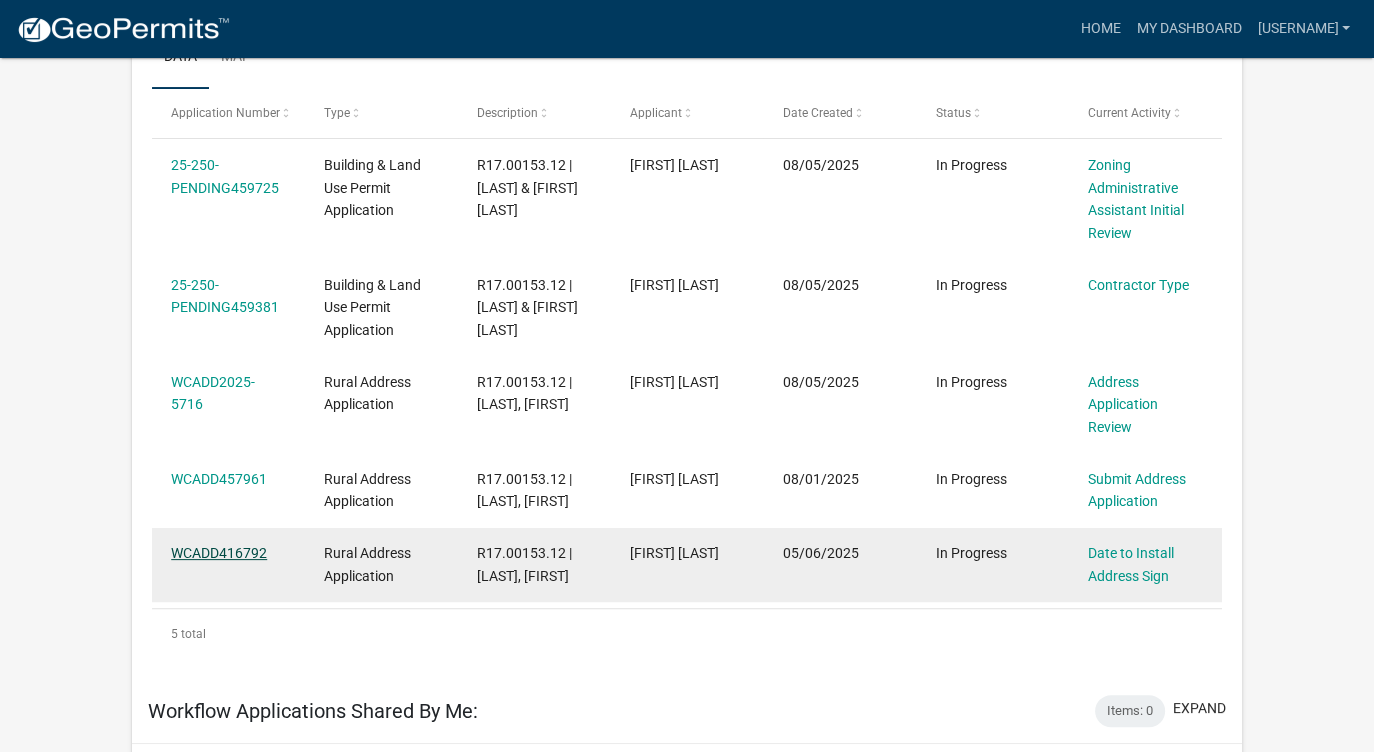 click on "WCADD416792" 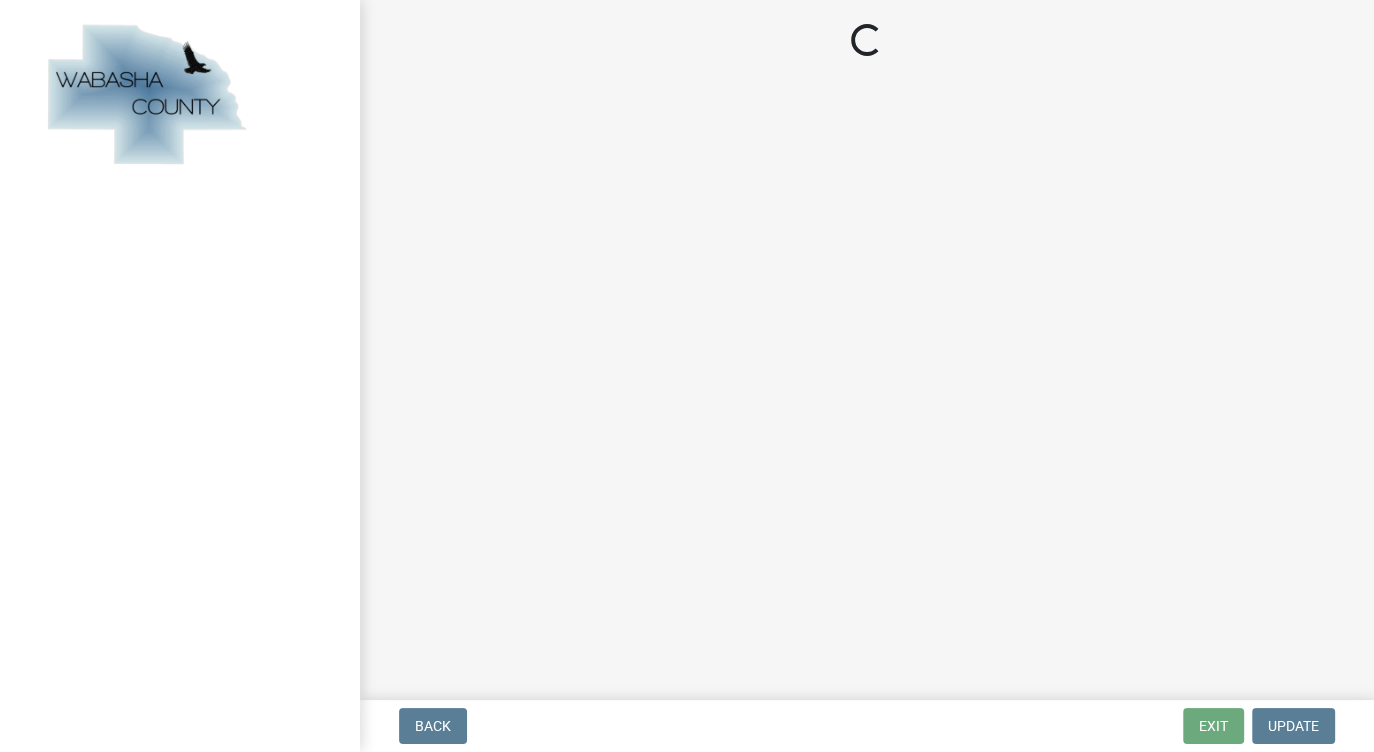 scroll, scrollTop: 0, scrollLeft: 0, axis: both 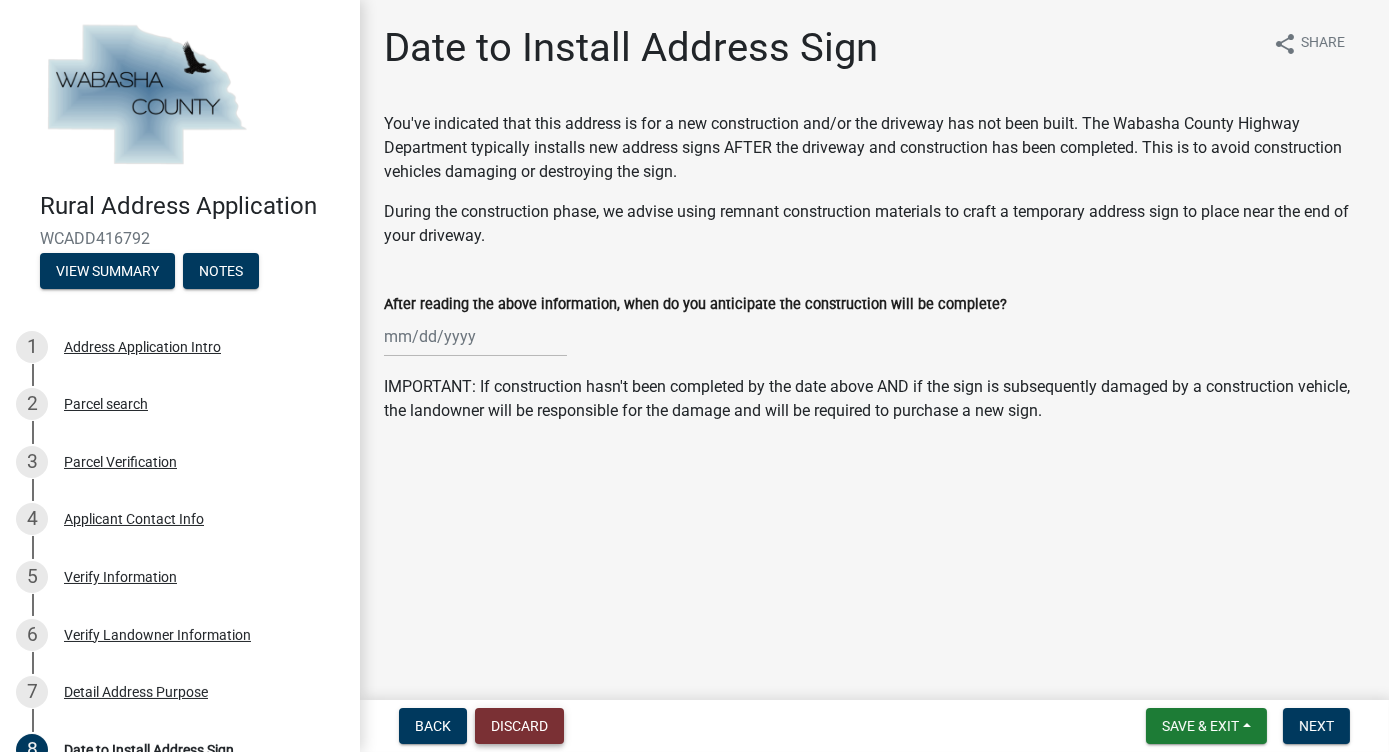 click on "Discard" at bounding box center (519, 726) 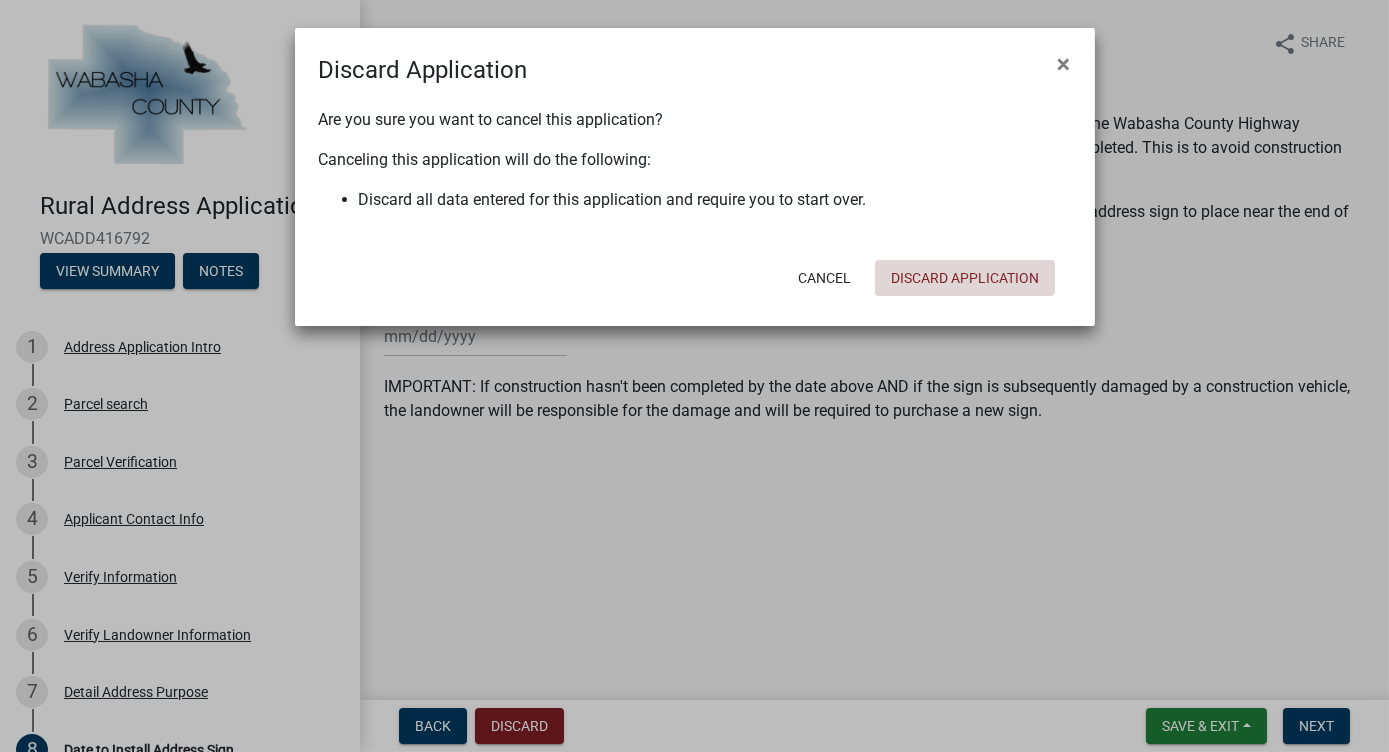 click on "Discard Application" 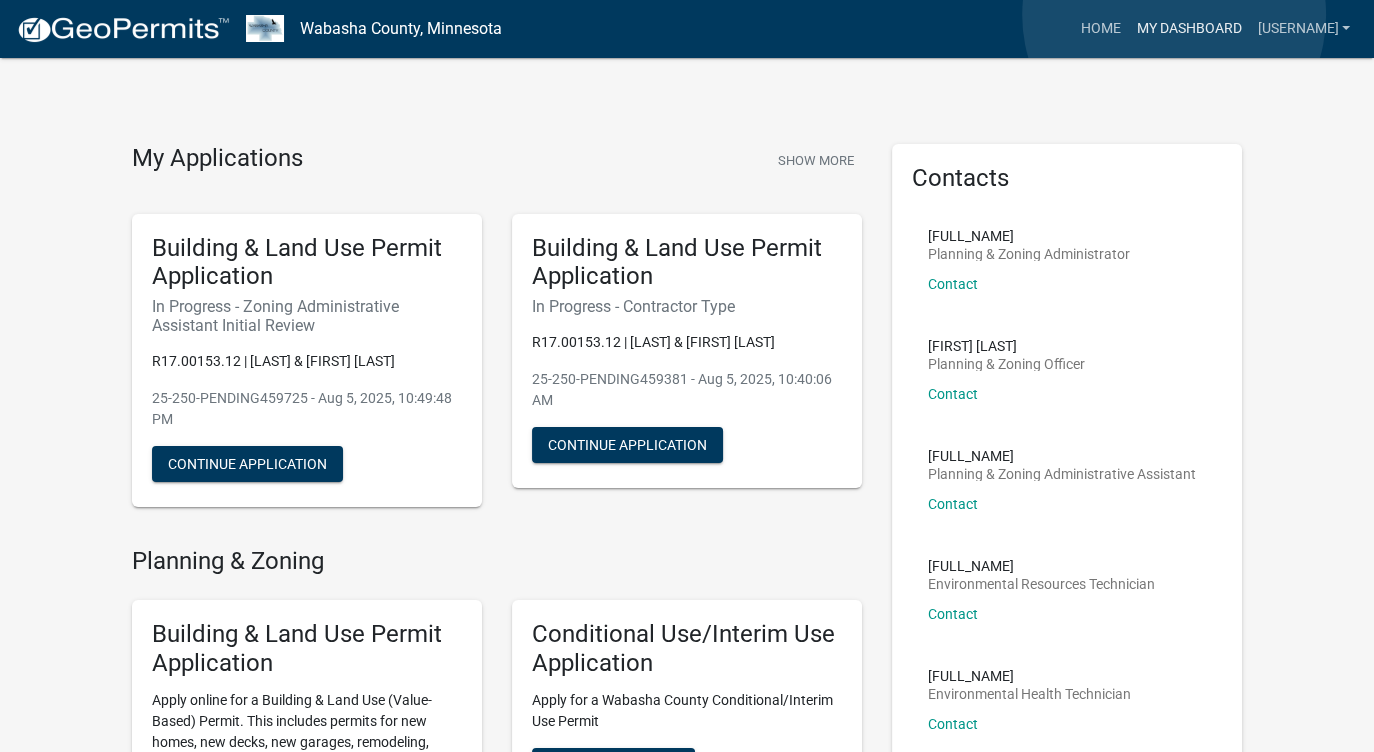click on "My Dashboard" at bounding box center [1188, 29] 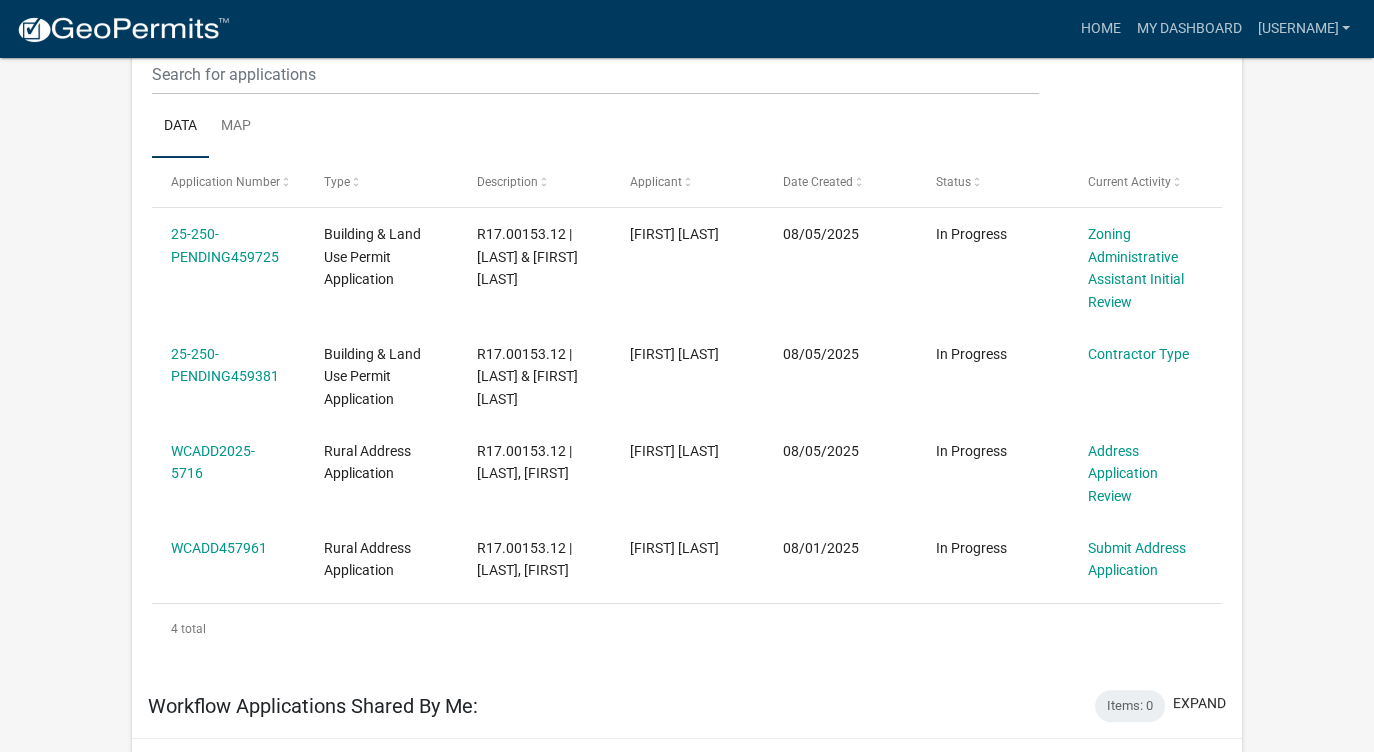 scroll, scrollTop: 296, scrollLeft: 0, axis: vertical 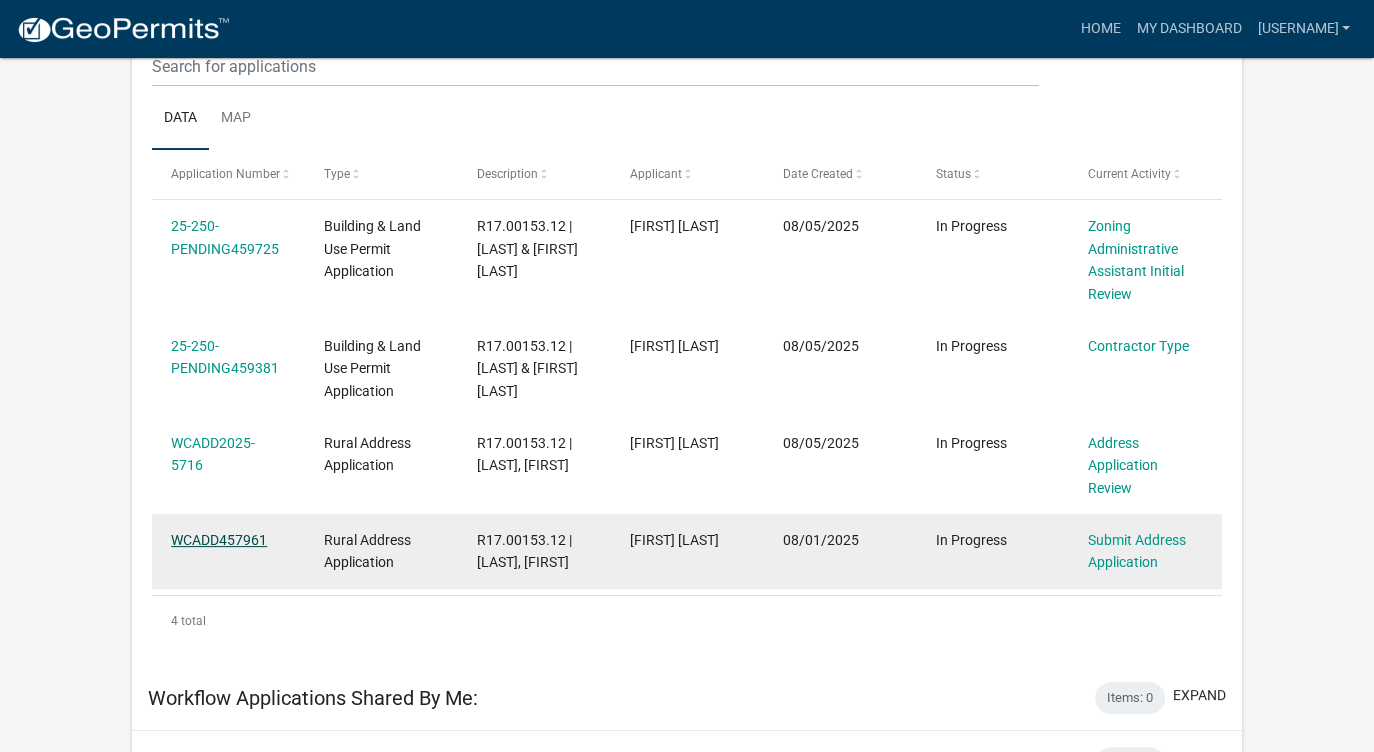 click on "WCADD457961" 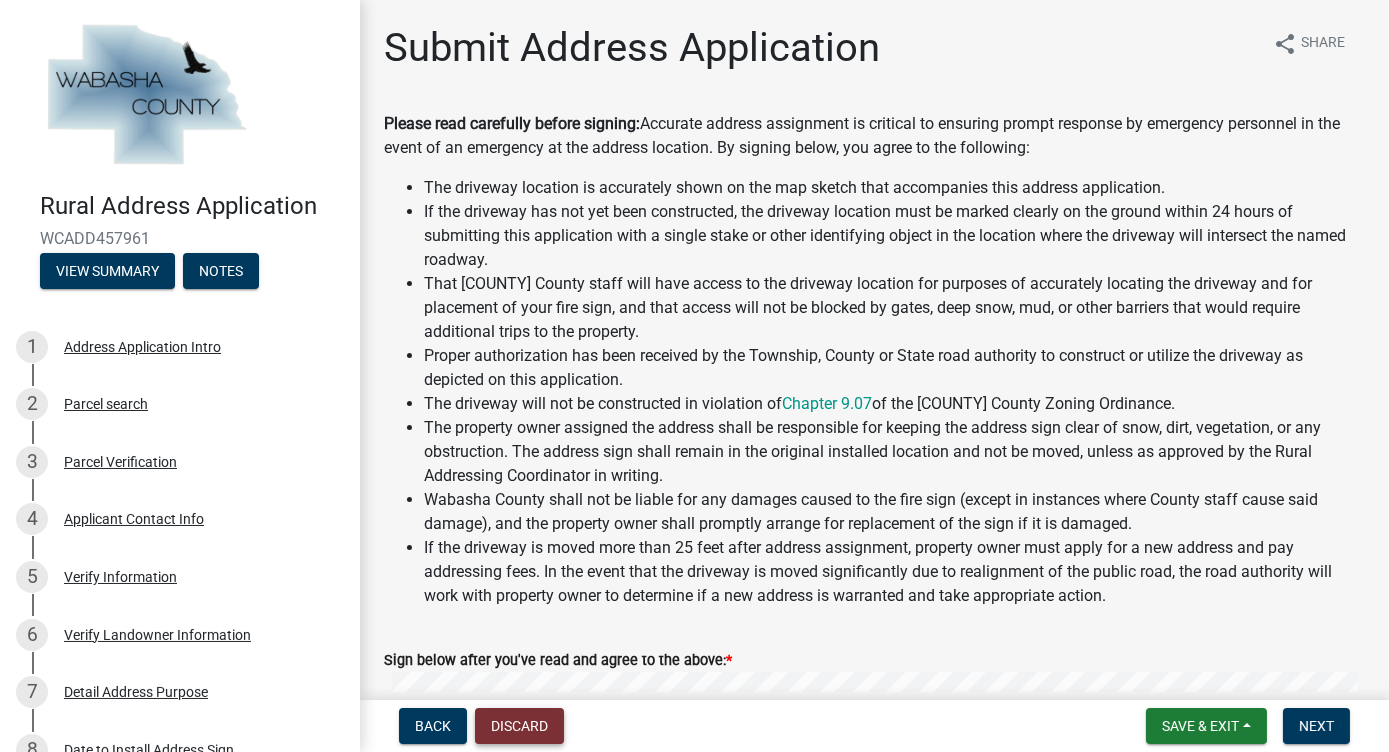 click on "Discard" at bounding box center [519, 726] 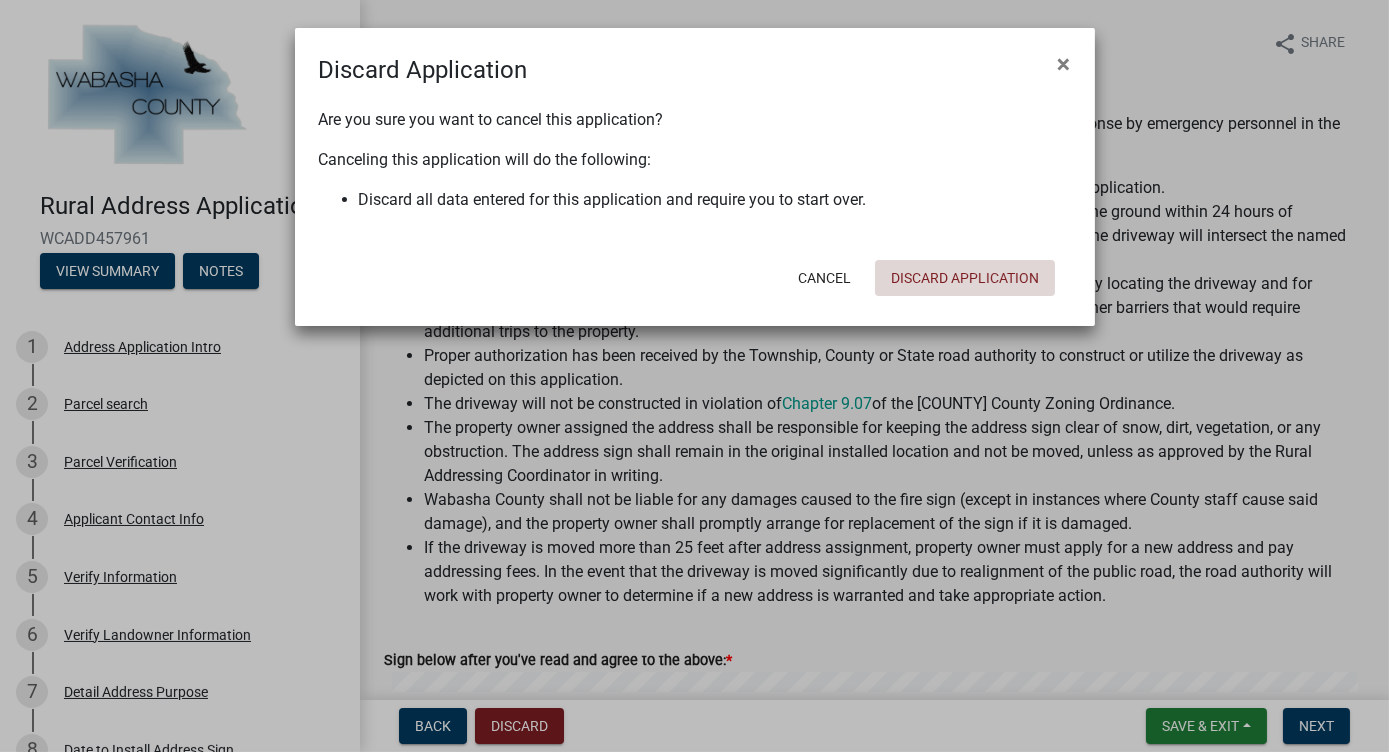 click on "Discard Application" 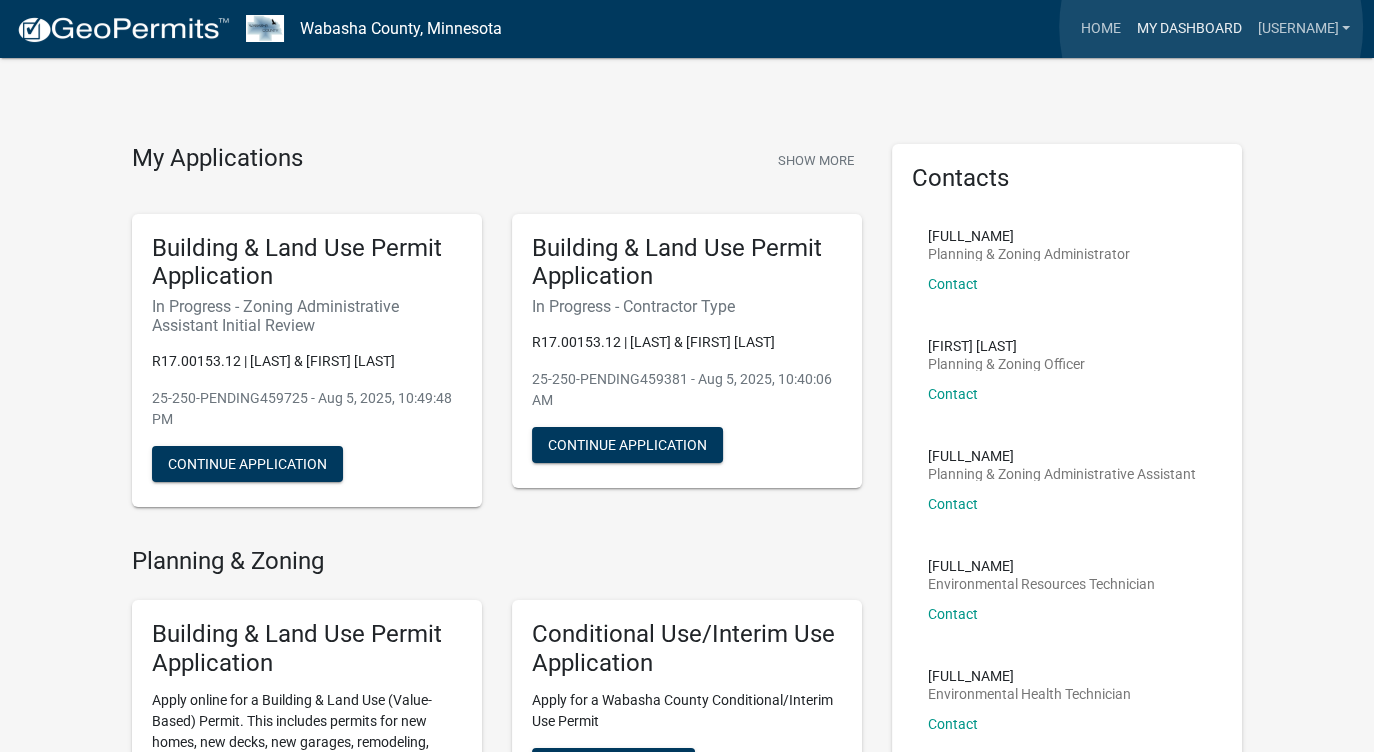 click on "My Dashboard" at bounding box center (1188, 29) 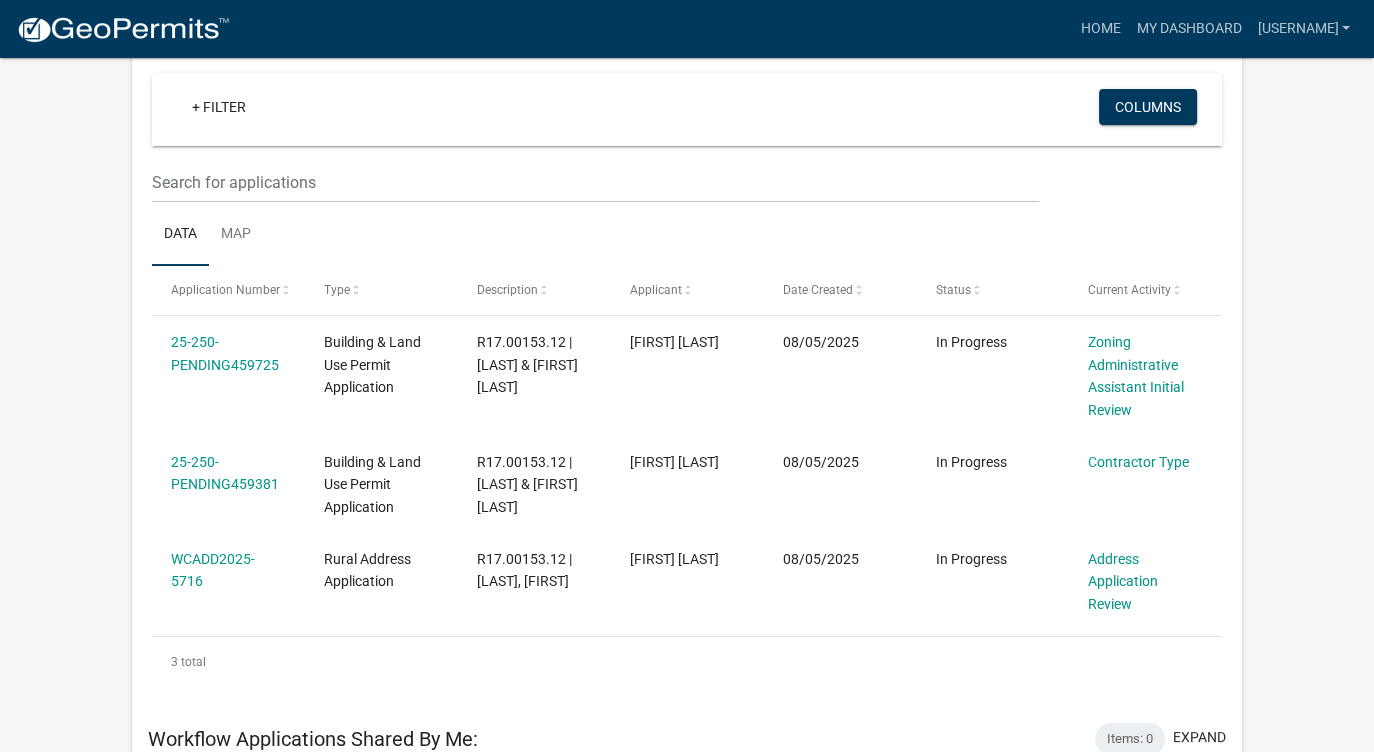 scroll, scrollTop: 168, scrollLeft: 0, axis: vertical 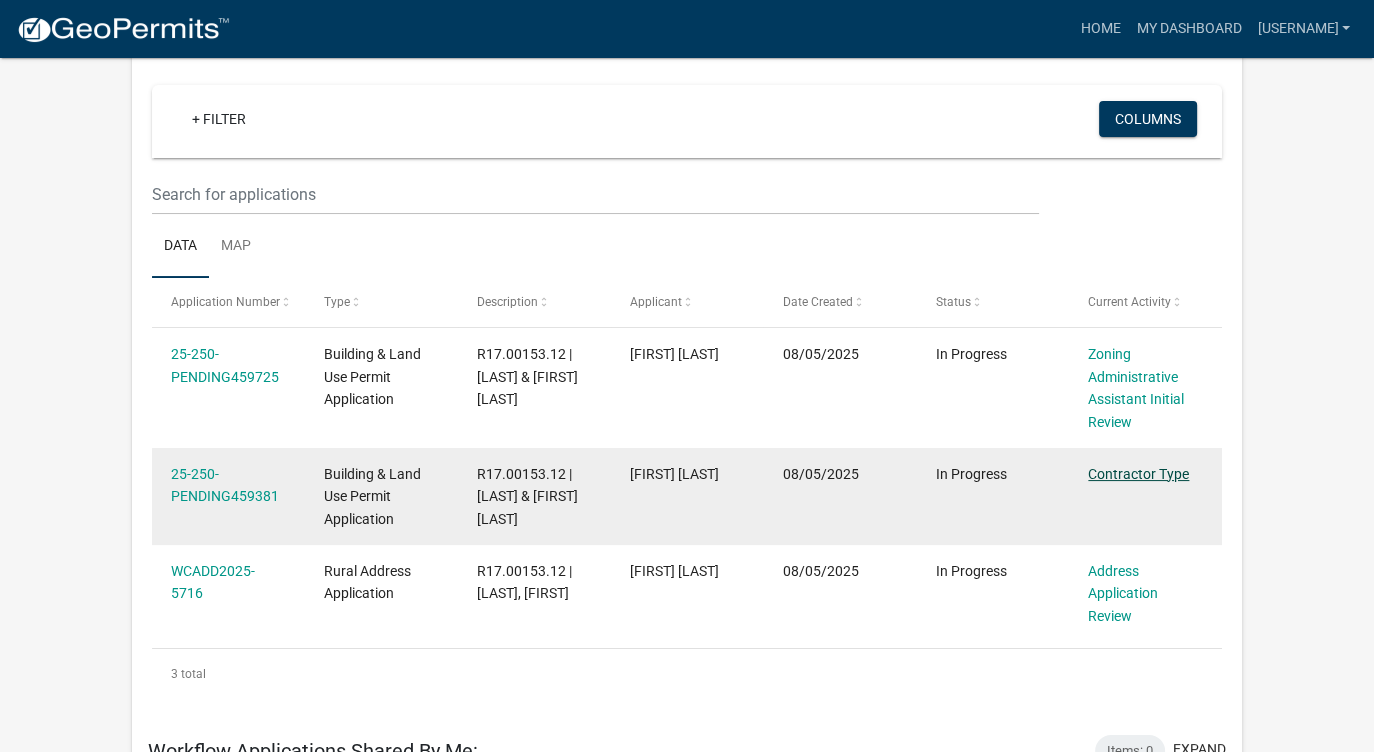 click on "Contractor Type" 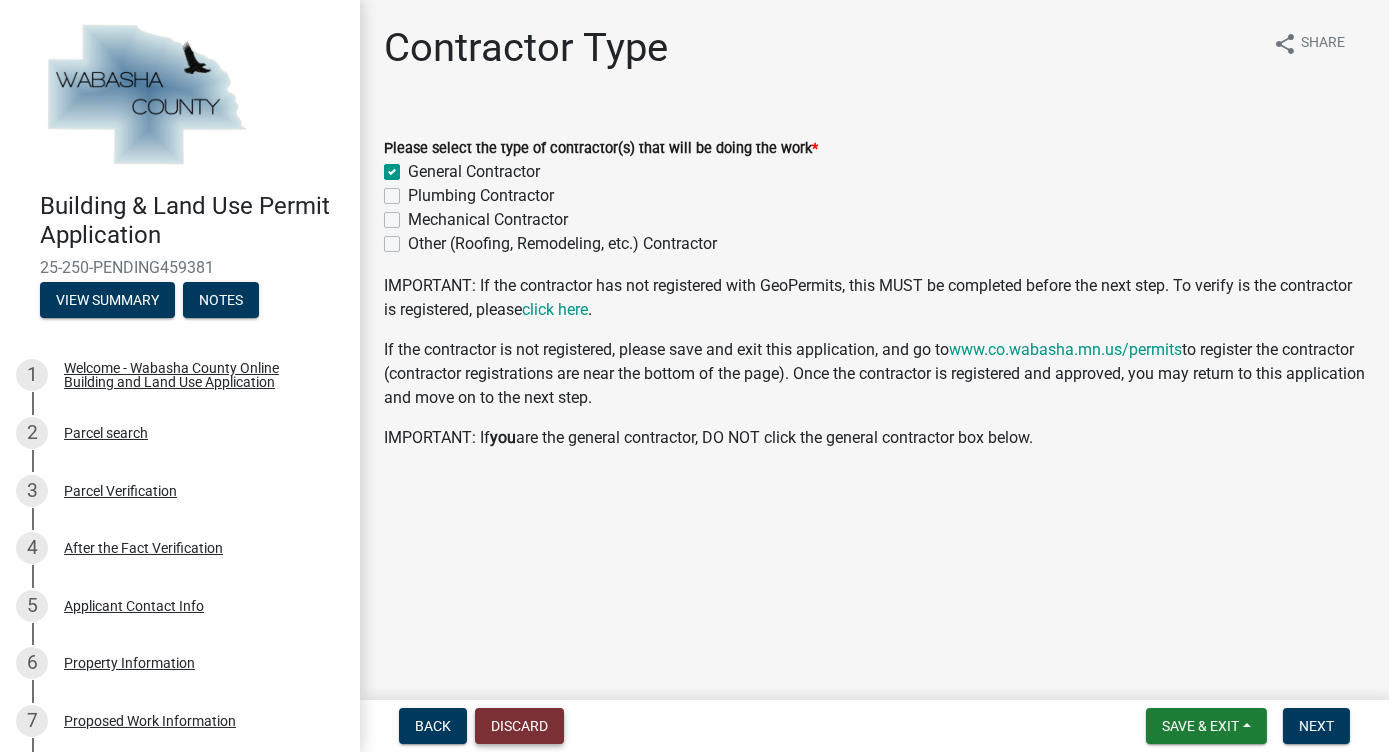click on "Discard" at bounding box center (519, 726) 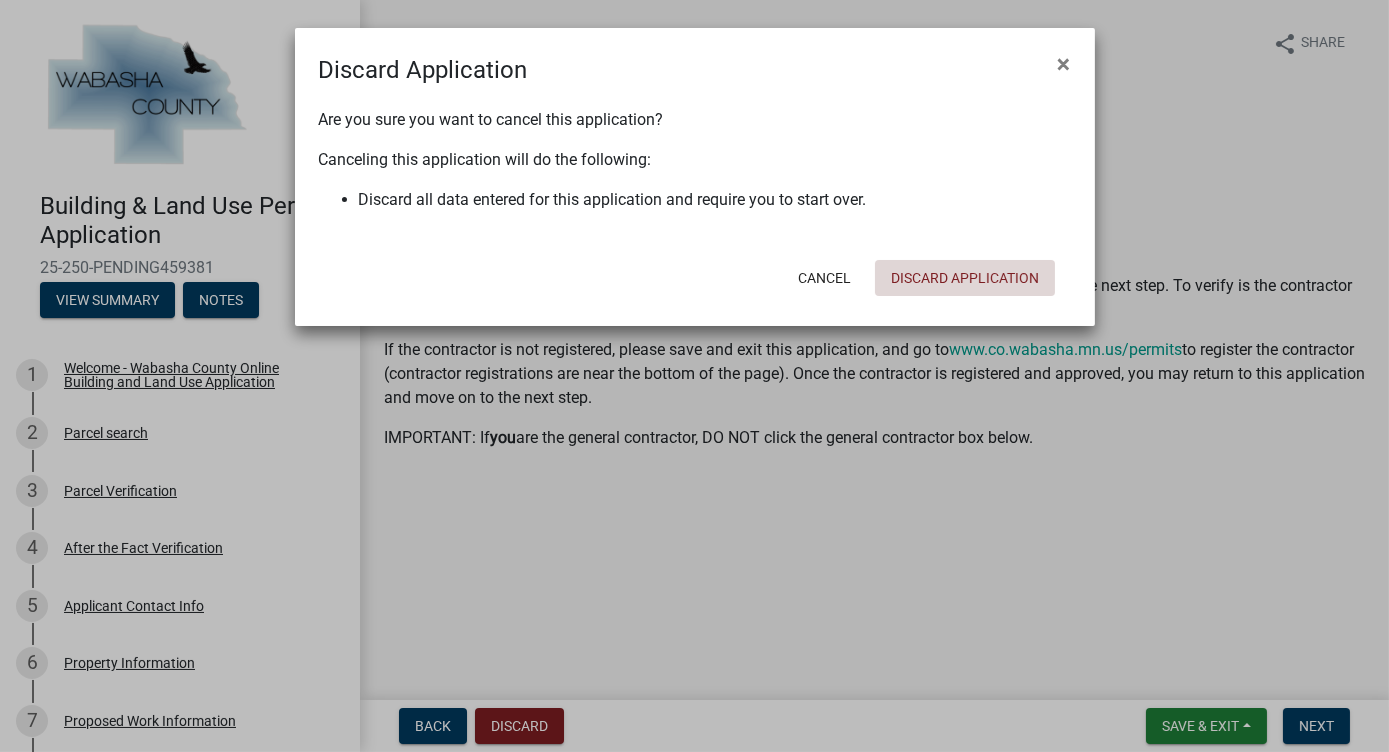 click on "Discard Application" 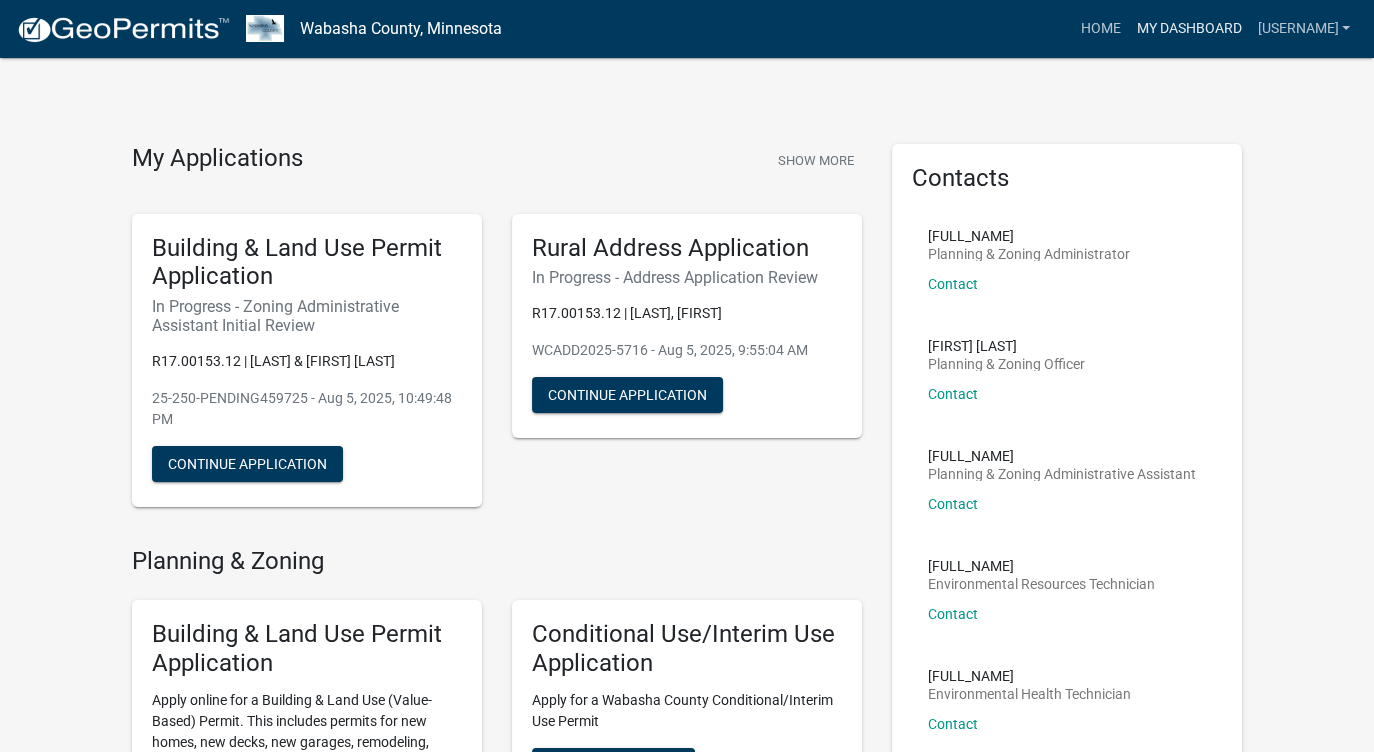 click on "My Dashboard" at bounding box center [1188, 29] 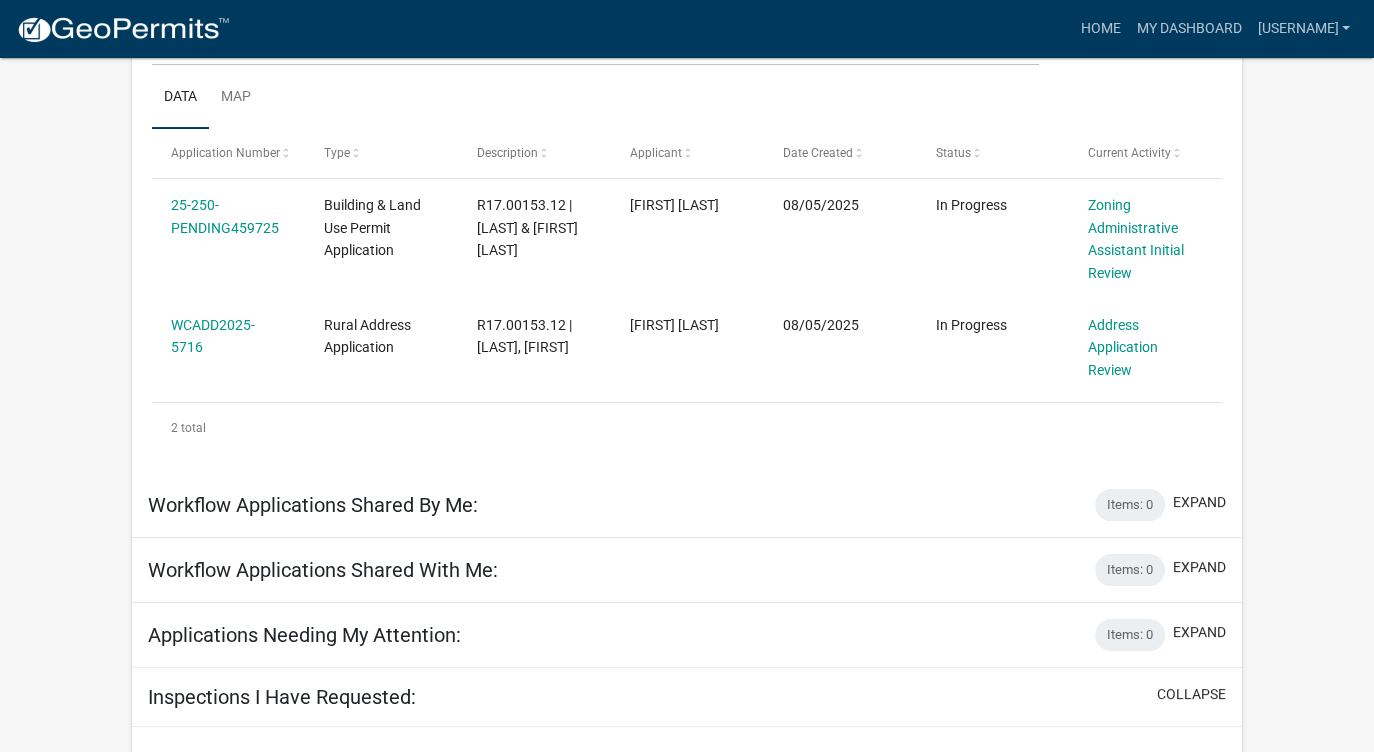 scroll, scrollTop: 325, scrollLeft: 0, axis: vertical 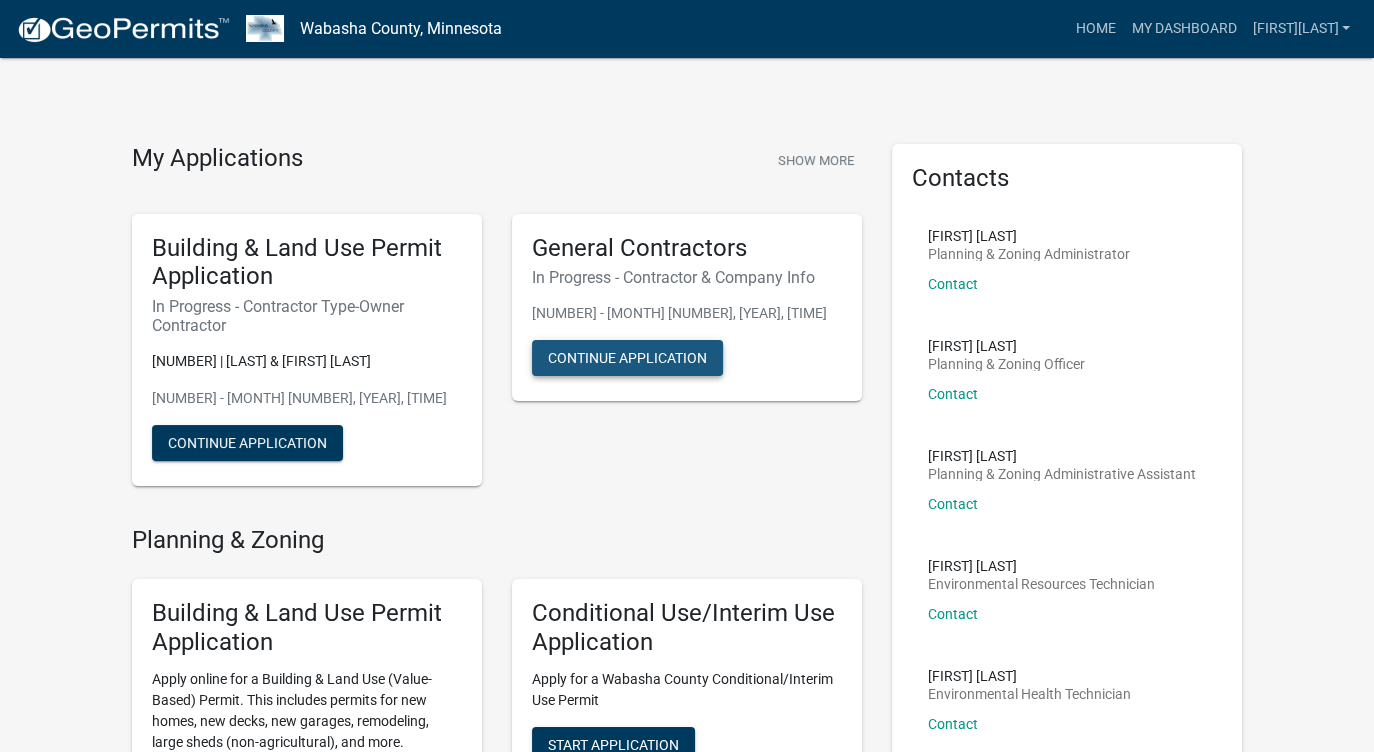 click on "Continue Application" 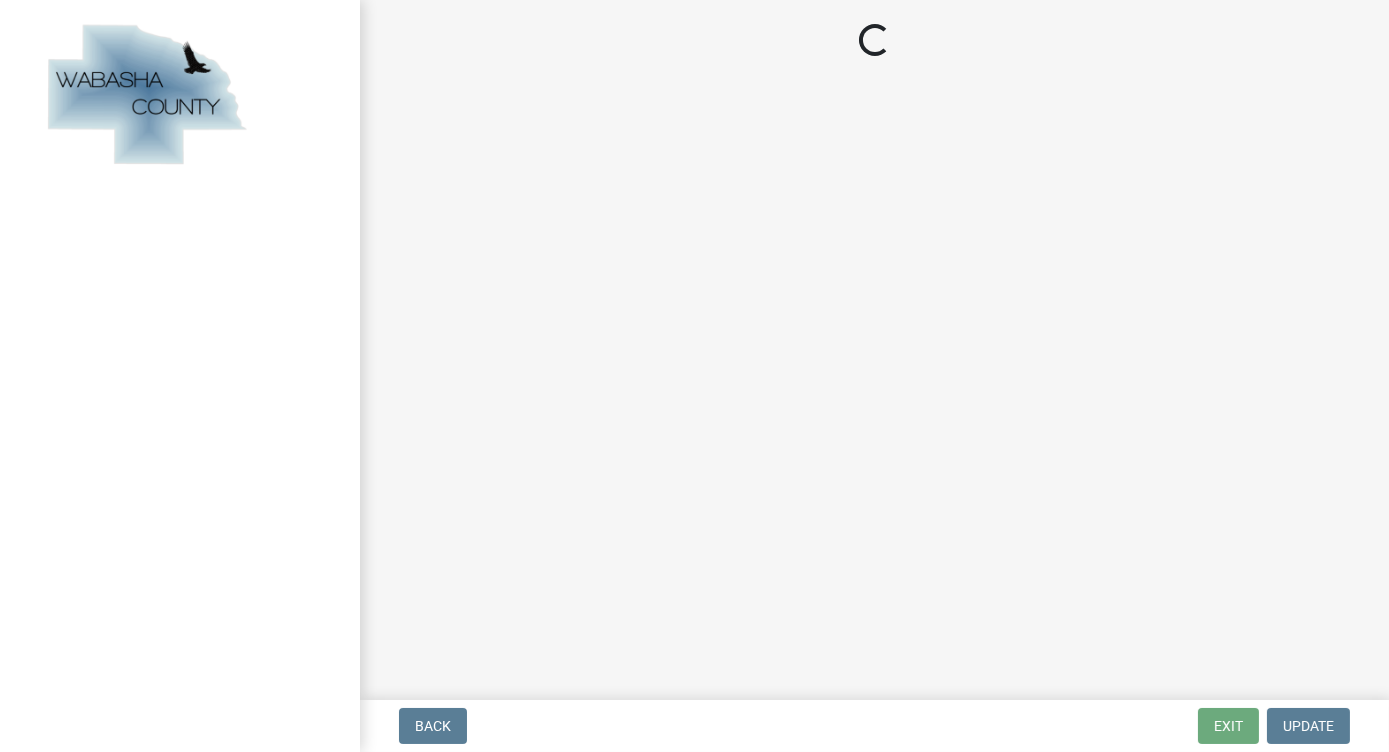 select on "MN" 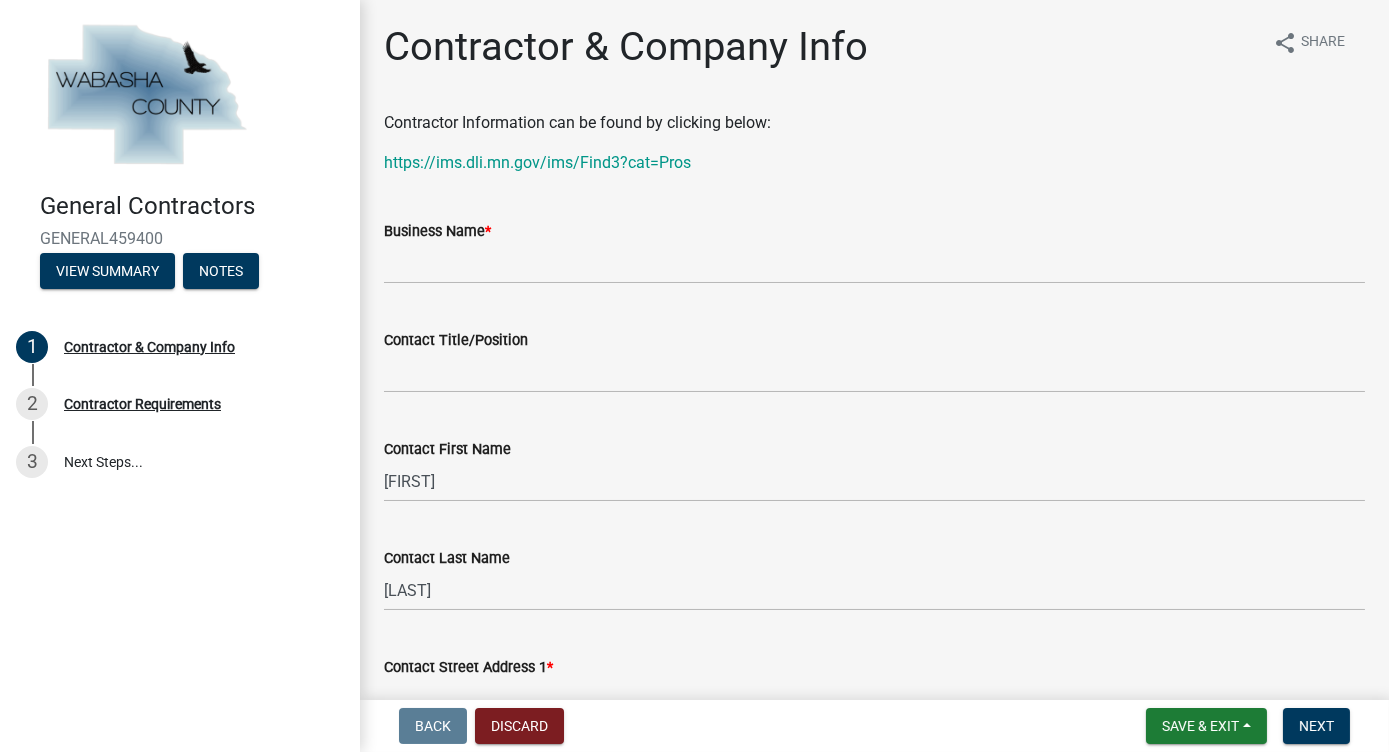 scroll, scrollTop: 0, scrollLeft: 0, axis: both 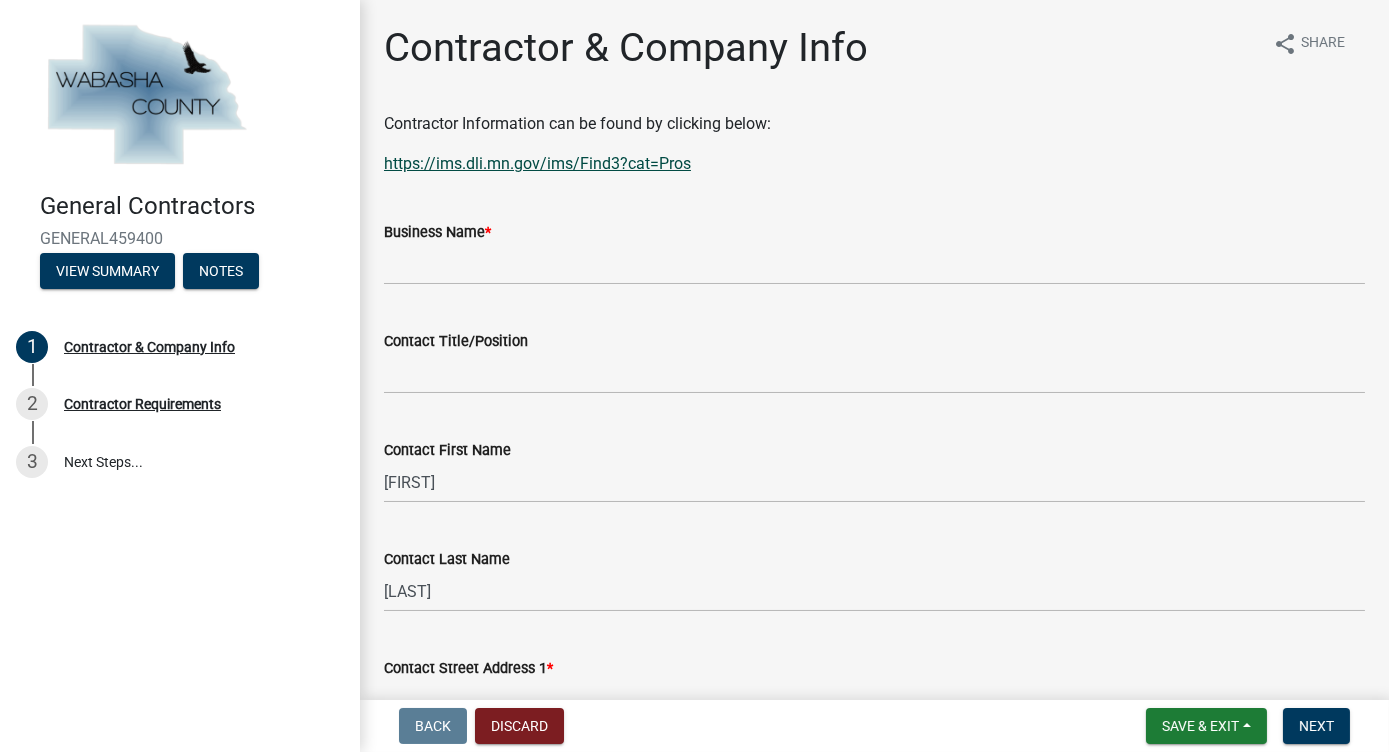 click on "https://ims.dli.mn.gov/ims/Find3?cat=Pros" 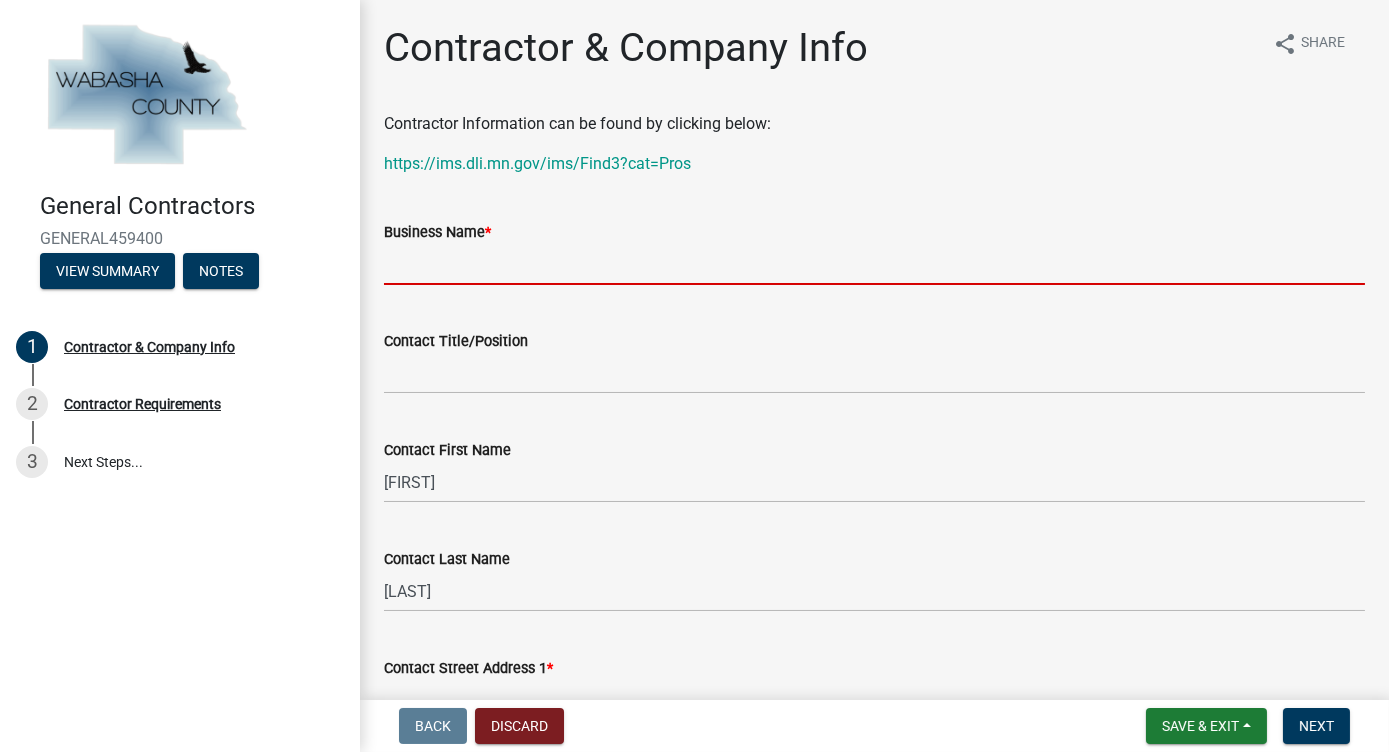 click on "Business Name  *" at bounding box center [874, 264] 